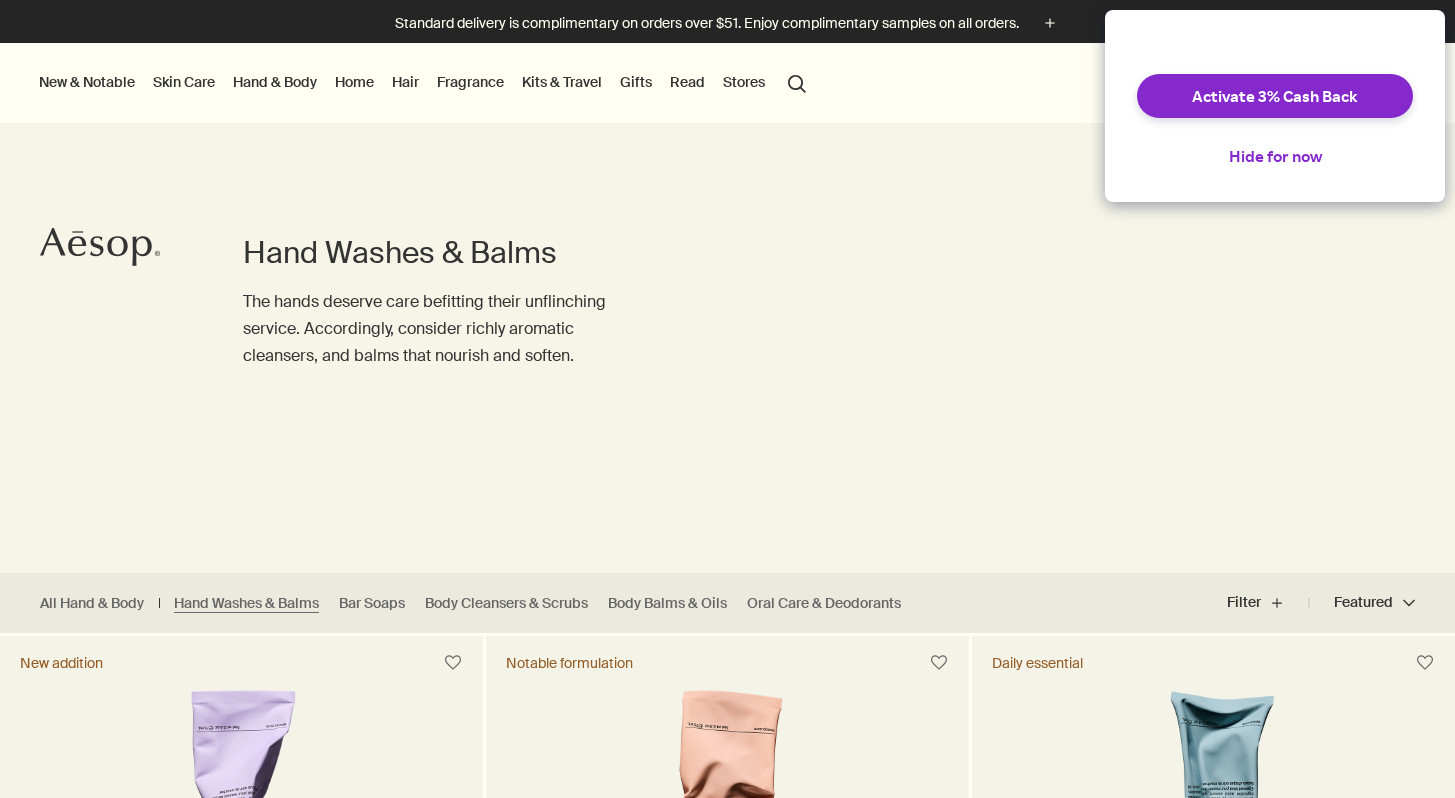 scroll, scrollTop: 0, scrollLeft: 0, axis: both 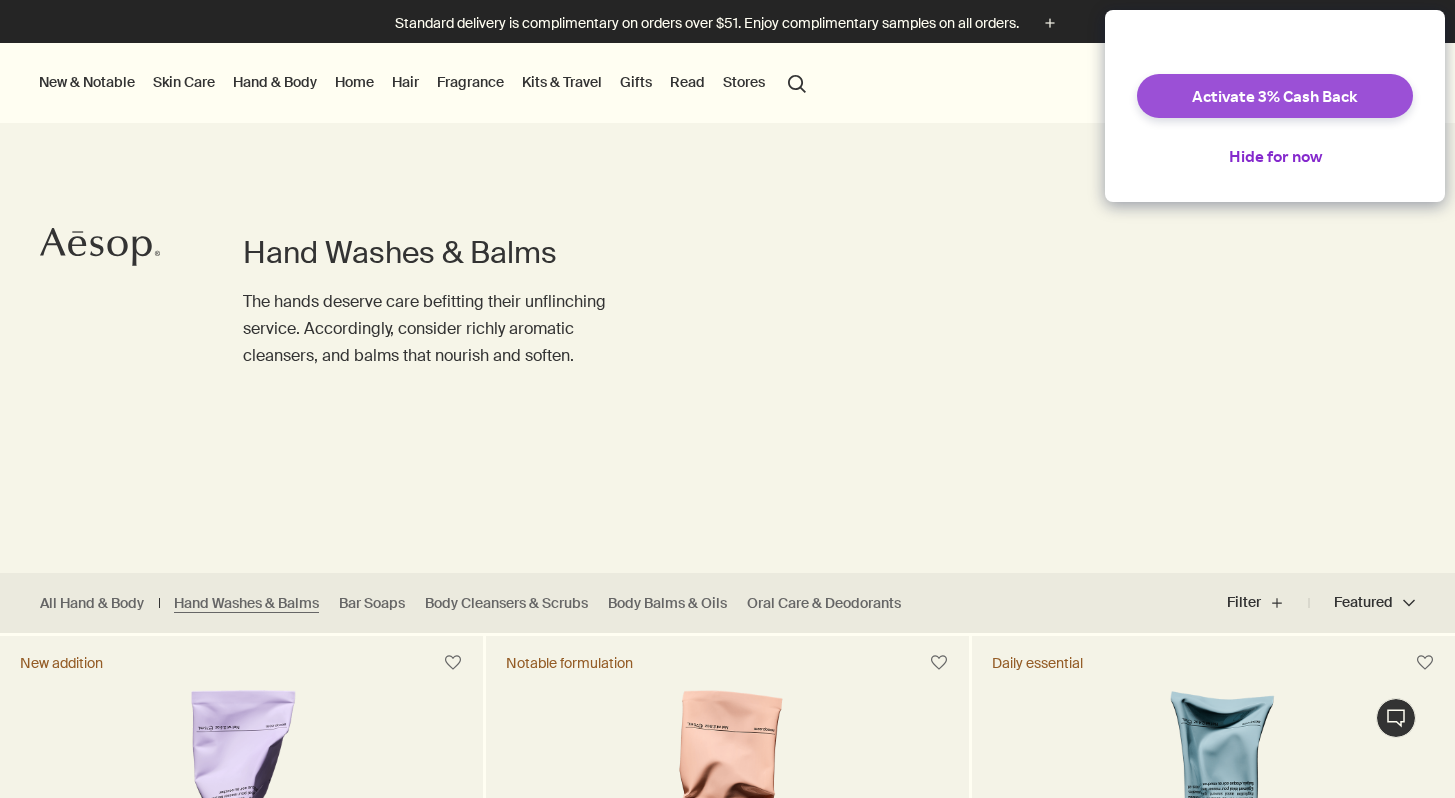 click on "Activate 3% Cash Back" at bounding box center [1275, 96] 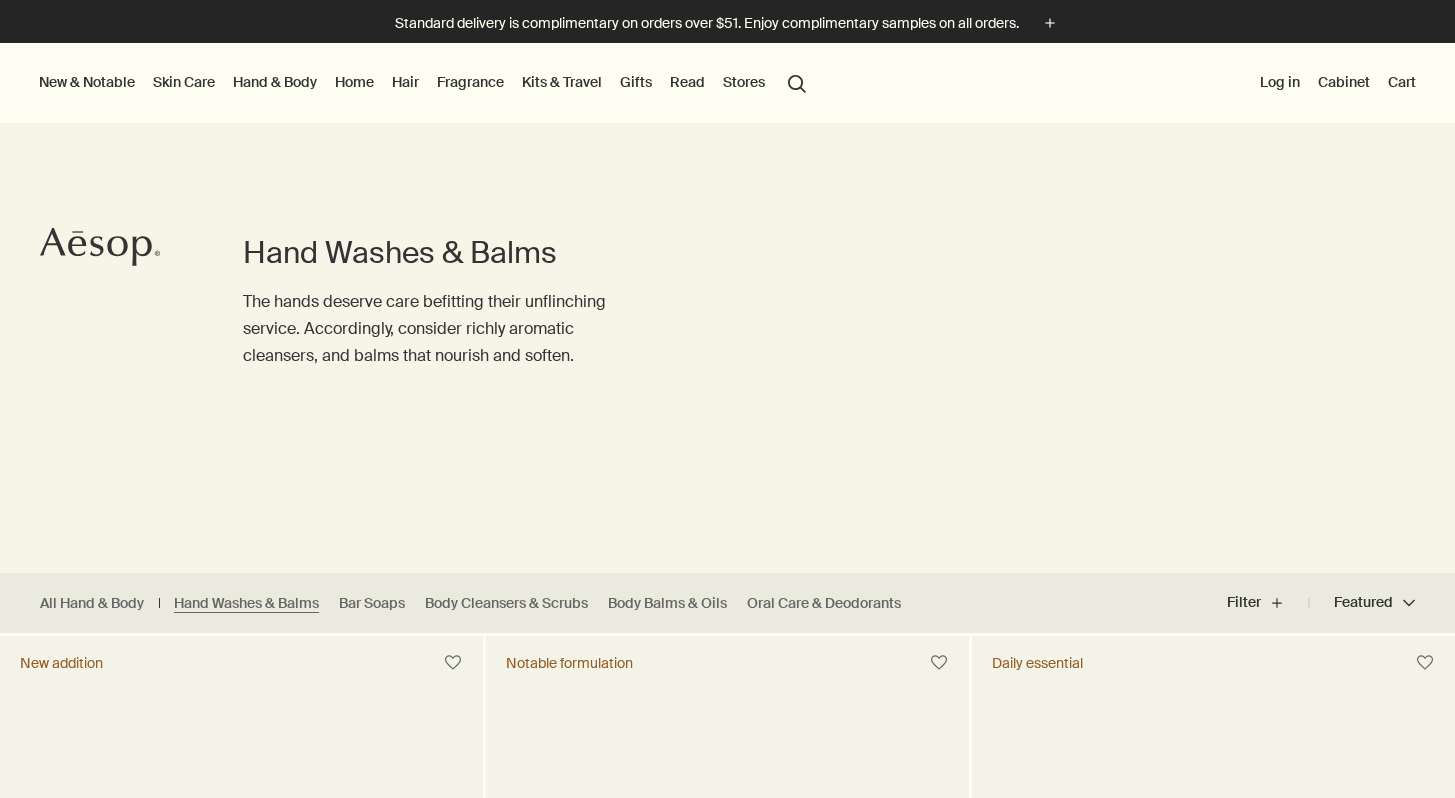 scroll, scrollTop: 0, scrollLeft: 0, axis: both 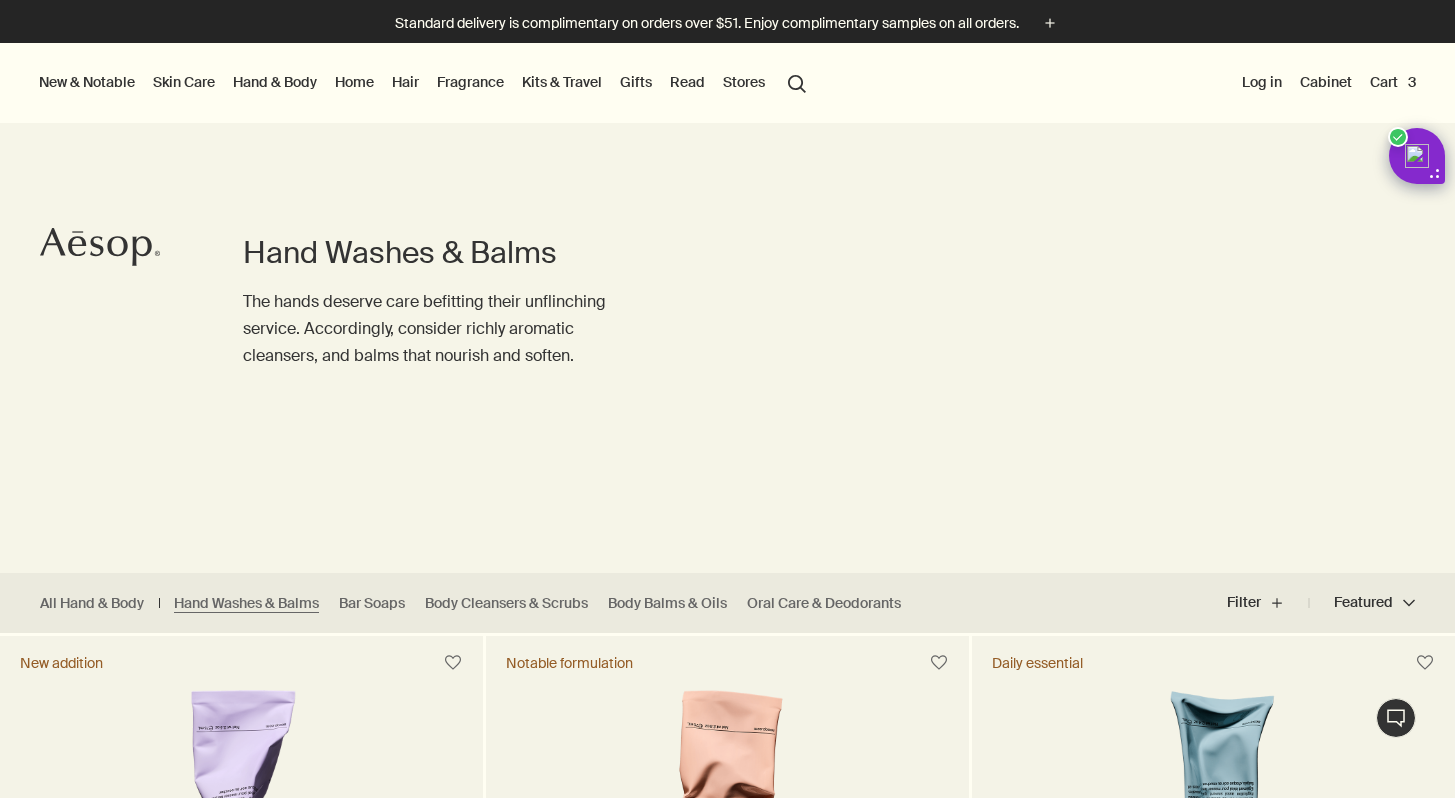 click on "Cart 3" at bounding box center [1393, 82] 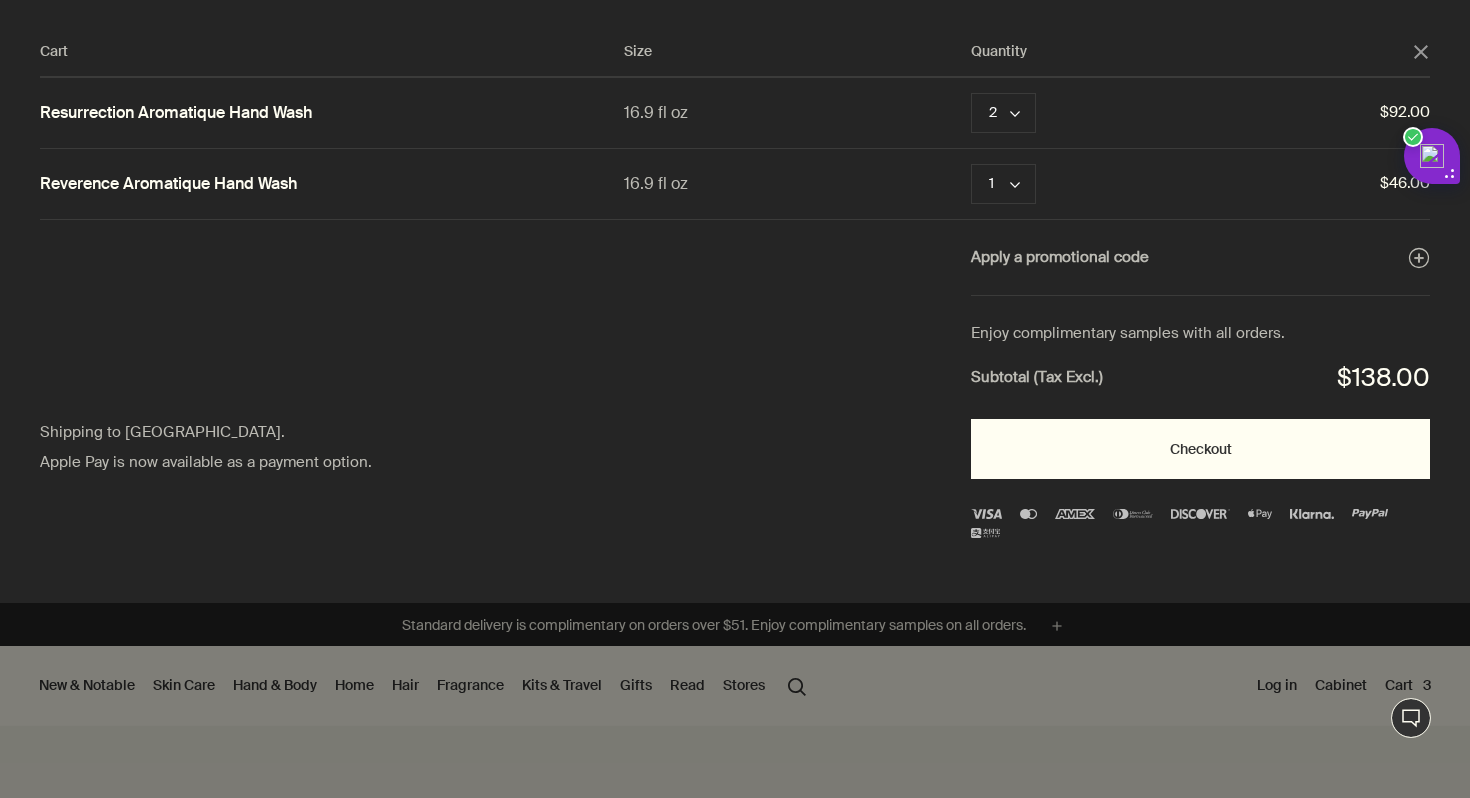 click on "Checkout" at bounding box center (1200, 449) 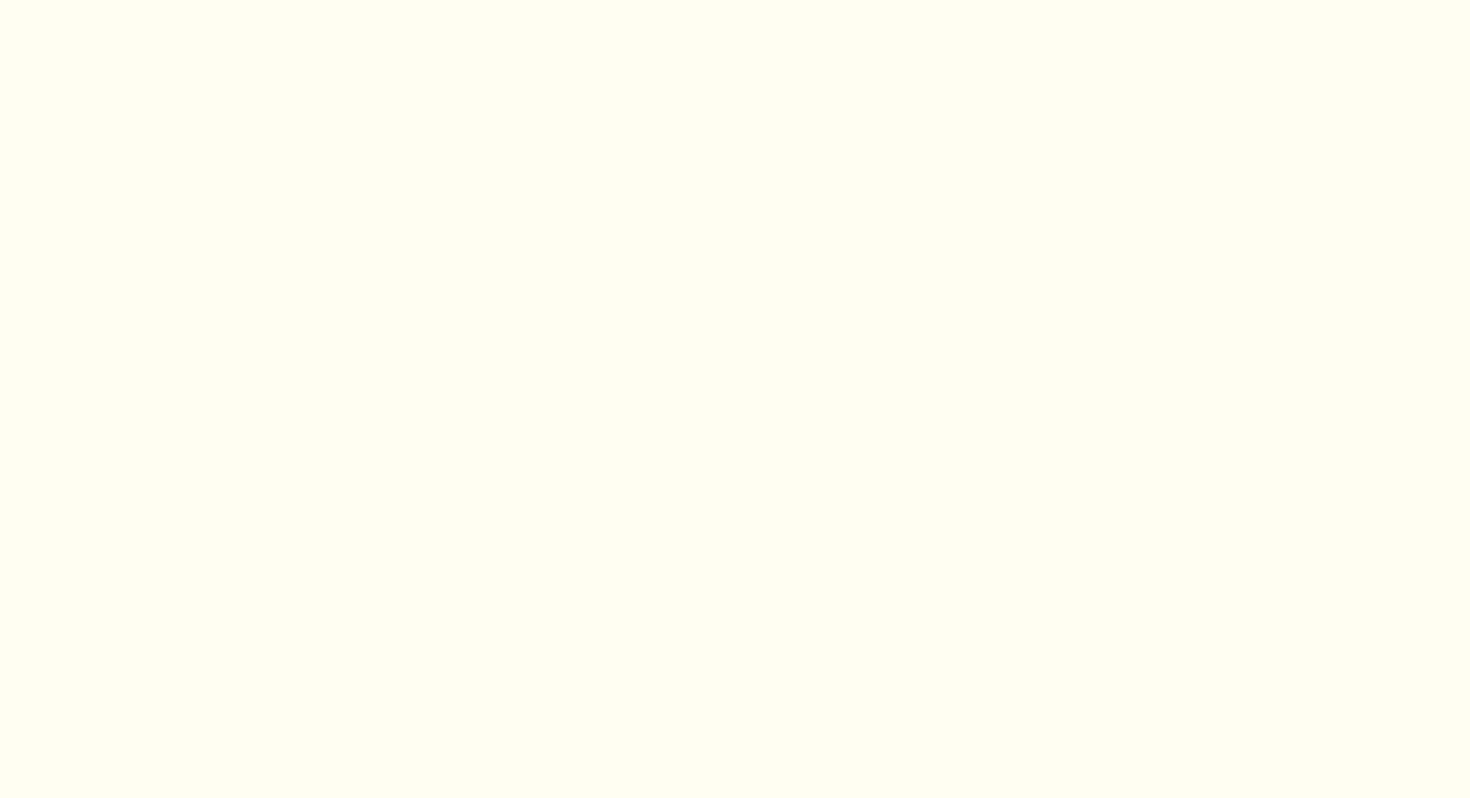 scroll, scrollTop: 0, scrollLeft: 0, axis: both 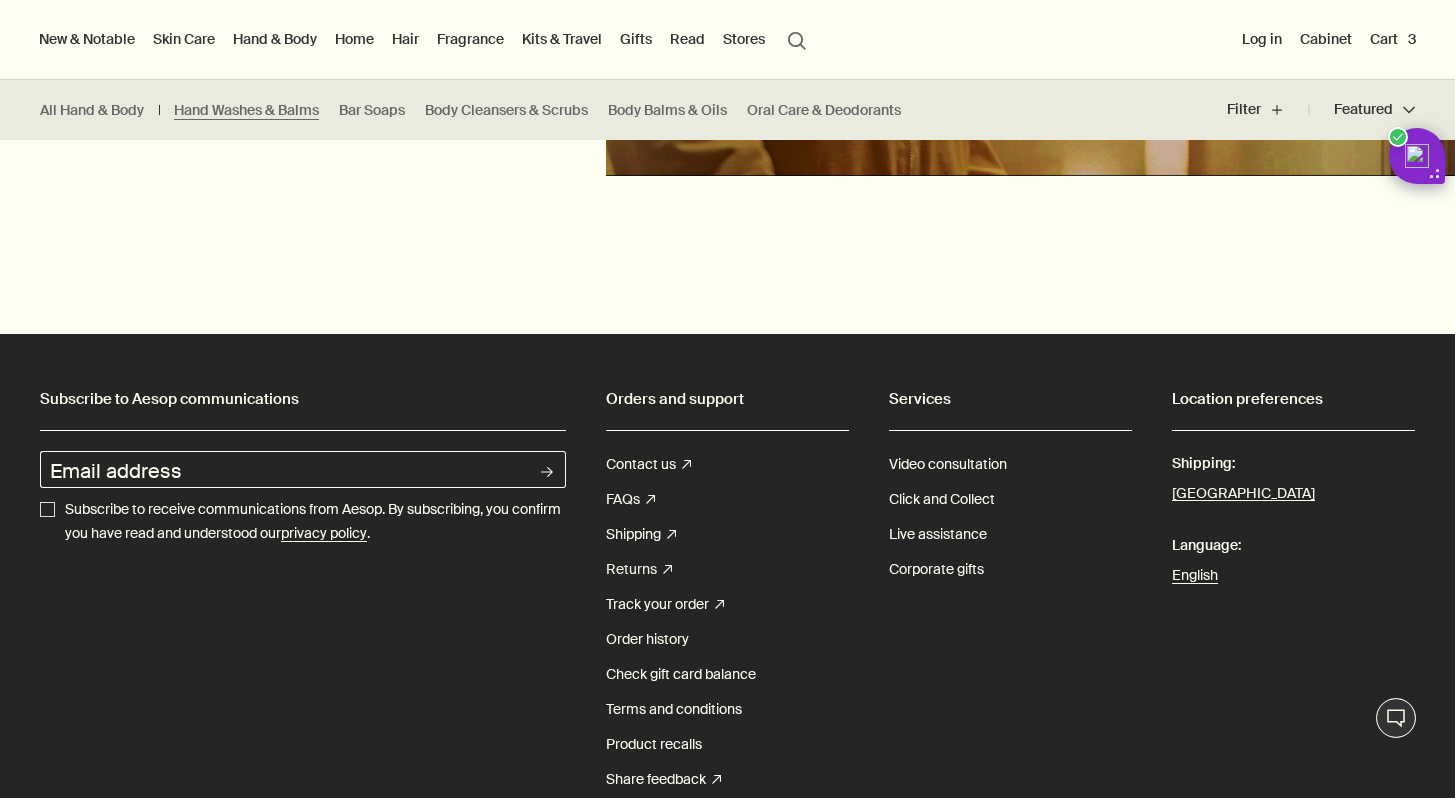 click on "Returns   rightUpArrow" at bounding box center (639, 569) 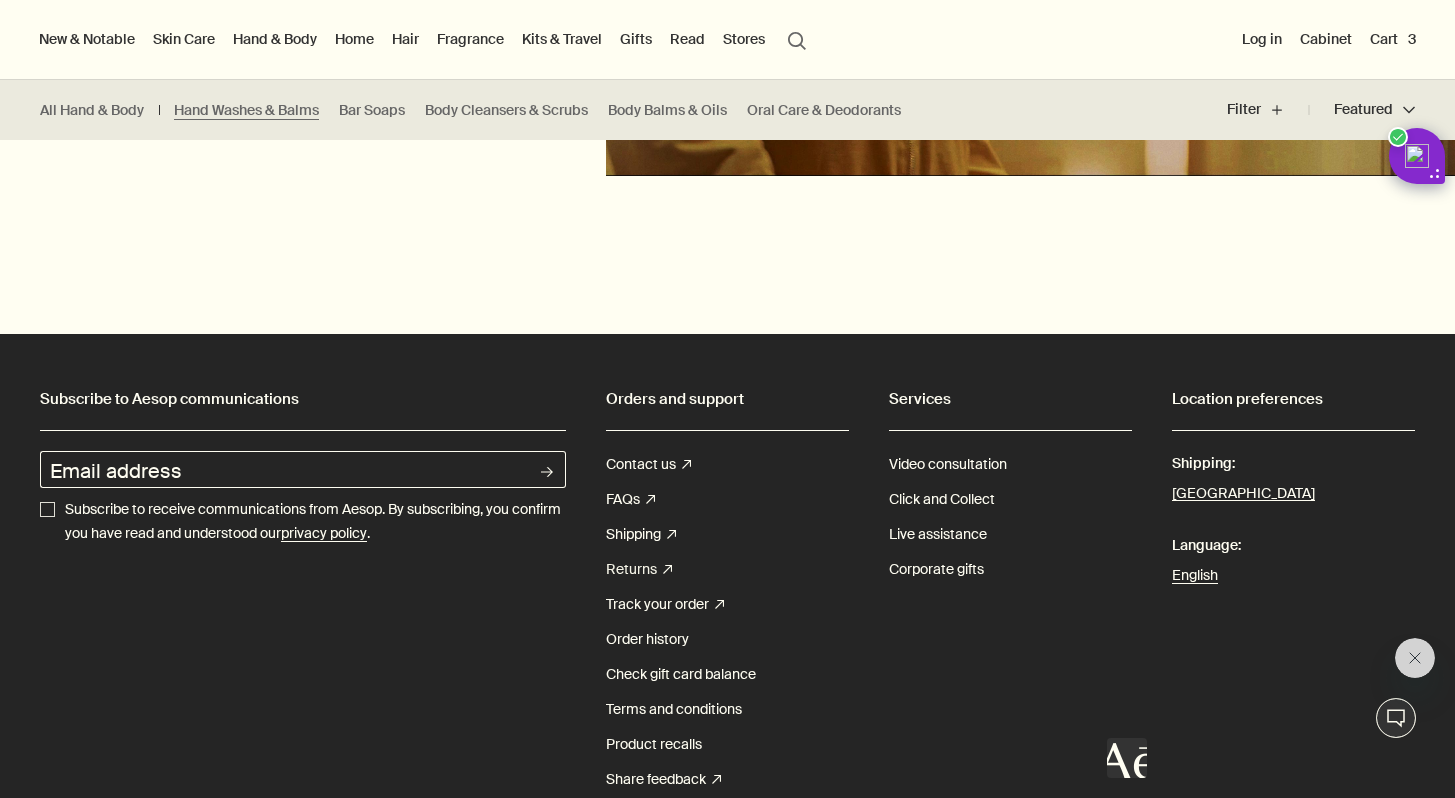 scroll, scrollTop: 0, scrollLeft: 0, axis: both 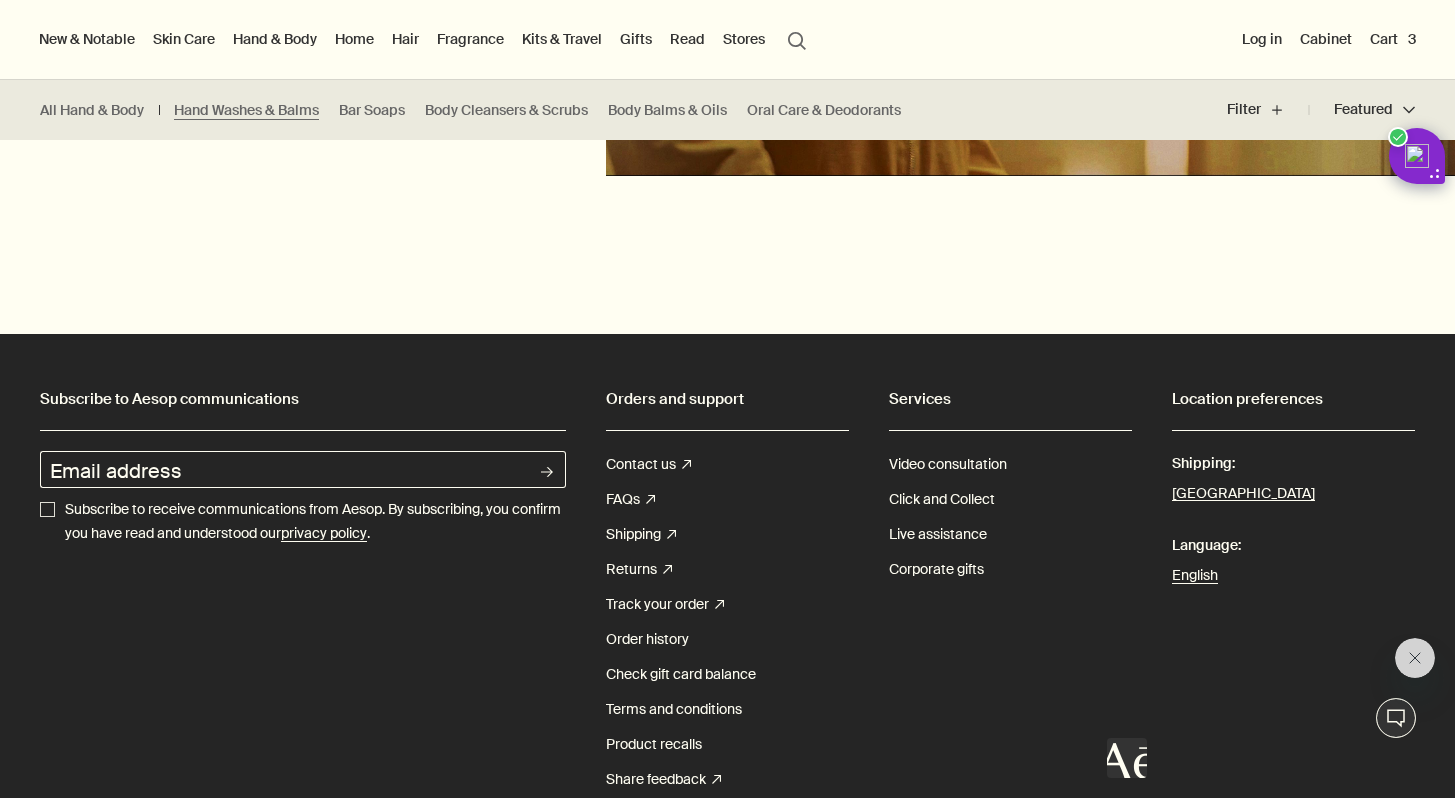 click on "Cart 3" at bounding box center [1393, 39] 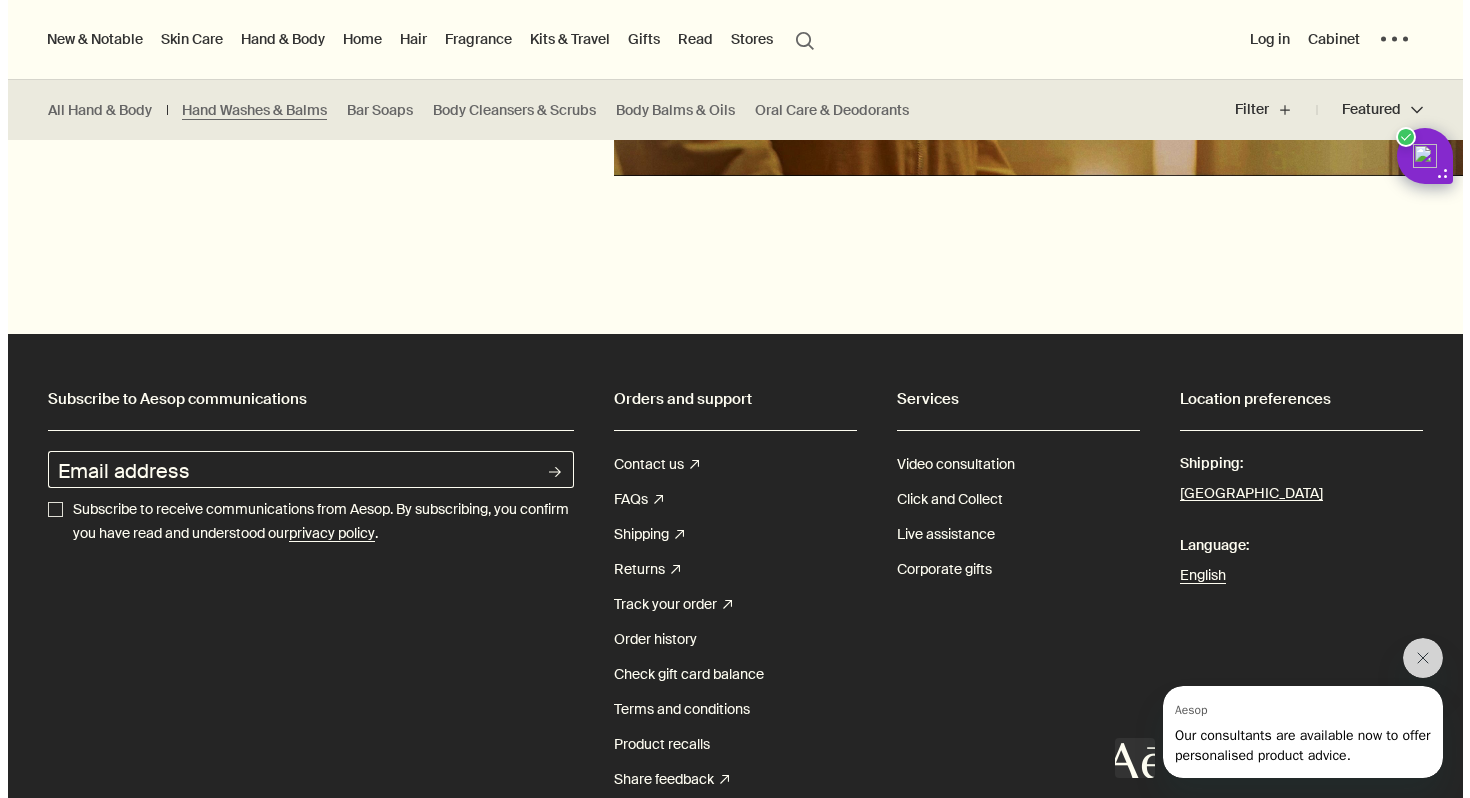 scroll, scrollTop: 0, scrollLeft: 0, axis: both 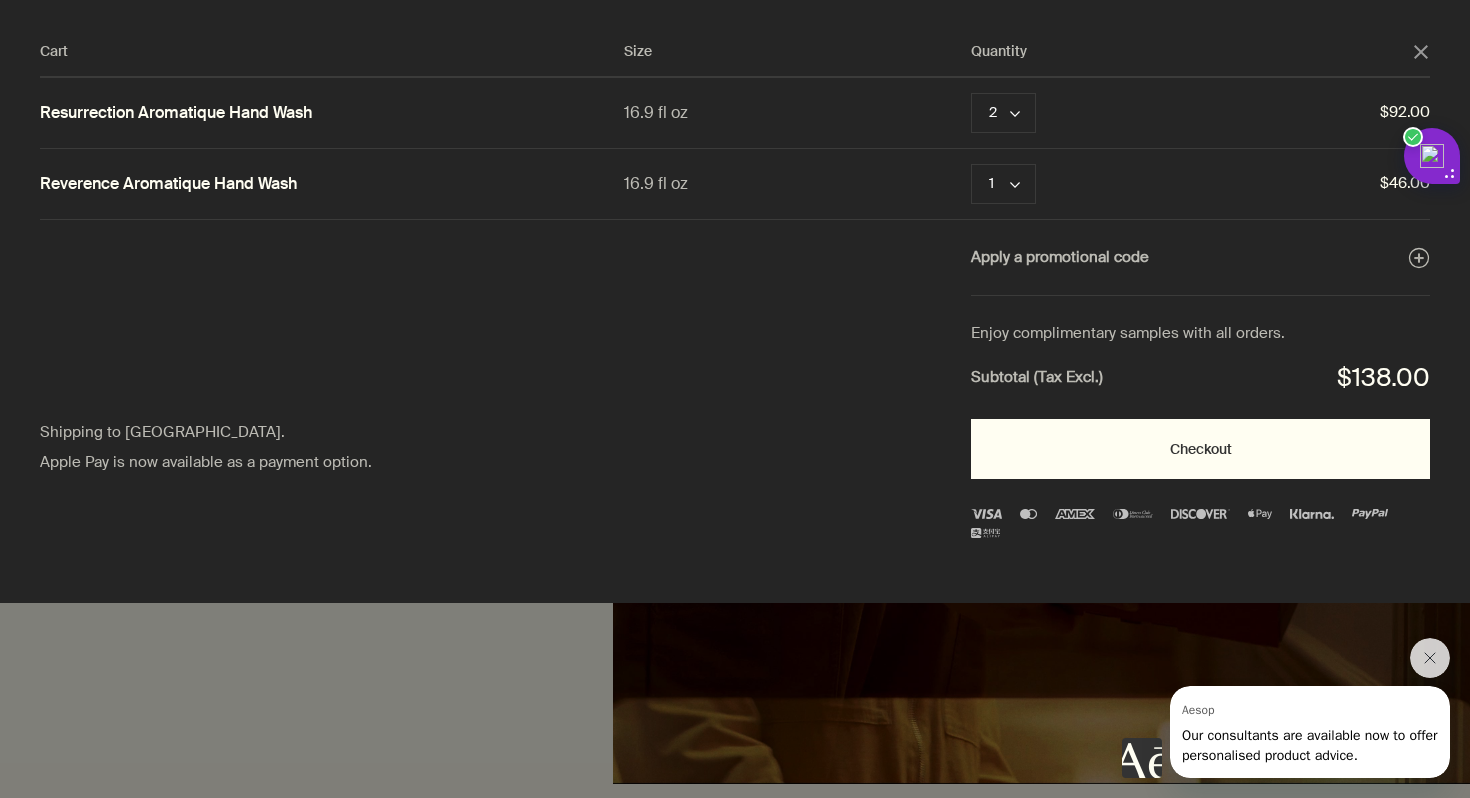 click on "Checkout" at bounding box center [1200, 449] 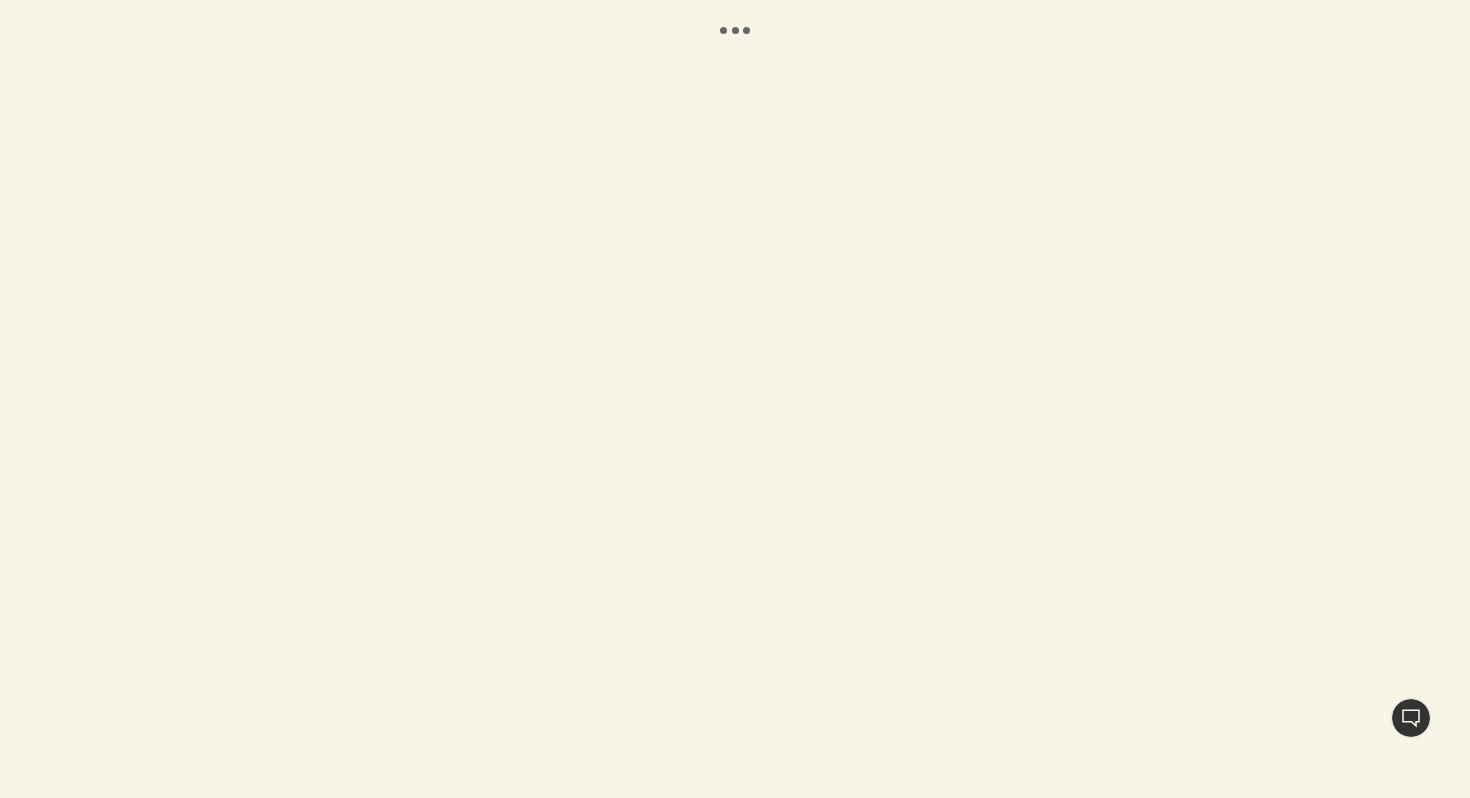scroll, scrollTop: 0, scrollLeft: 0, axis: both 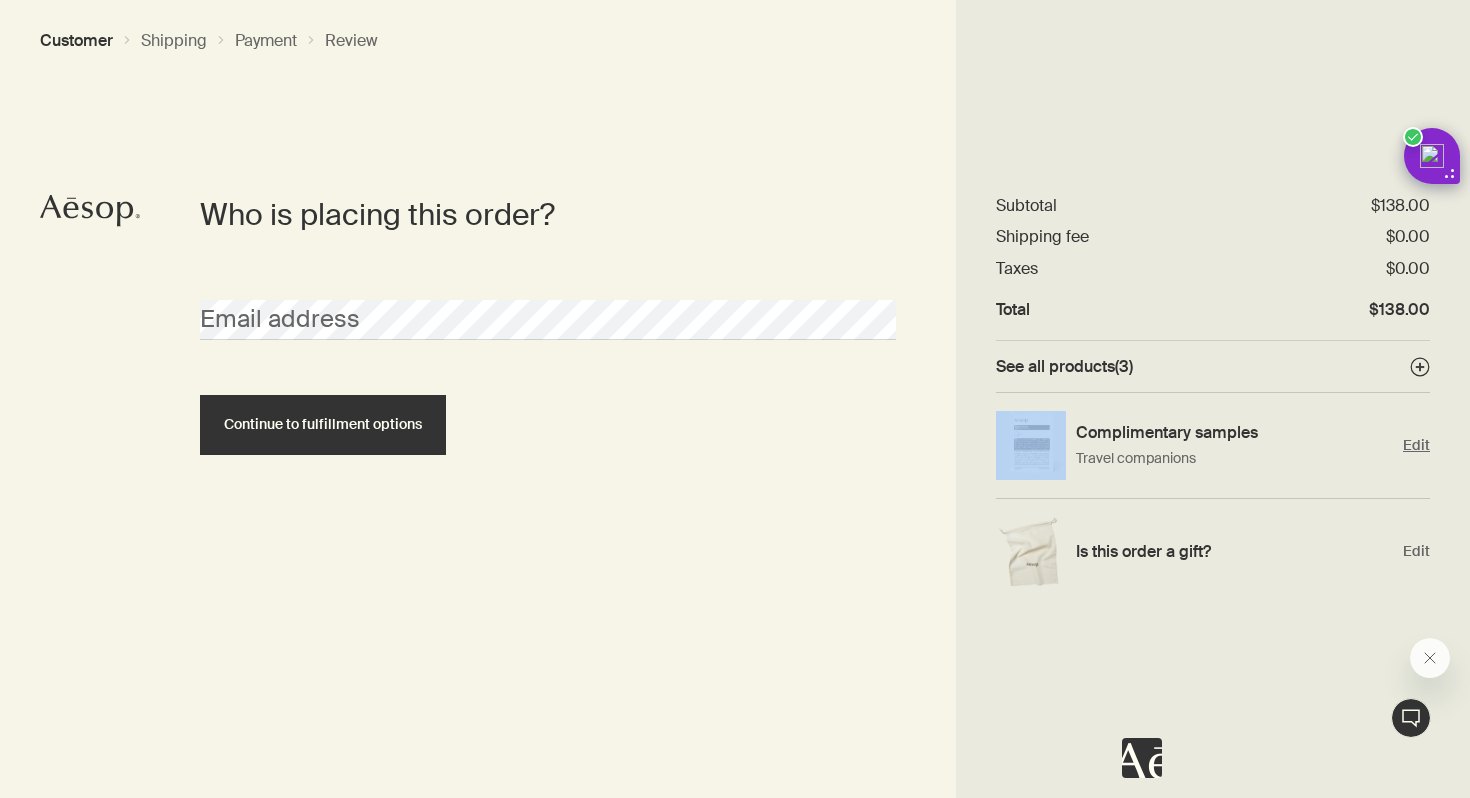 click on "Complimentary samples Travel companions Edit" at bounding box center [1213, 446] 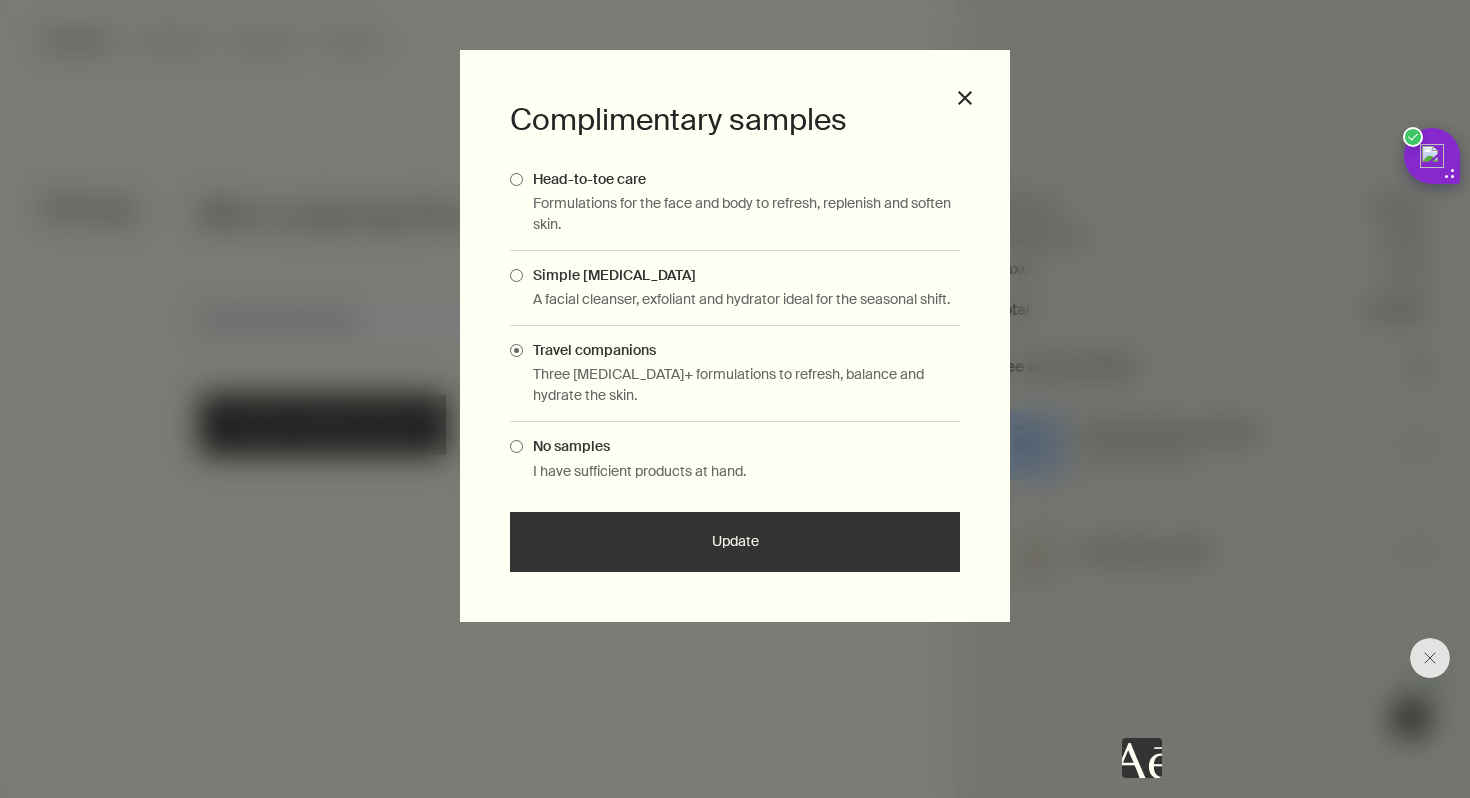 click on "Update" at bounding box center (735, 542) 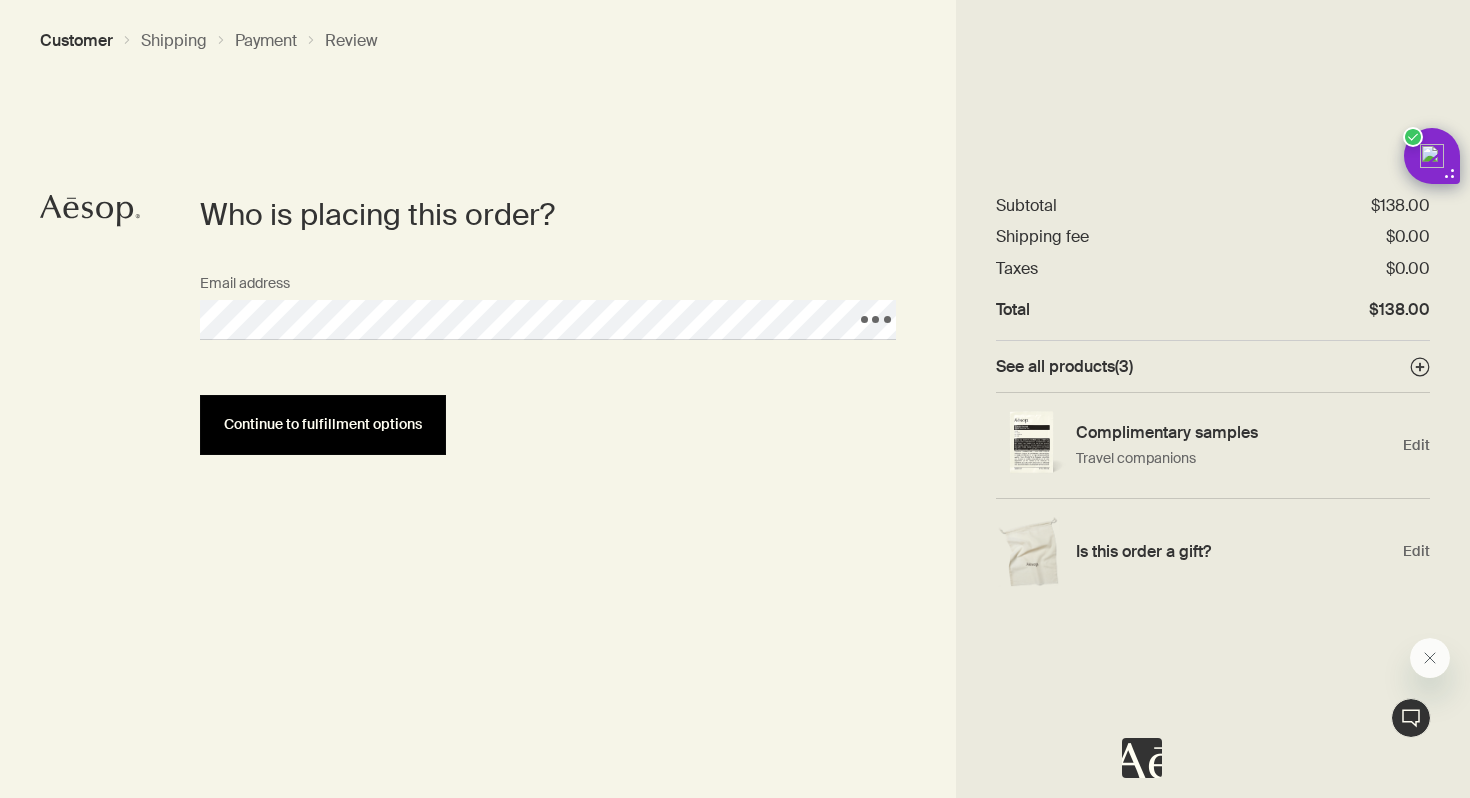 click on "Continue to fulfillment options" at bounding box center (323, 424) 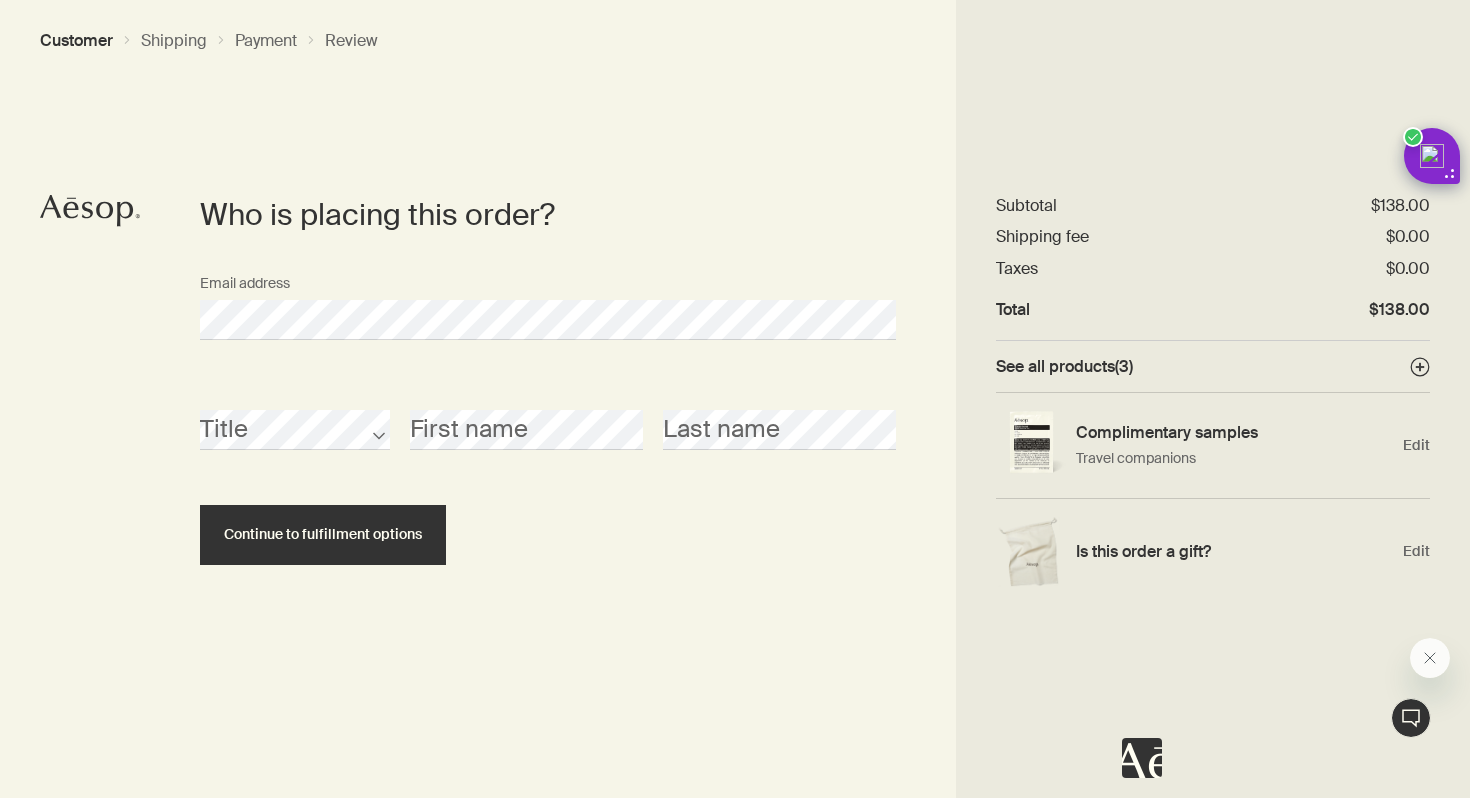 click on "Title" at bounding box center (295, 412) 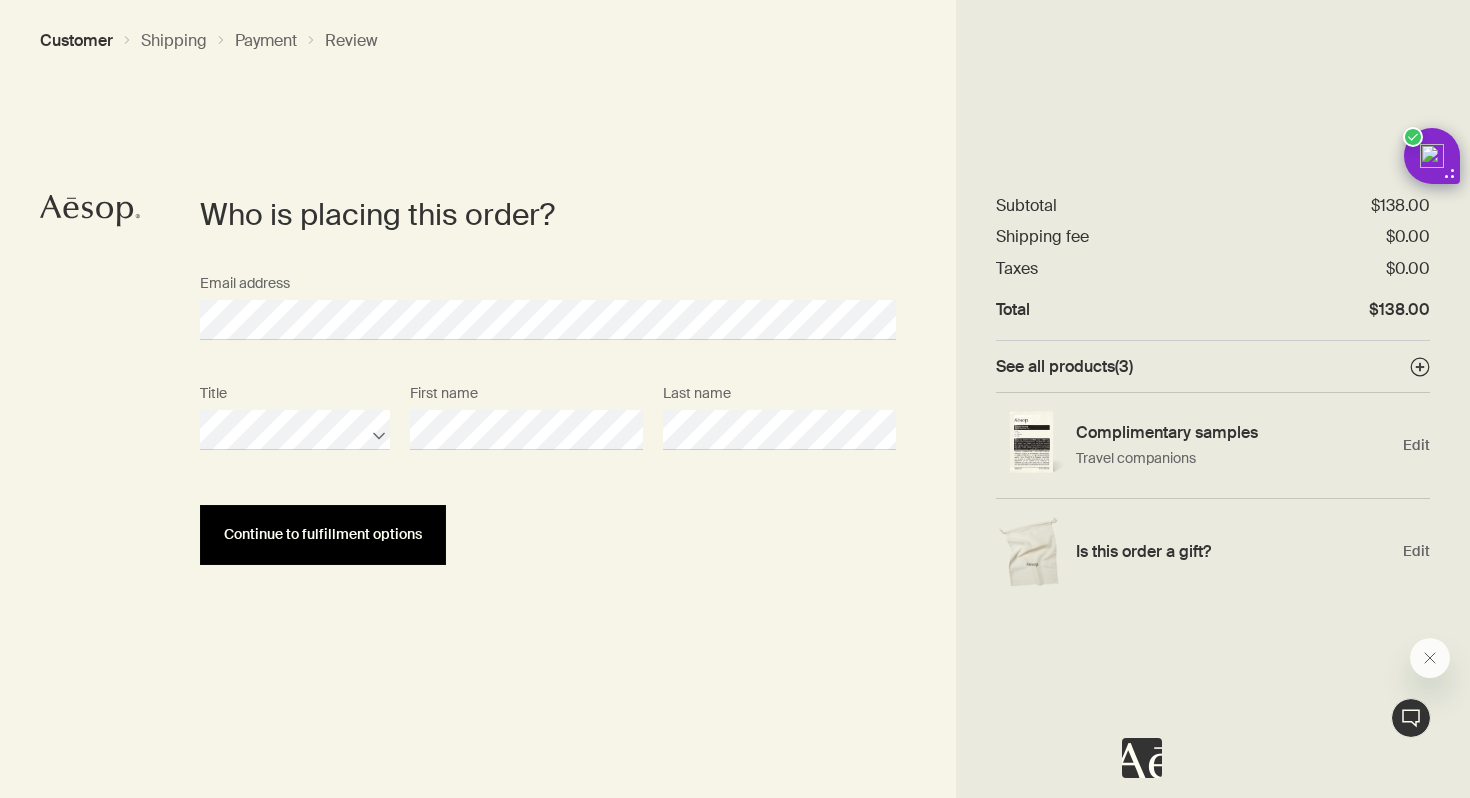 click on "Continue to fulfillment options" at bounding box center (323, 534) 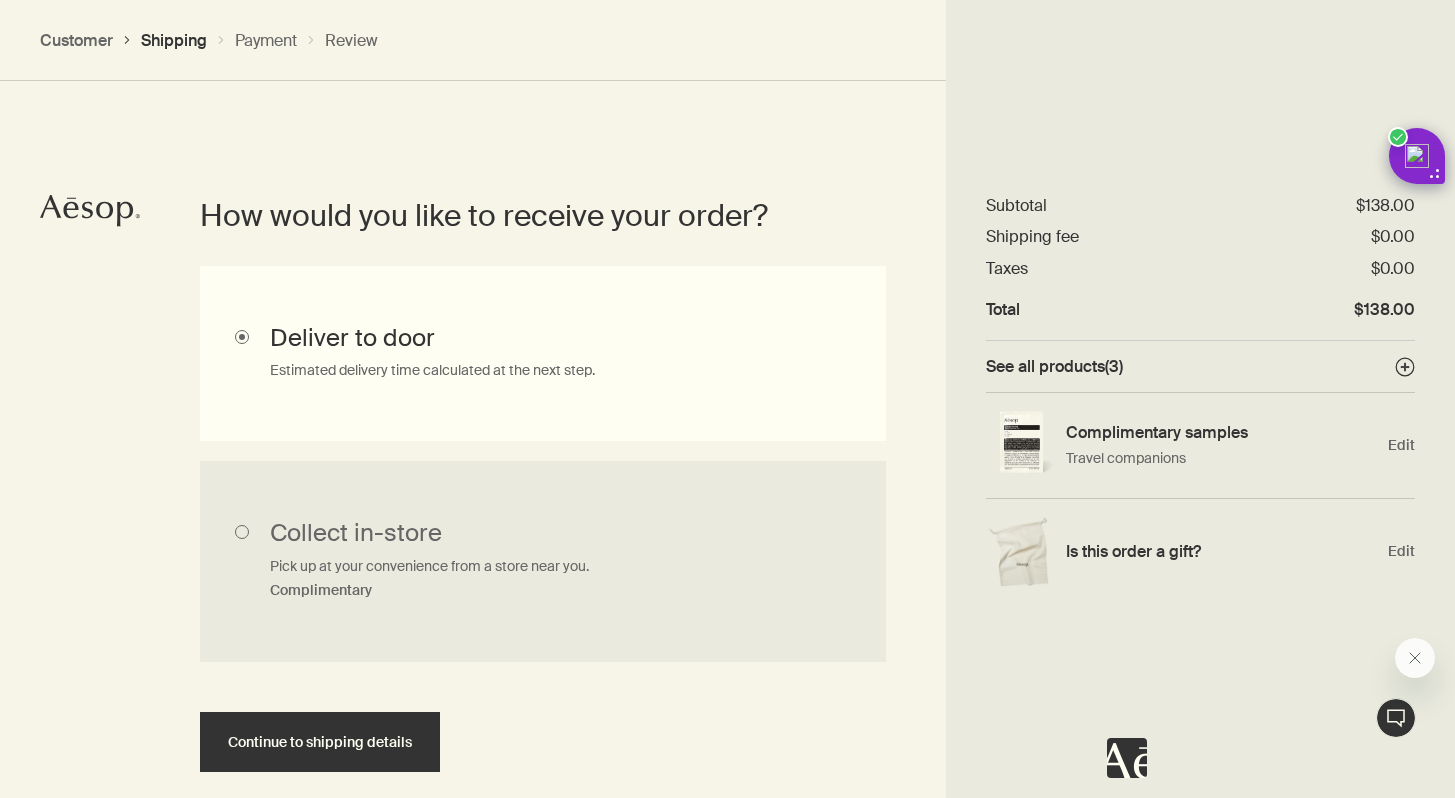 scroll, scrollTop: 448, scrollLeft: 0, axis: vertical 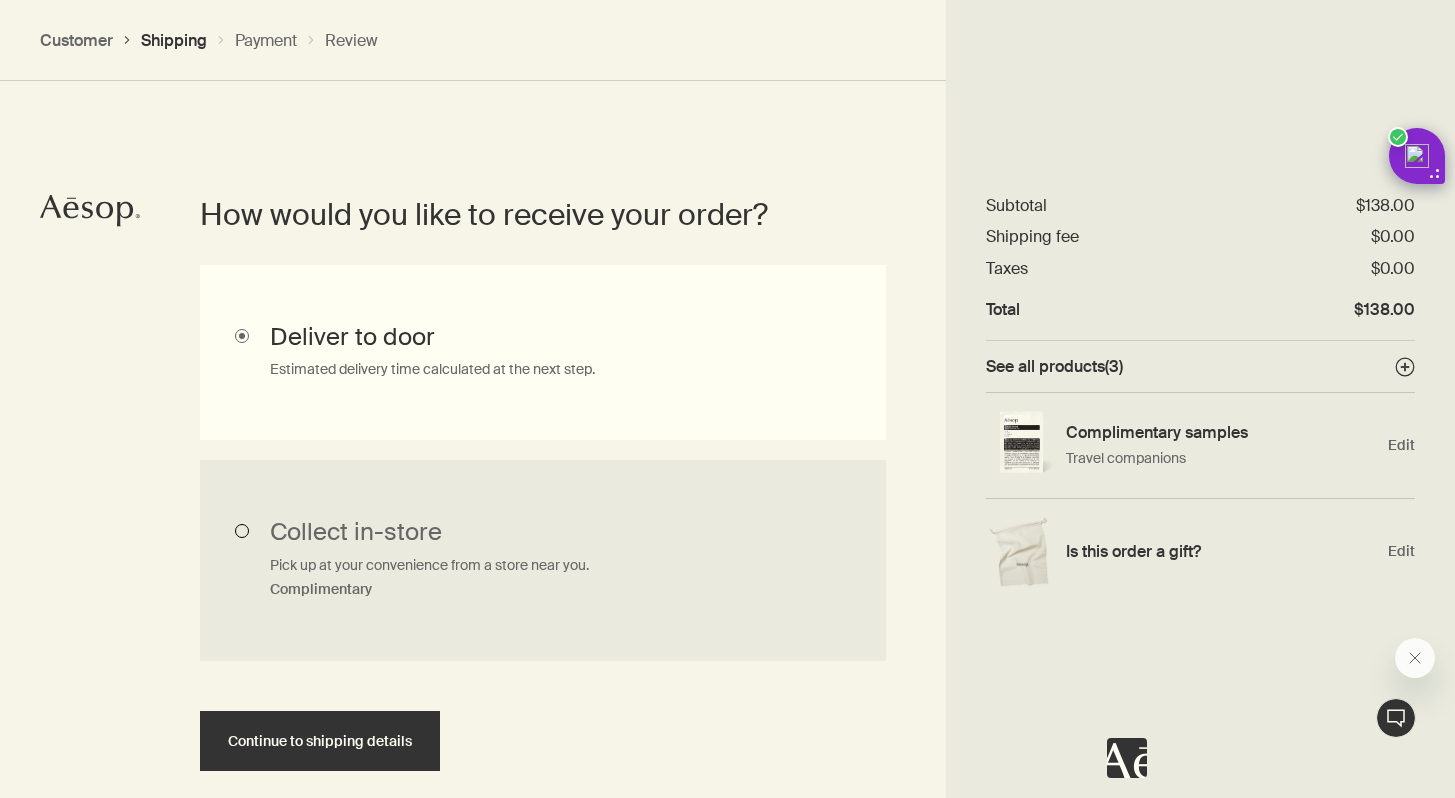 click on "Collect in-store Pick up at your convenience from a store near you. Complimentary" at bounding box center (543, 561) 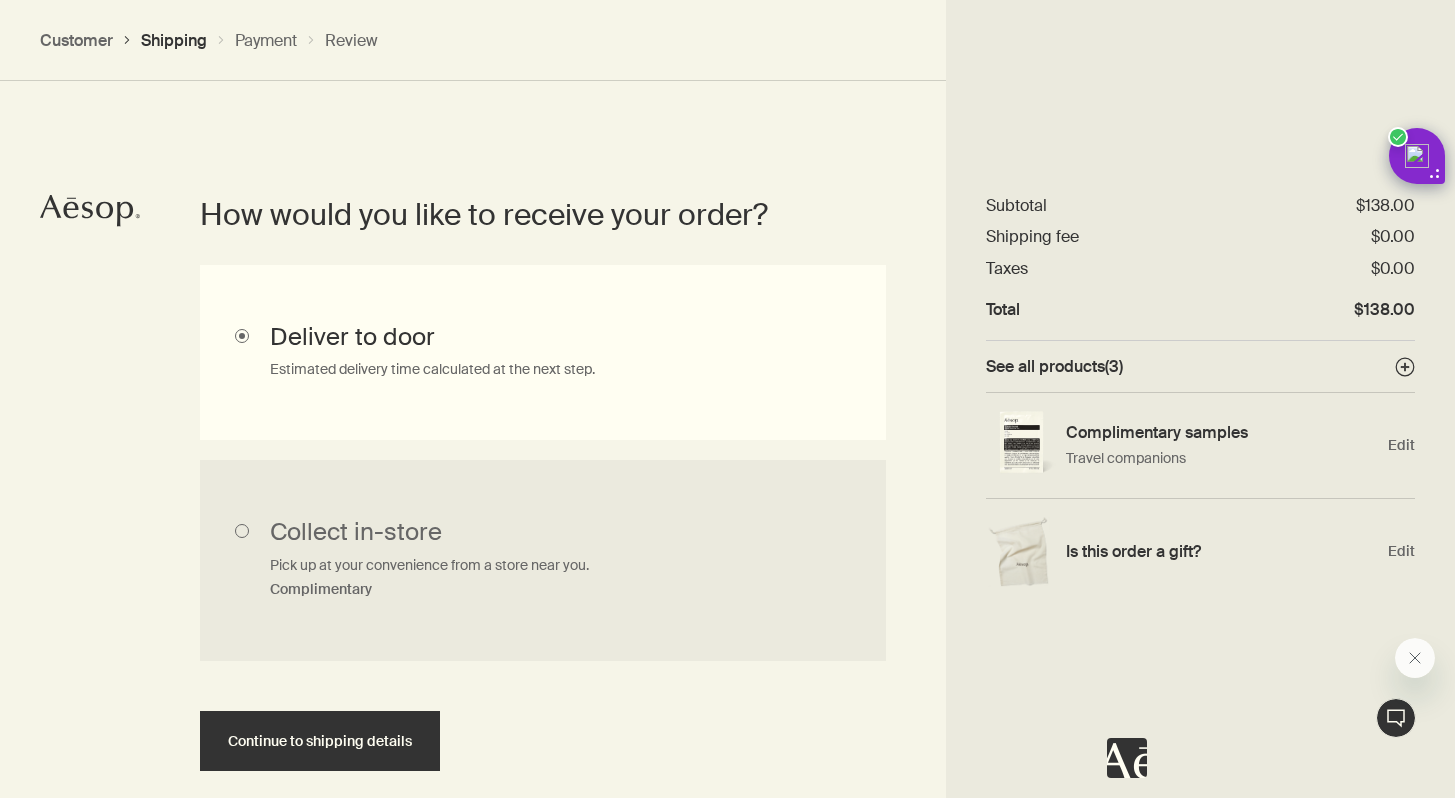 radio on "true" 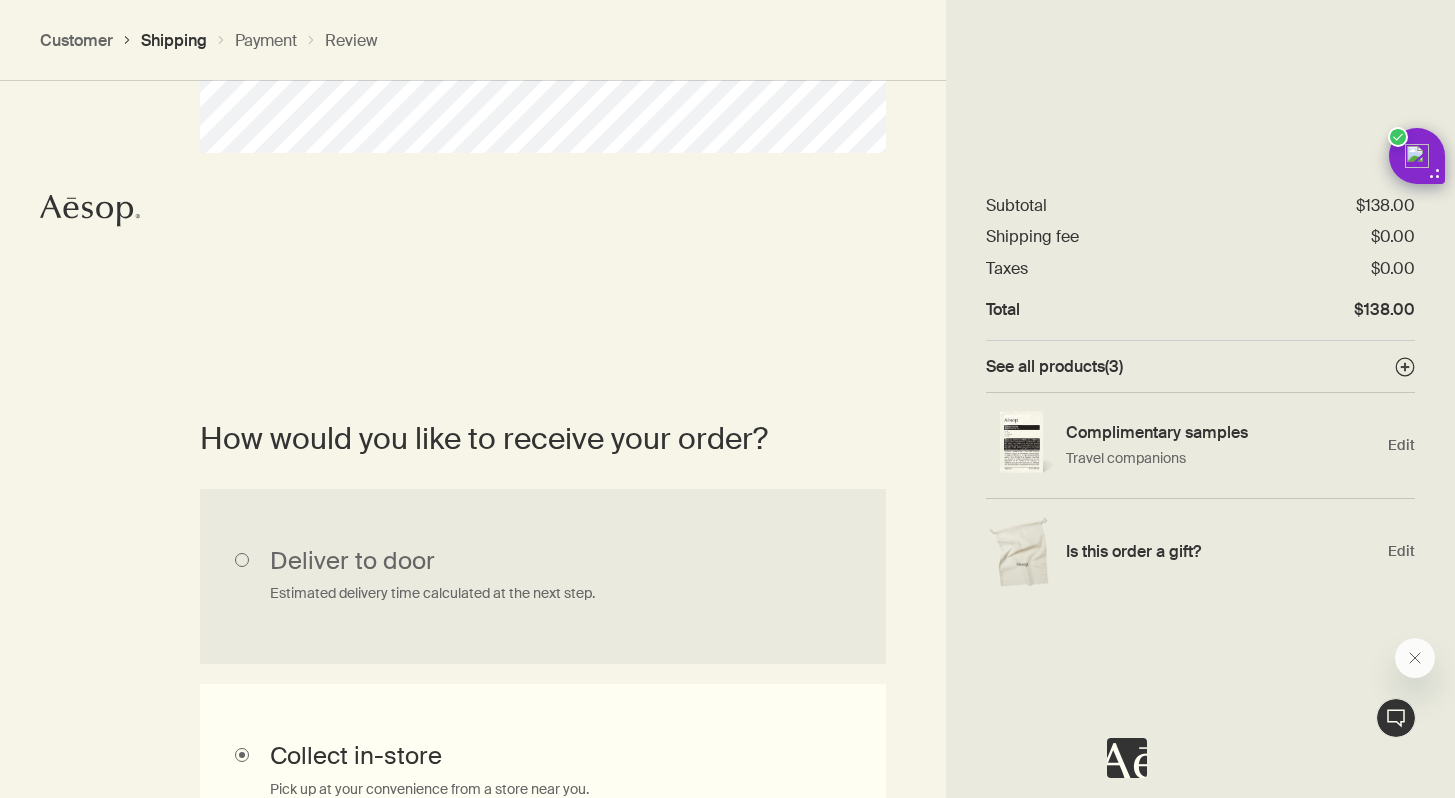 scroll, scrollTop: 225, scrollLeft: 0, axis: vertical 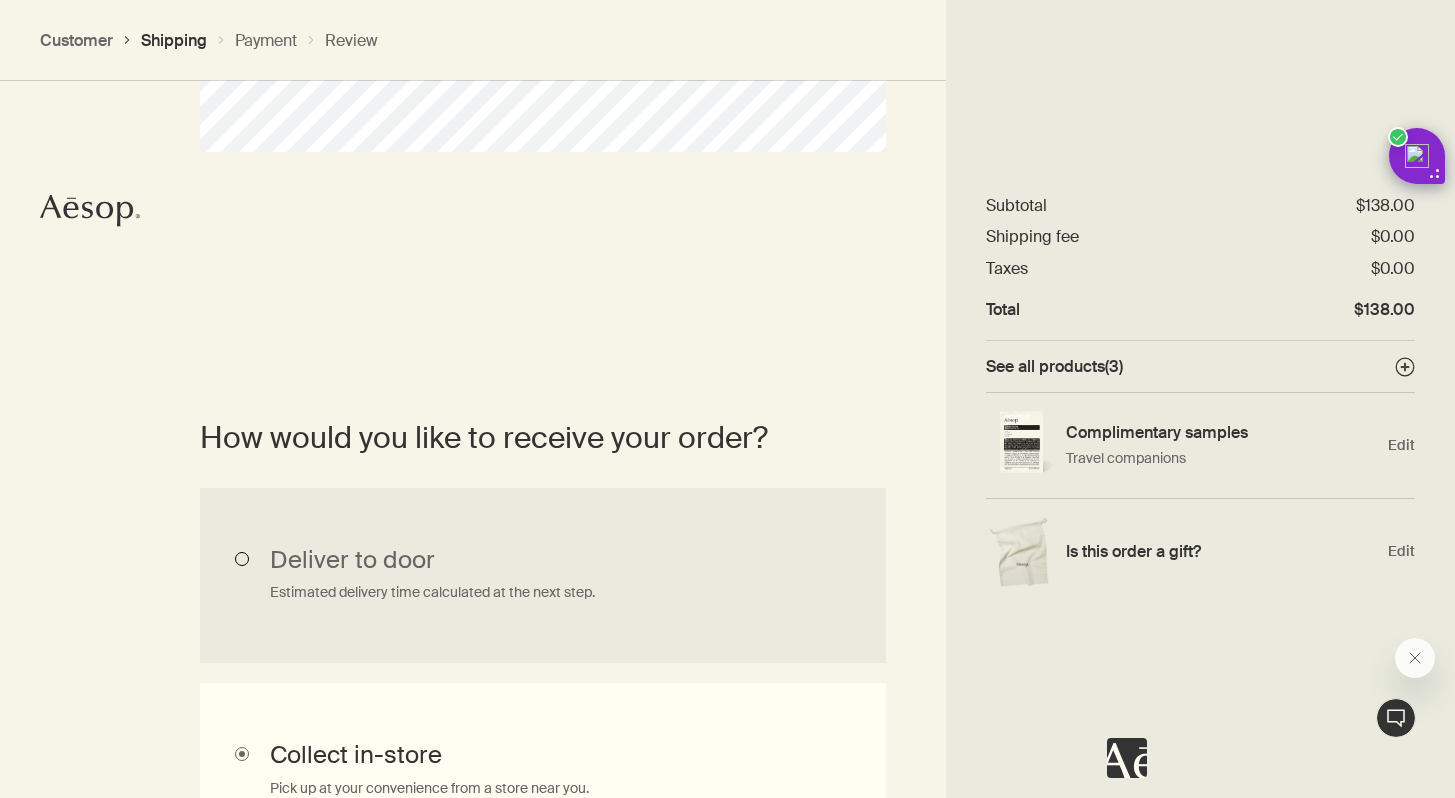 click on "Deliver to door Estimated delivery time calculated at the next step." at bounding box center [543, 575] 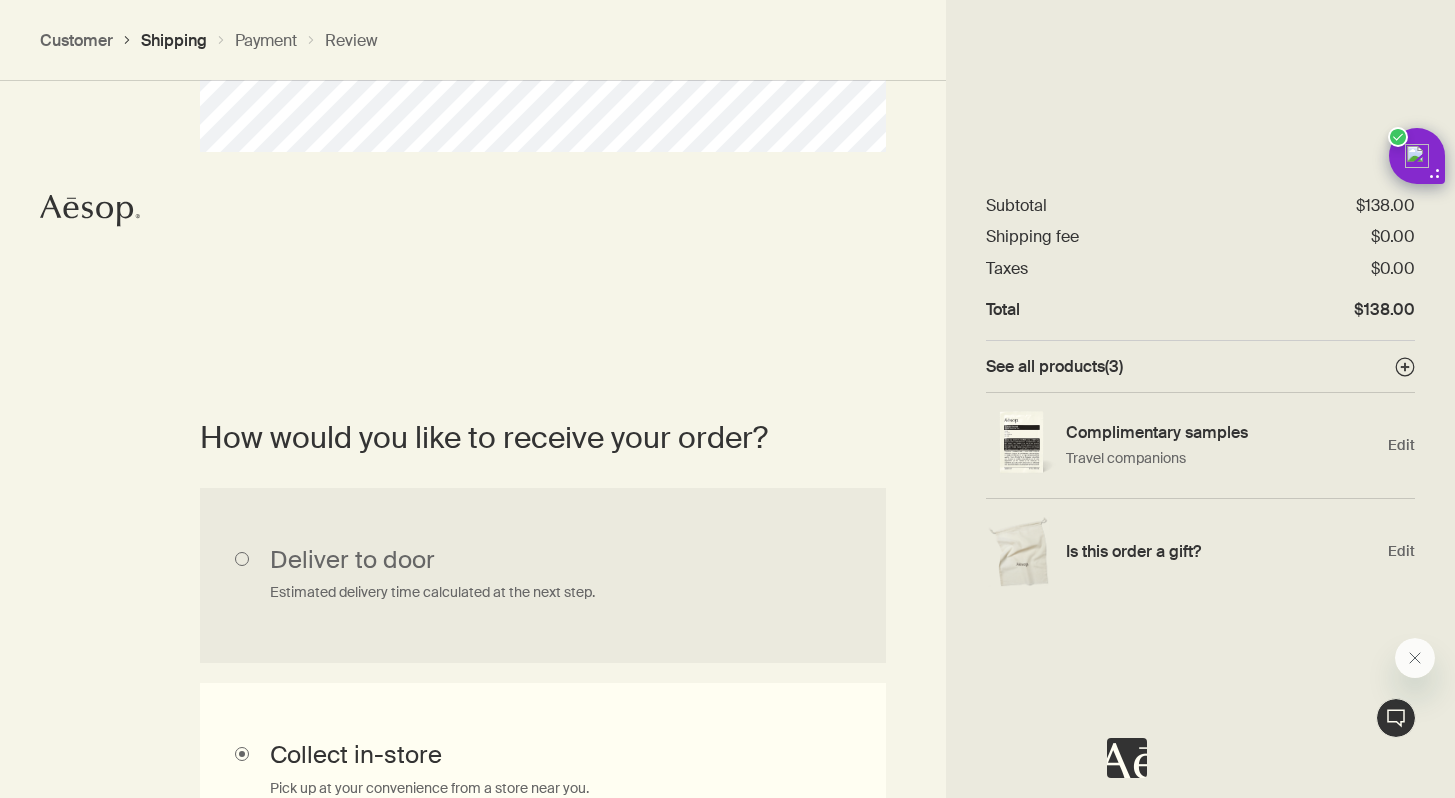 radio on "true" 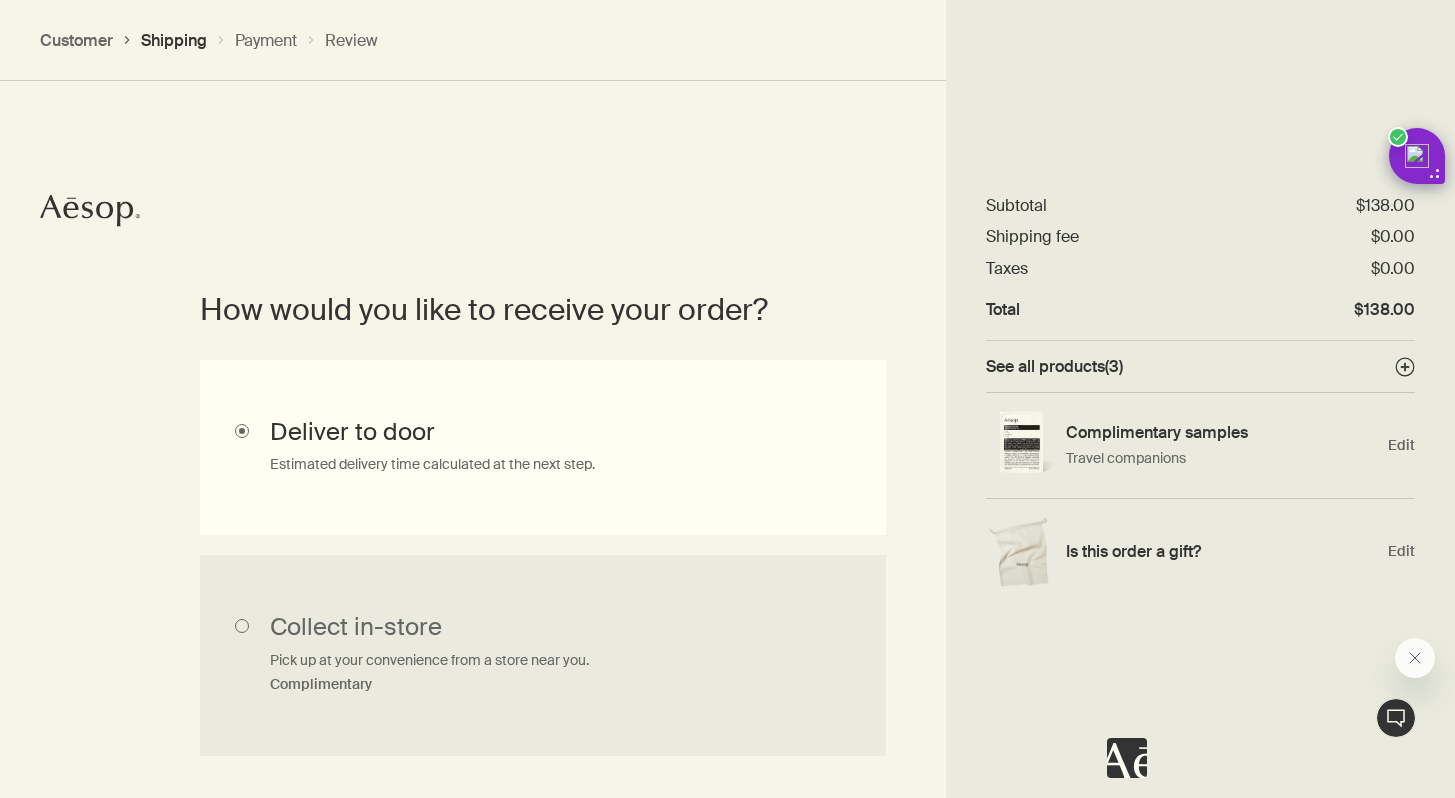 scroll, scrollTop: 554, scrollLeft: 0, axis: vertical 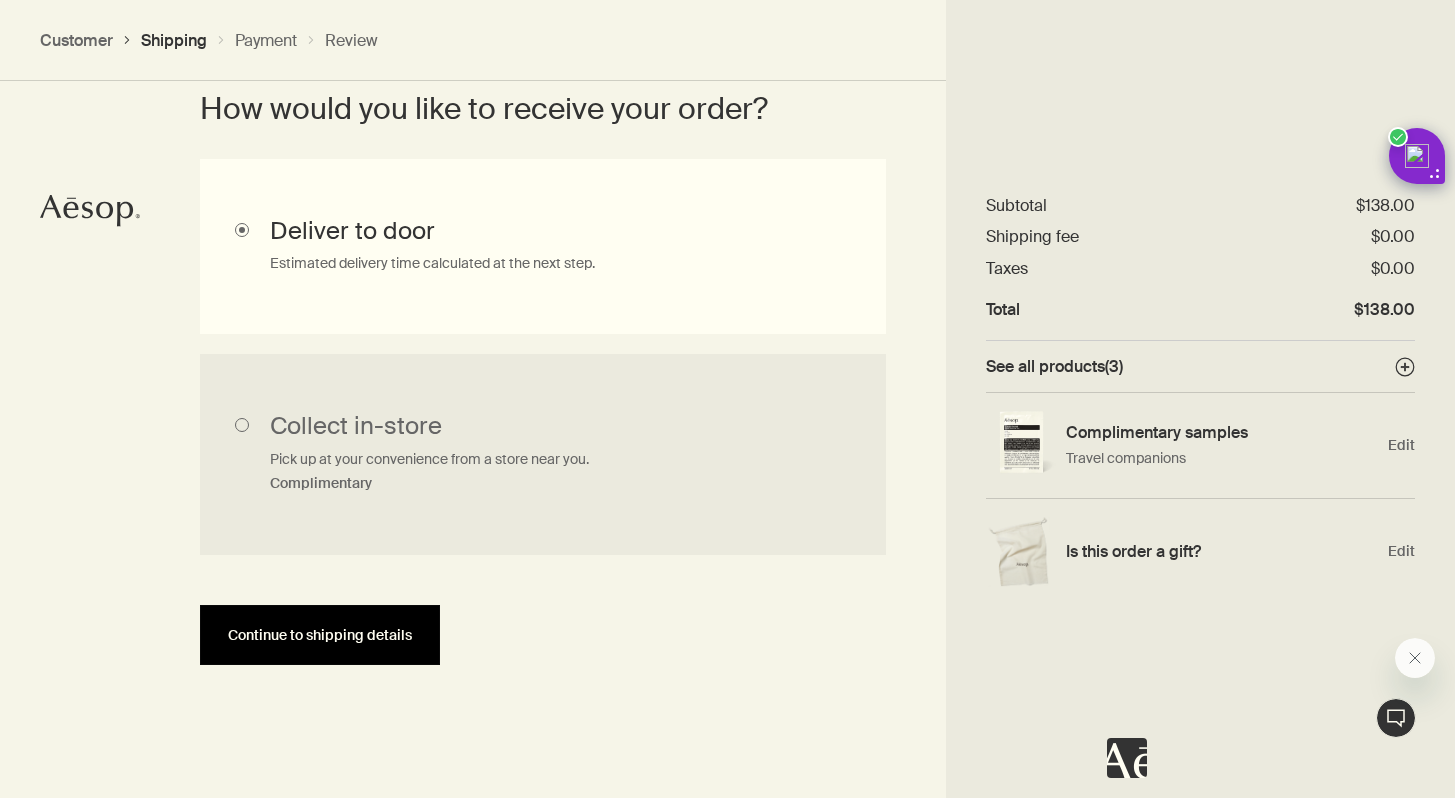click on "How would you like to receive your order? Collect in-store Pick up at your convenience from a store near you. Complimentary Deliver to door Estimated delivery time calculated at the next step. Continue to shipping details" at bounding box center [543, 377] 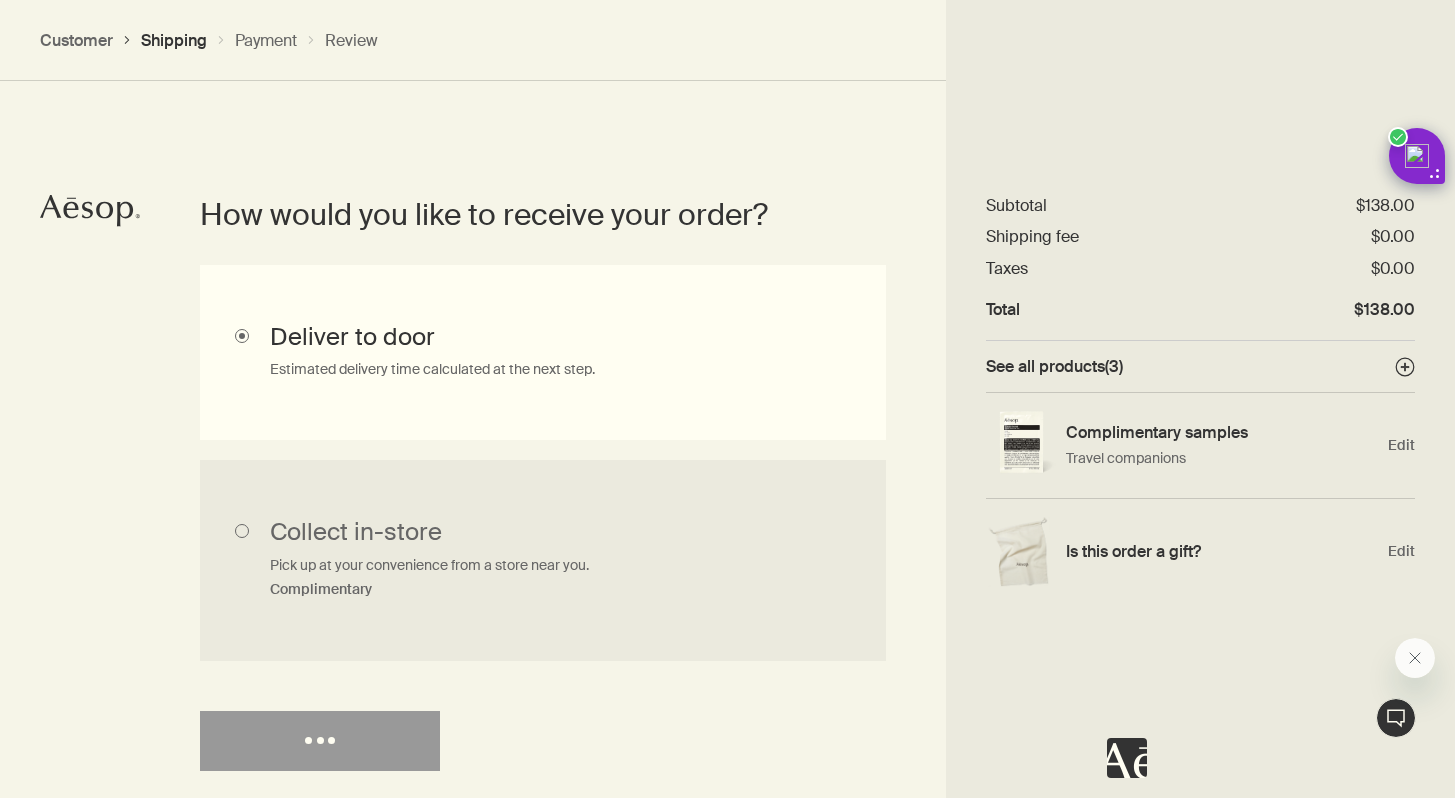 select on "US" 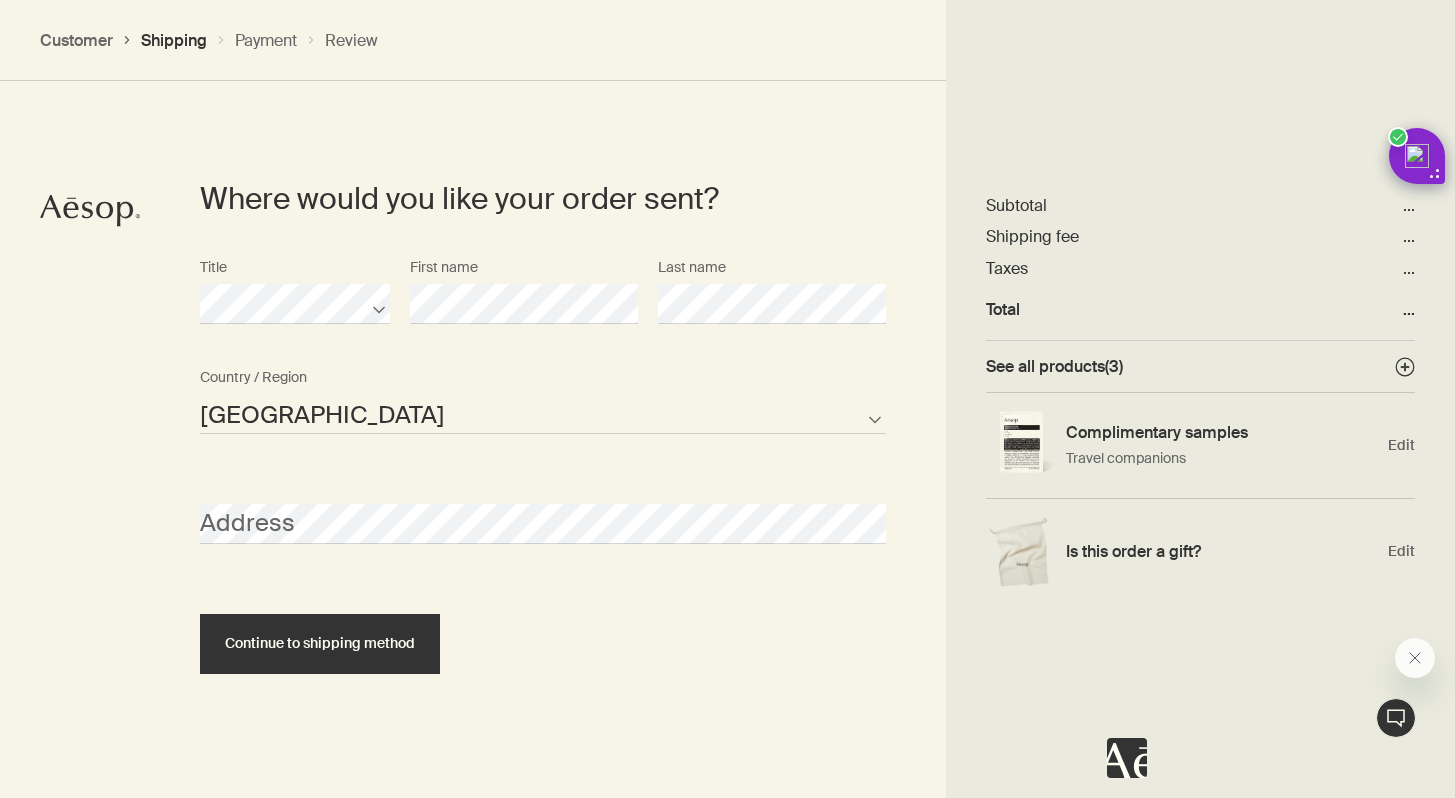 scroll, scrollTop: 891, scrollLeft: 0, axis: vertical 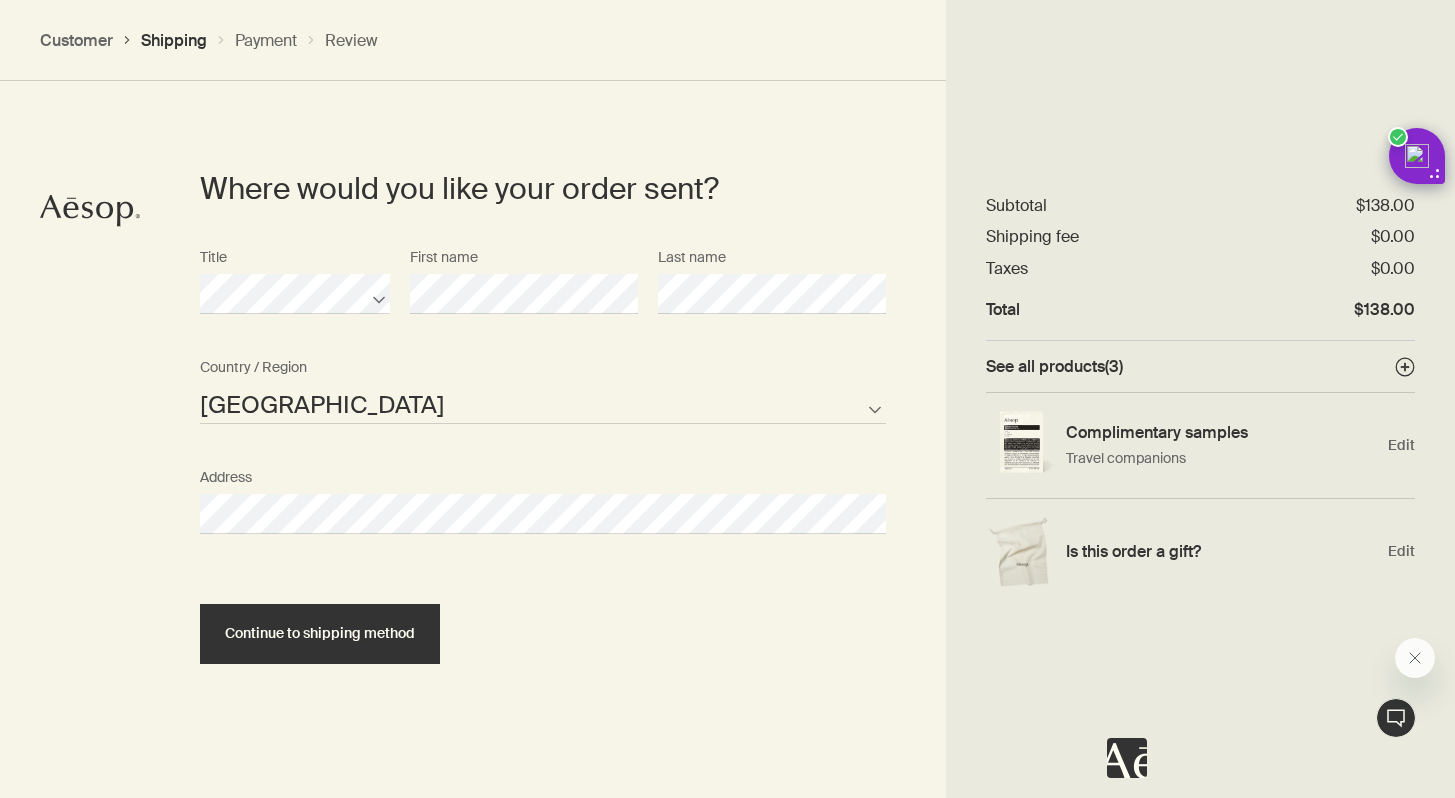select on "US" 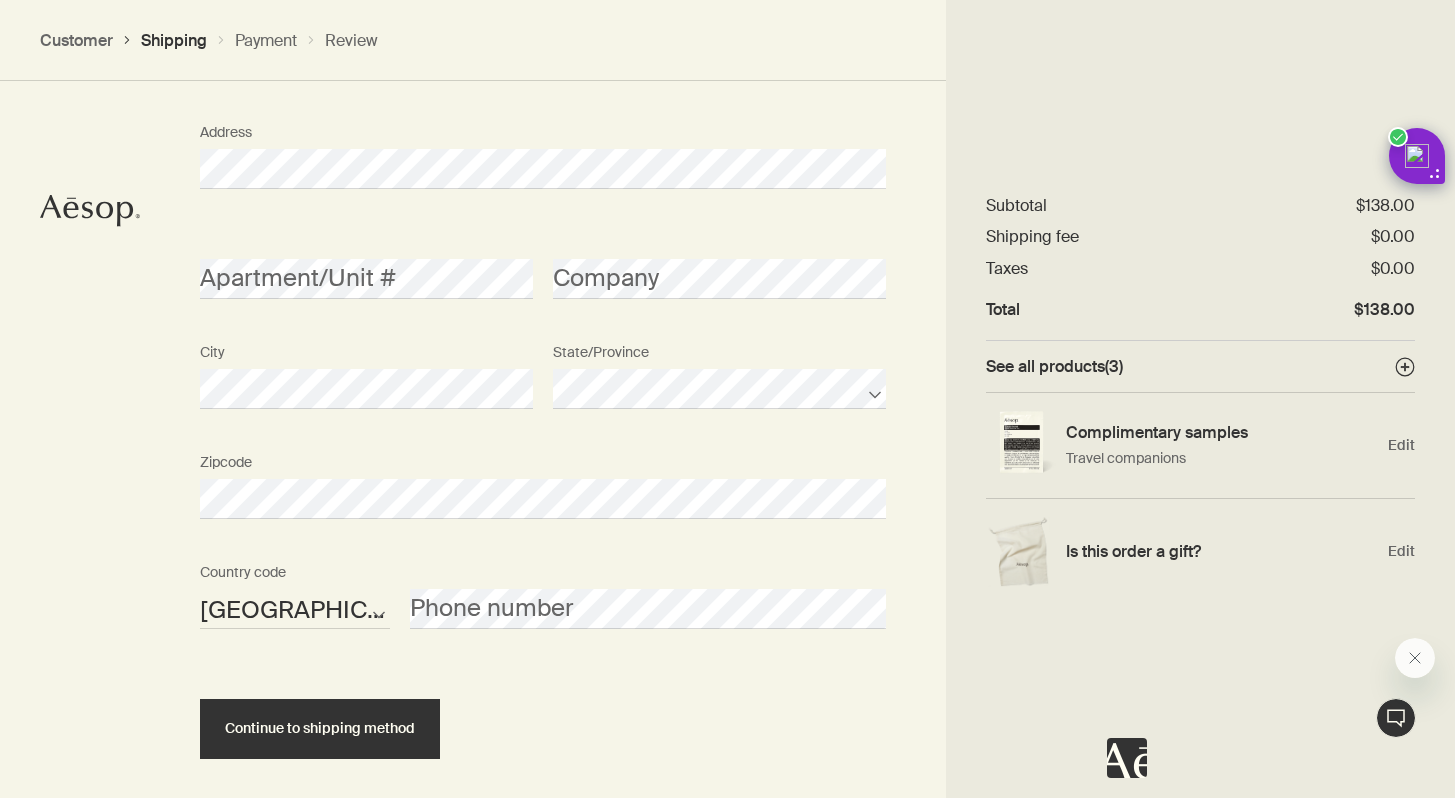scroll, scrollTop: 1266, scrollLeft: 0, axis: vertical 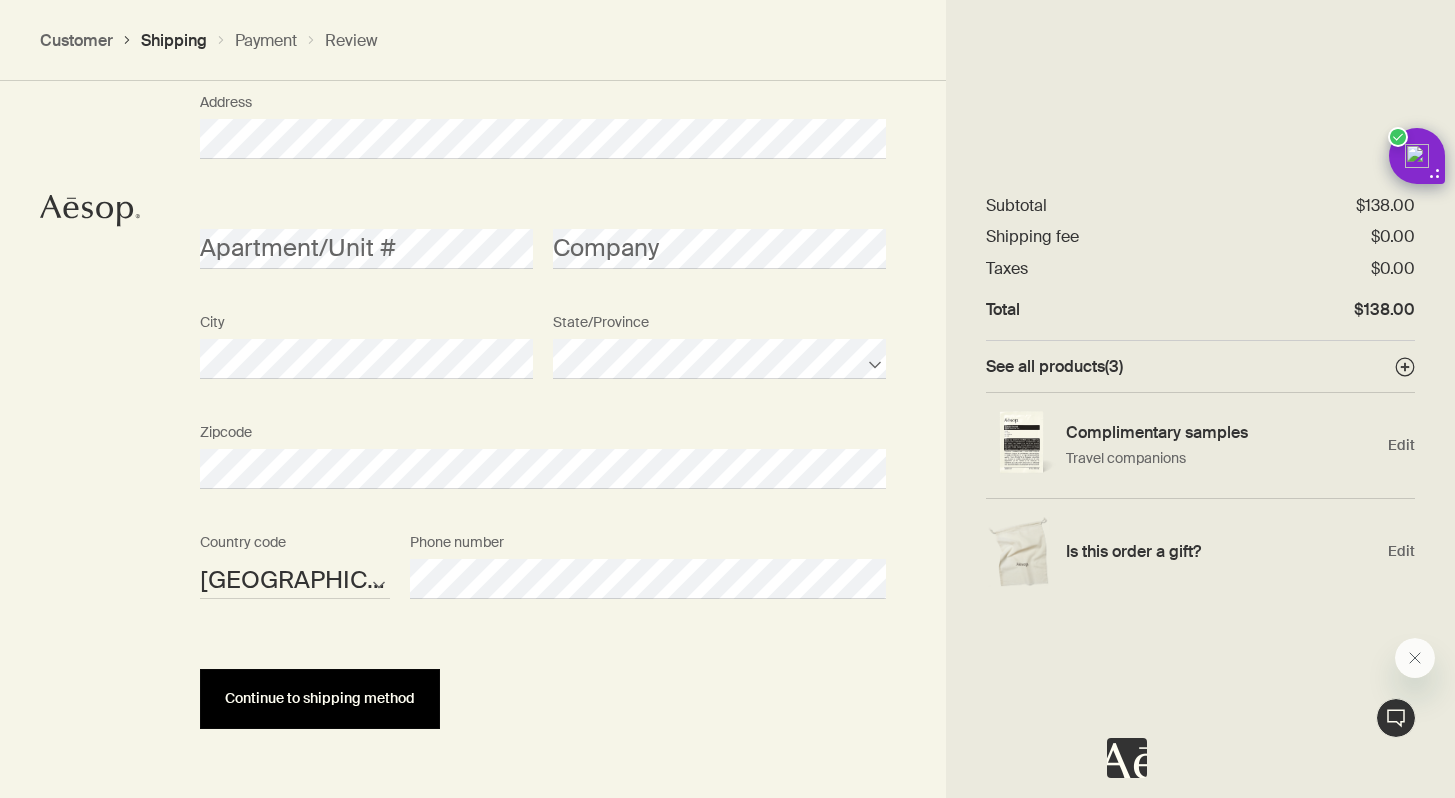 click on "Continue to shipping method" at bounding box center [320, 698] 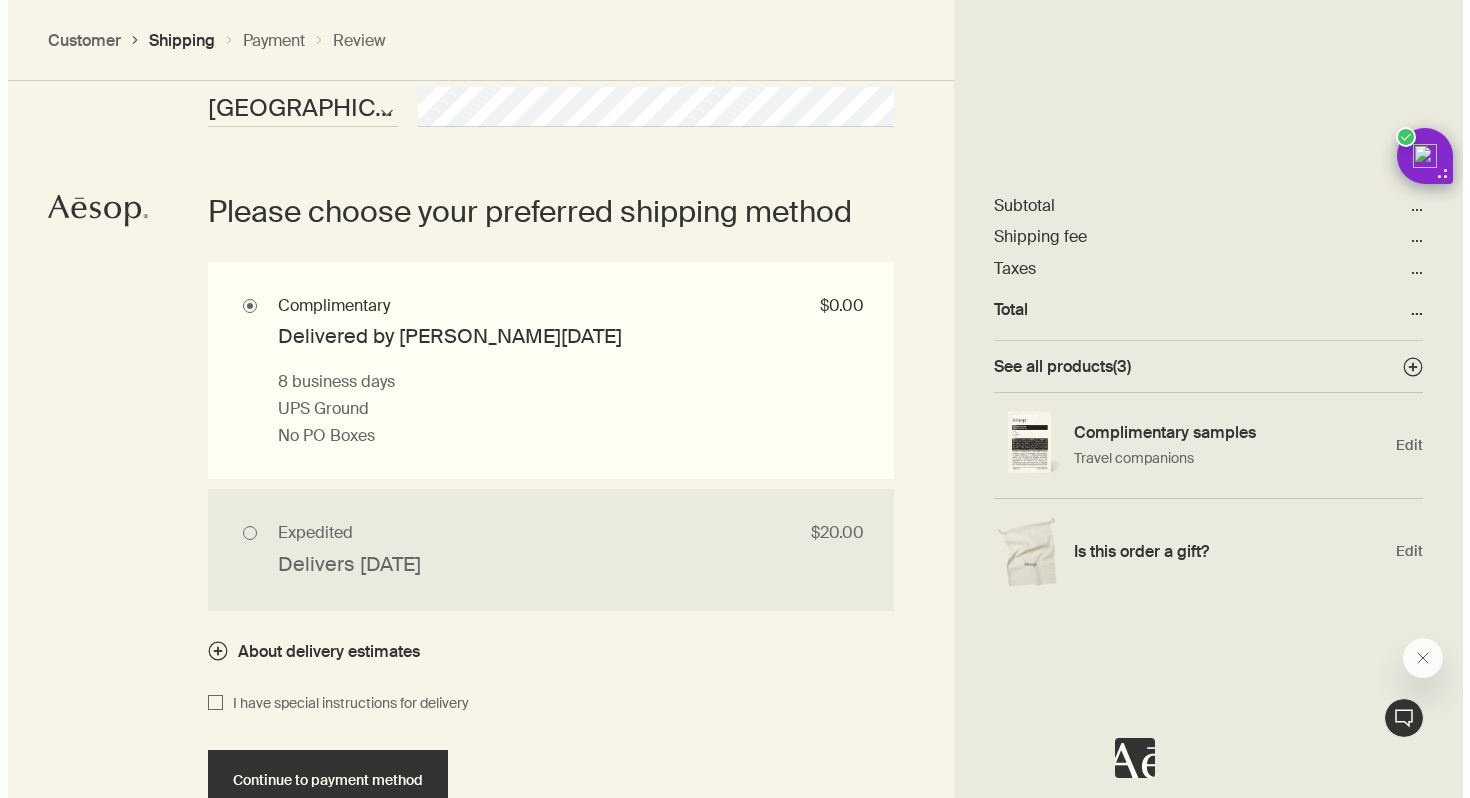 scroll, scrollTop: 1742, scrollLeft: 0, axis: vertical 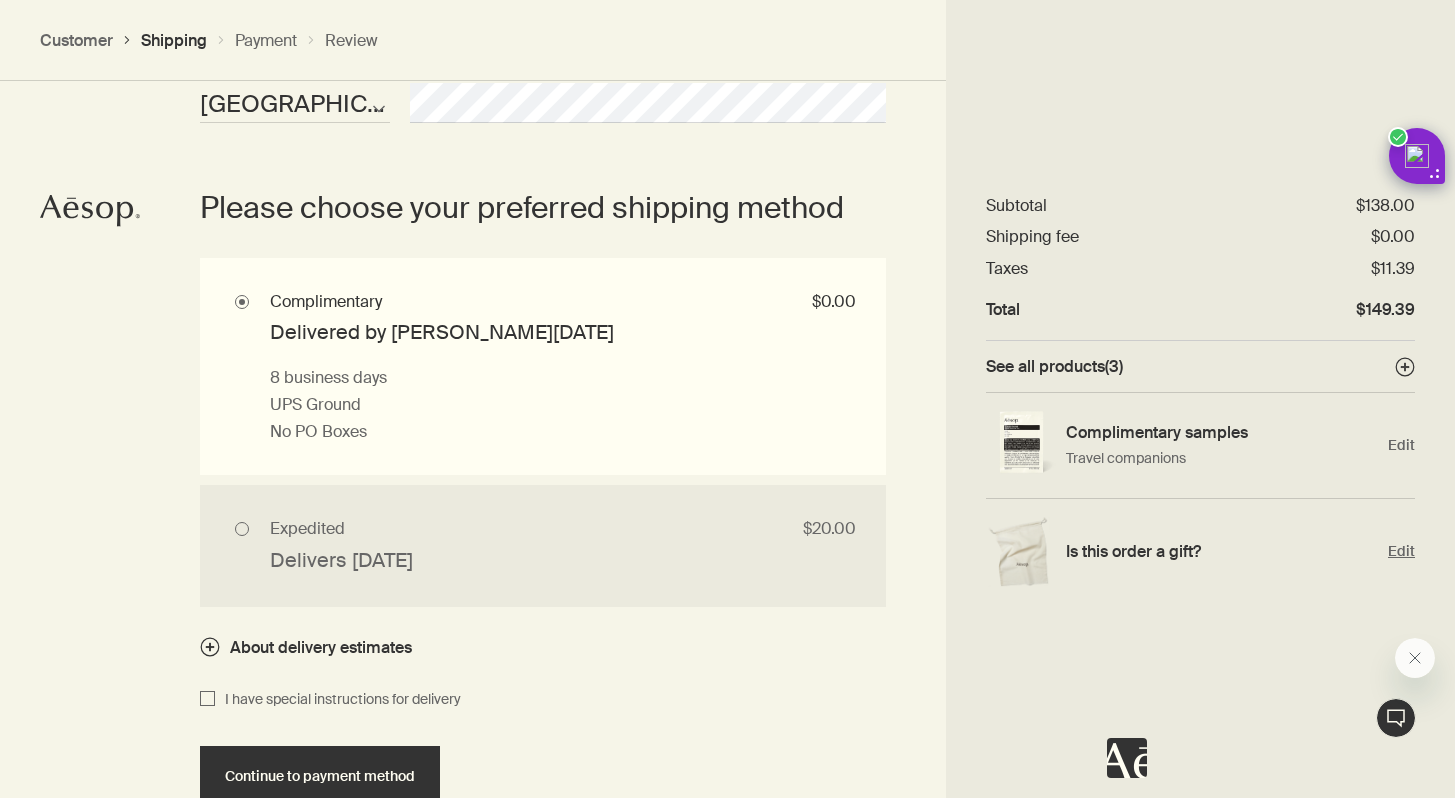 click on "Edit" at bounding box center [1401, 551] 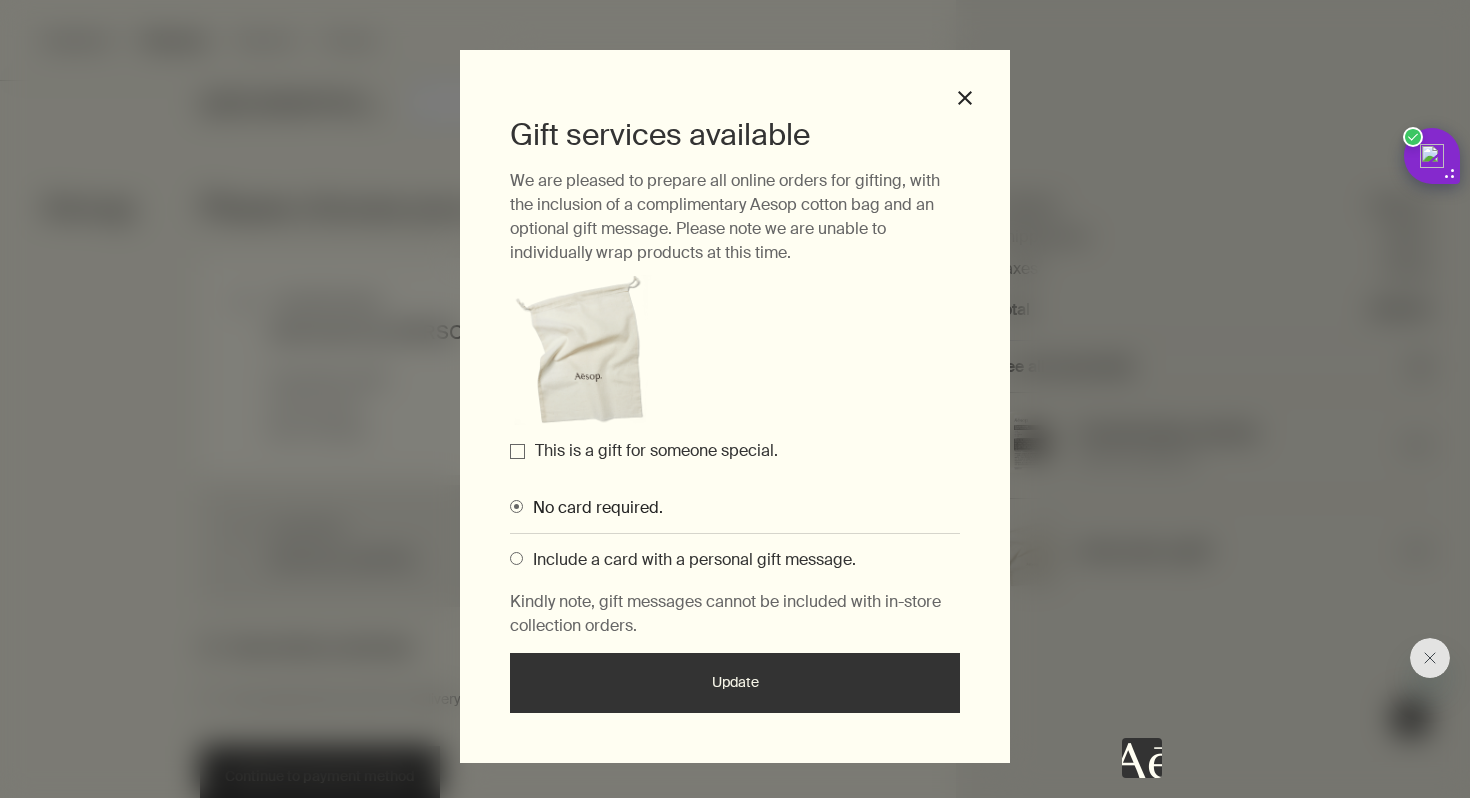 click on "This is a gift for someone special." at bounding box center (656, 450) 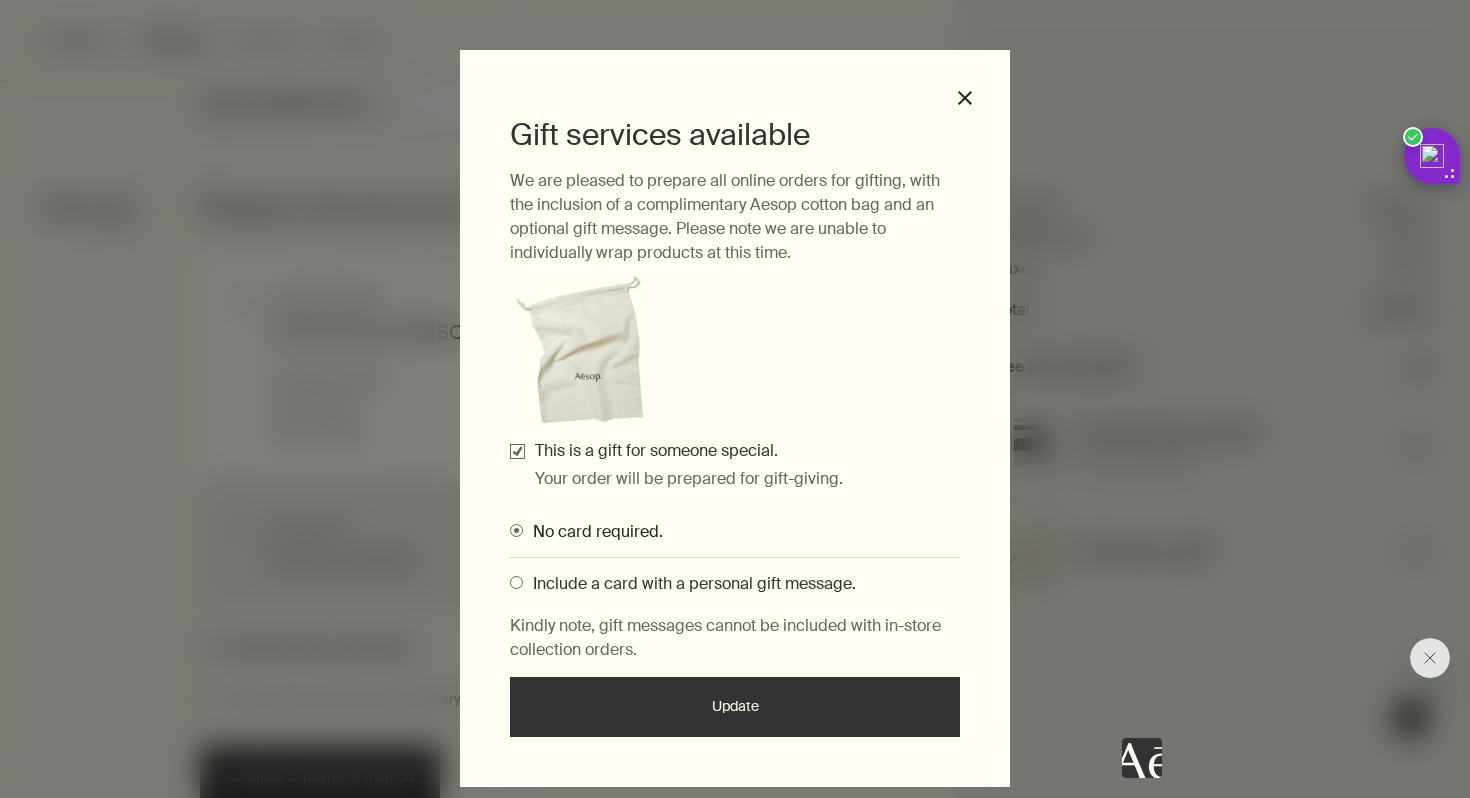 scroll, scrollTop: 39, scrollLeft: 0, axis: vertical 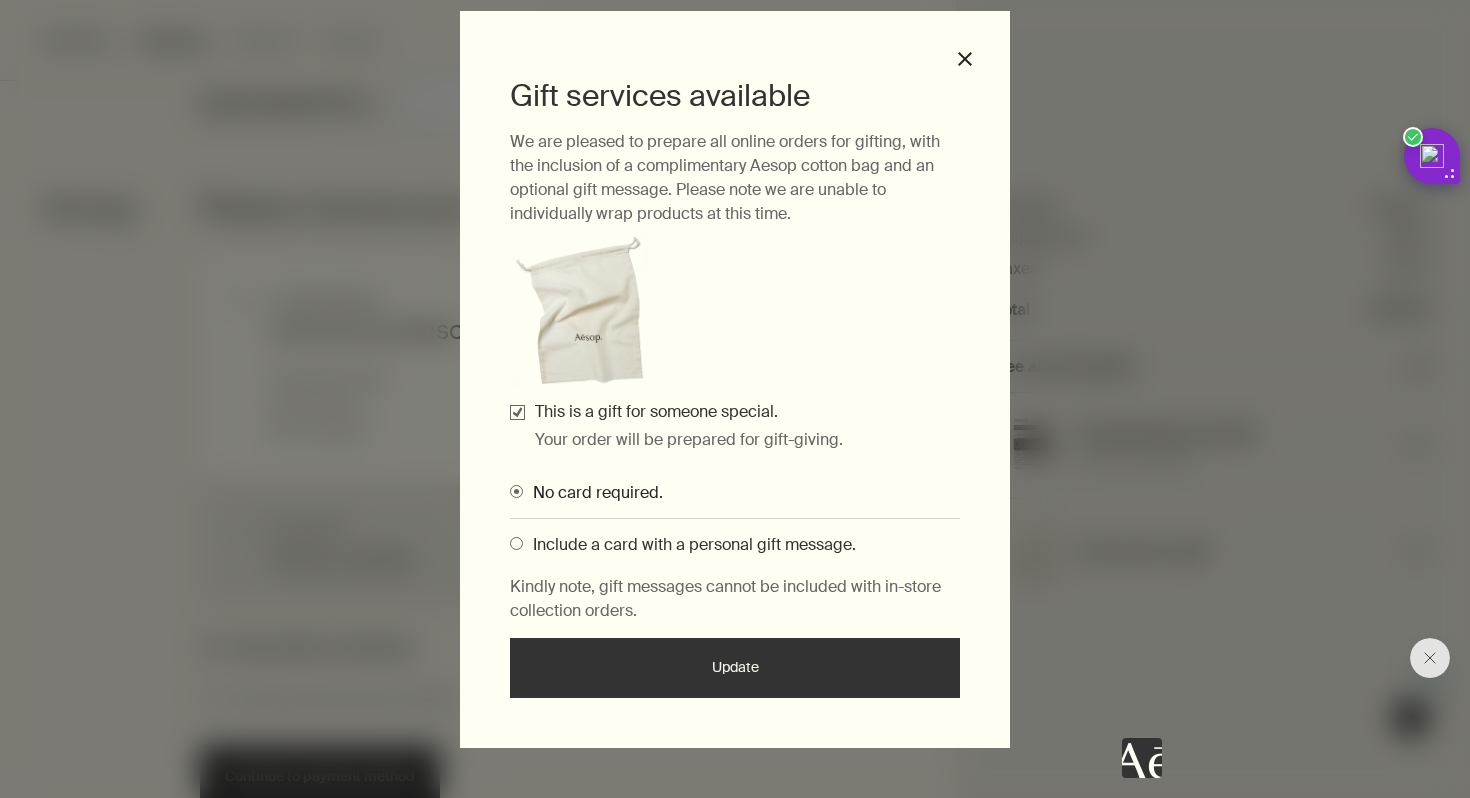 click on "Include a card with a personal gift message." at bounding box center [689, 544] 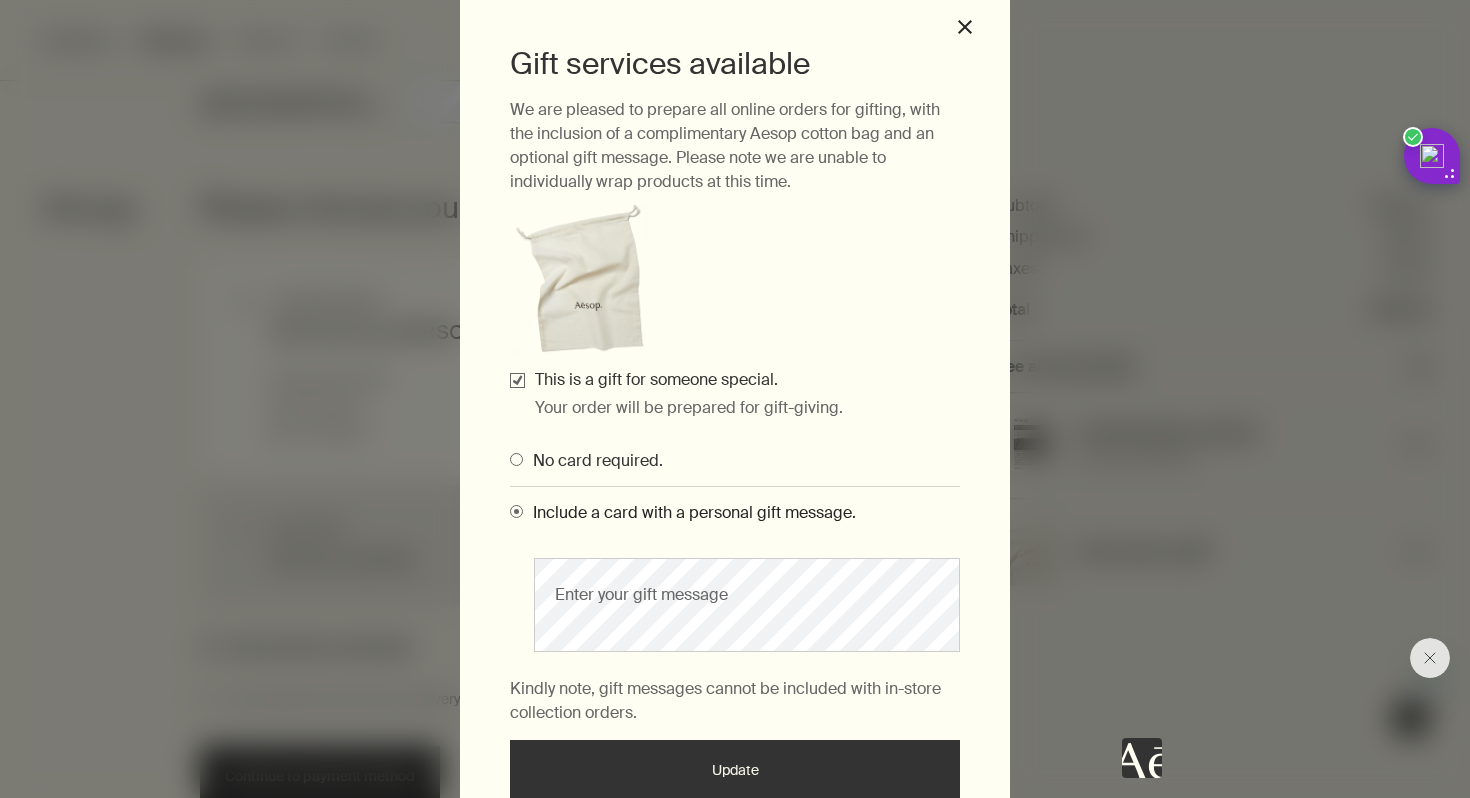 scroll, scrollTop: 106, scrollLeft: 0, axis: vertical 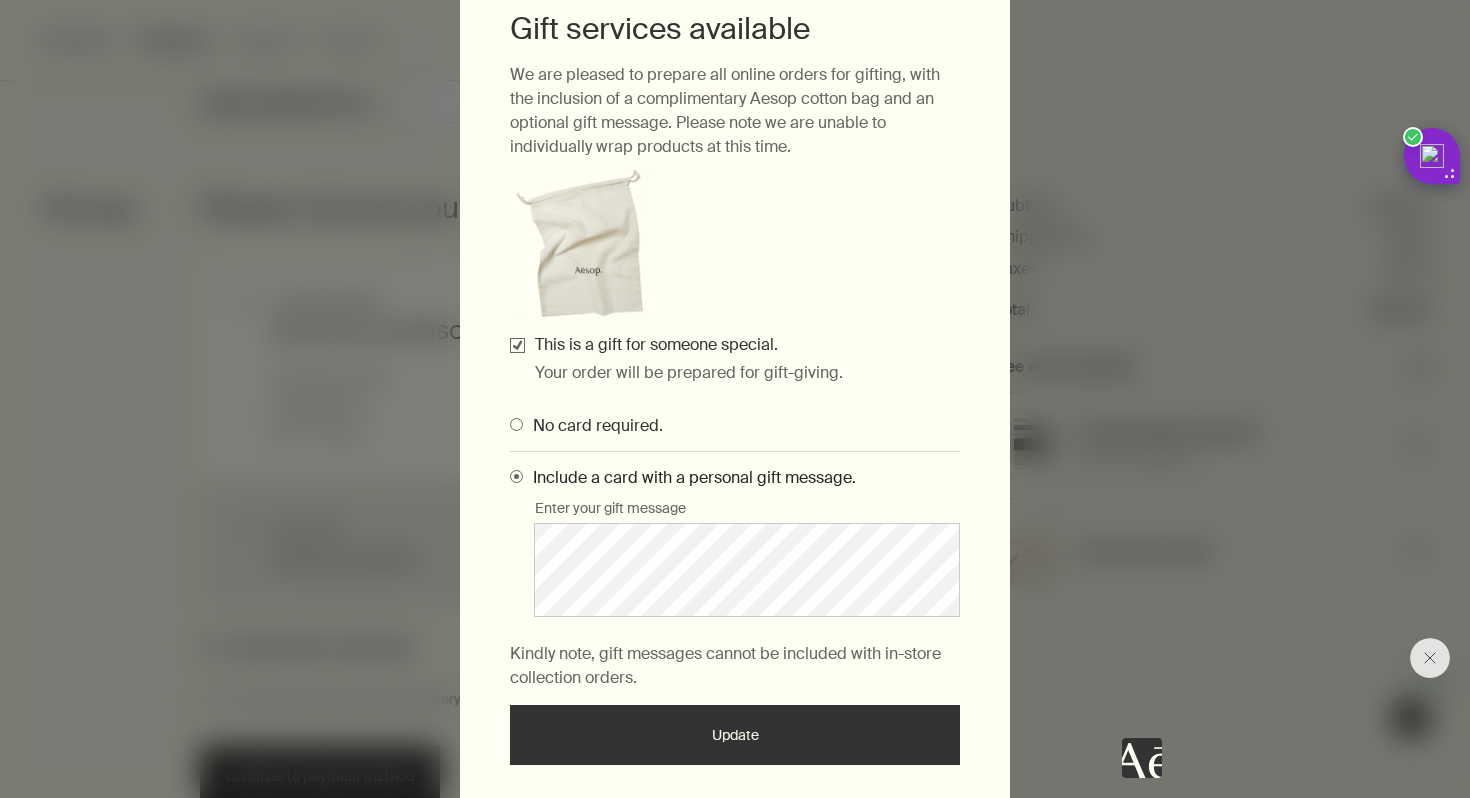 click on "Update" at bounding box center (735, 735) 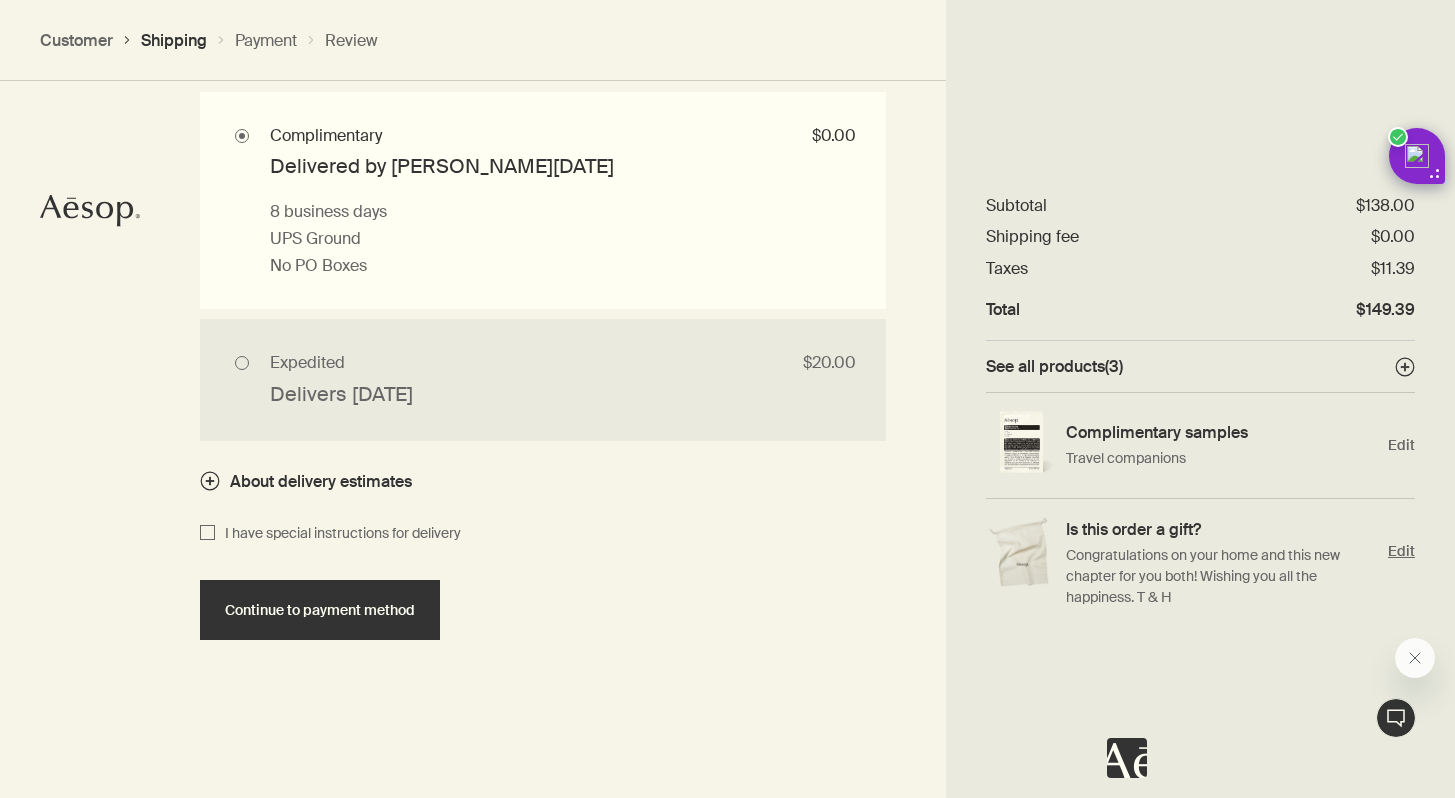 scroll, scrollTop: 1906, scrollLeft: 0, axis: vertical 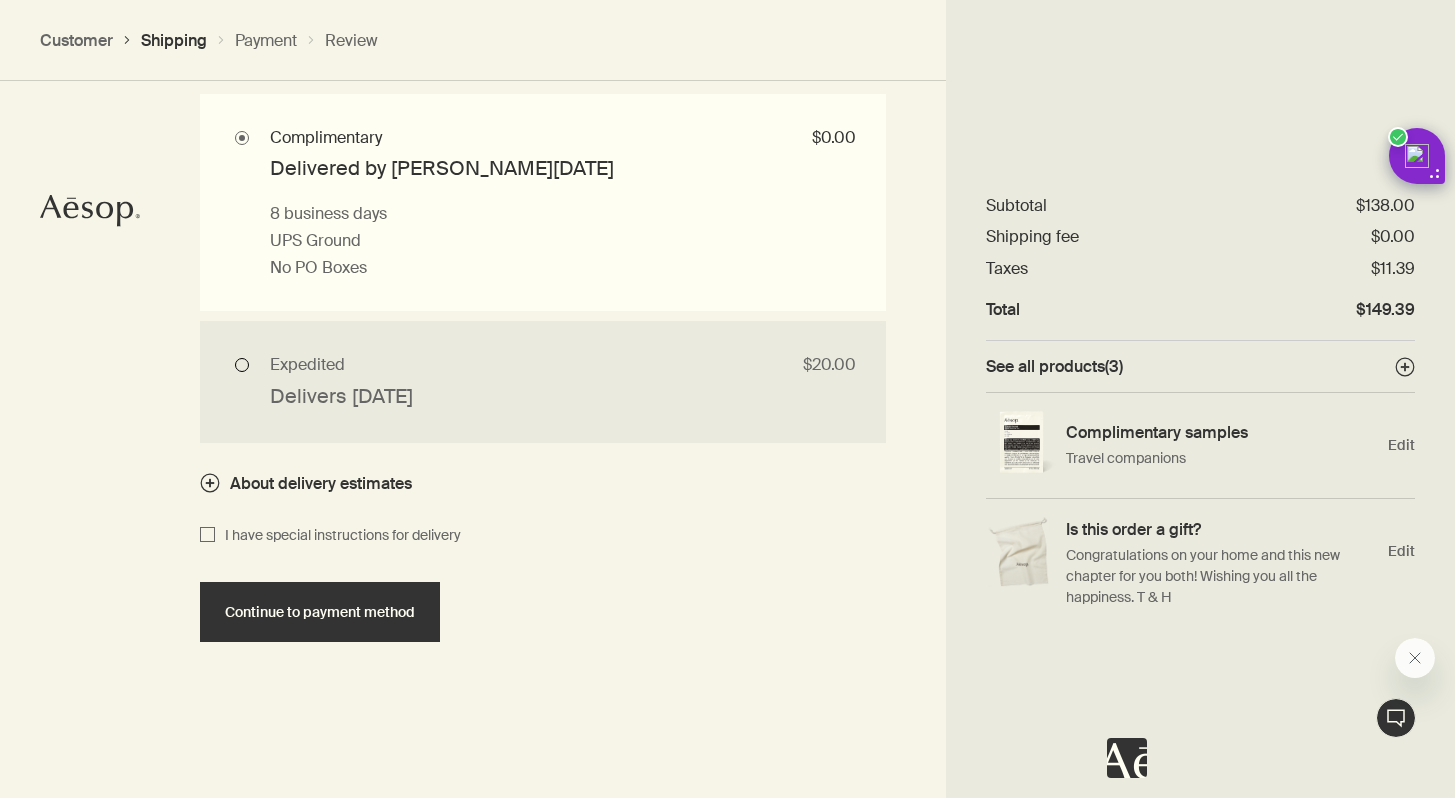 click on "Expedited $20.00 Delivers tomorrow 1 business day if placed before 12PM PT UPS Next Day Air No PO Boxes" at bounding box center (543, 381) 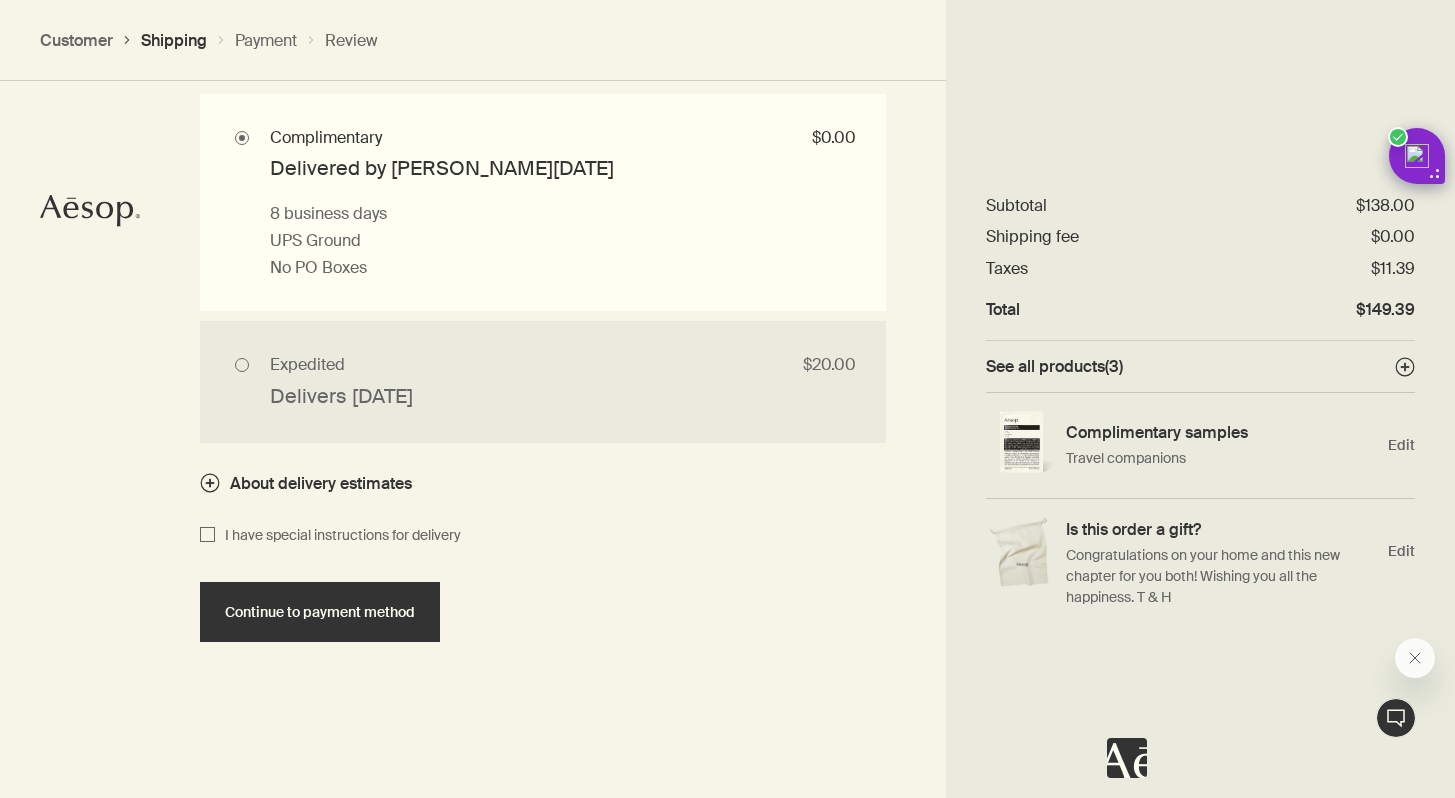 radio on "true" 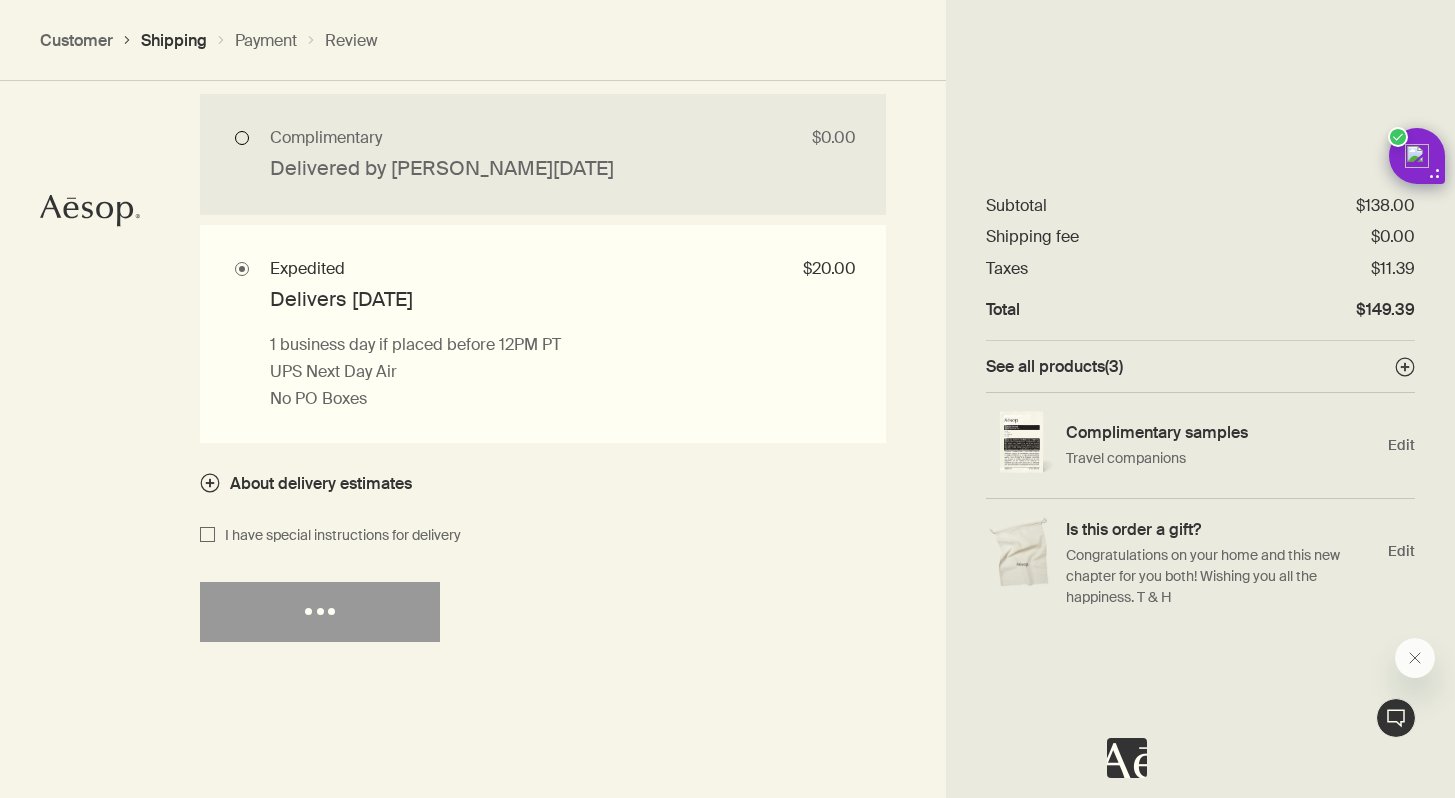 click on "Complimentary $0.00 Delivered by Mon, Jul 21 8 business days UPS Ground No PO Boxes" at bounding box center (543, 154) 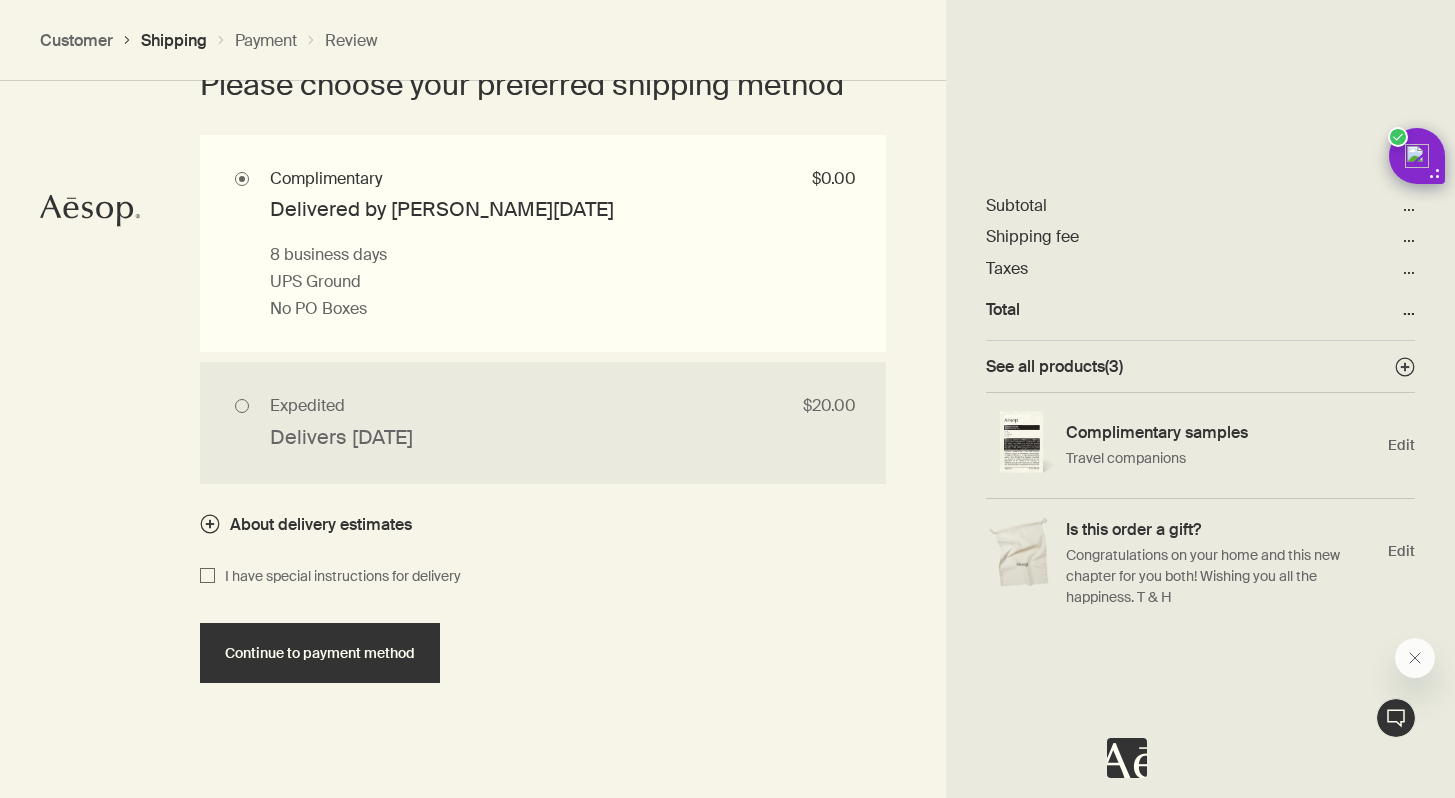 scroll, scrollTop: 1973, scrollLeft: 0, axis: vertical 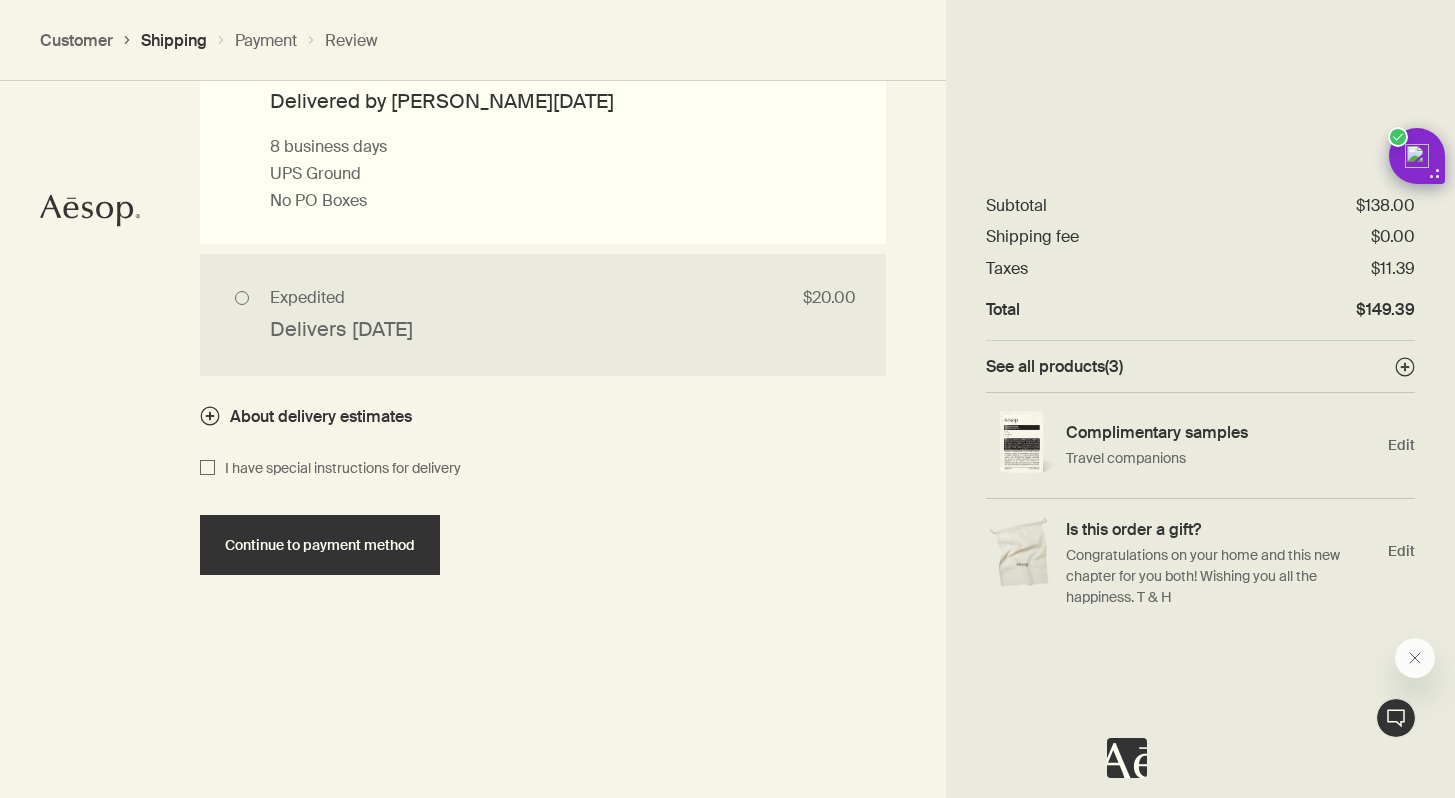 click 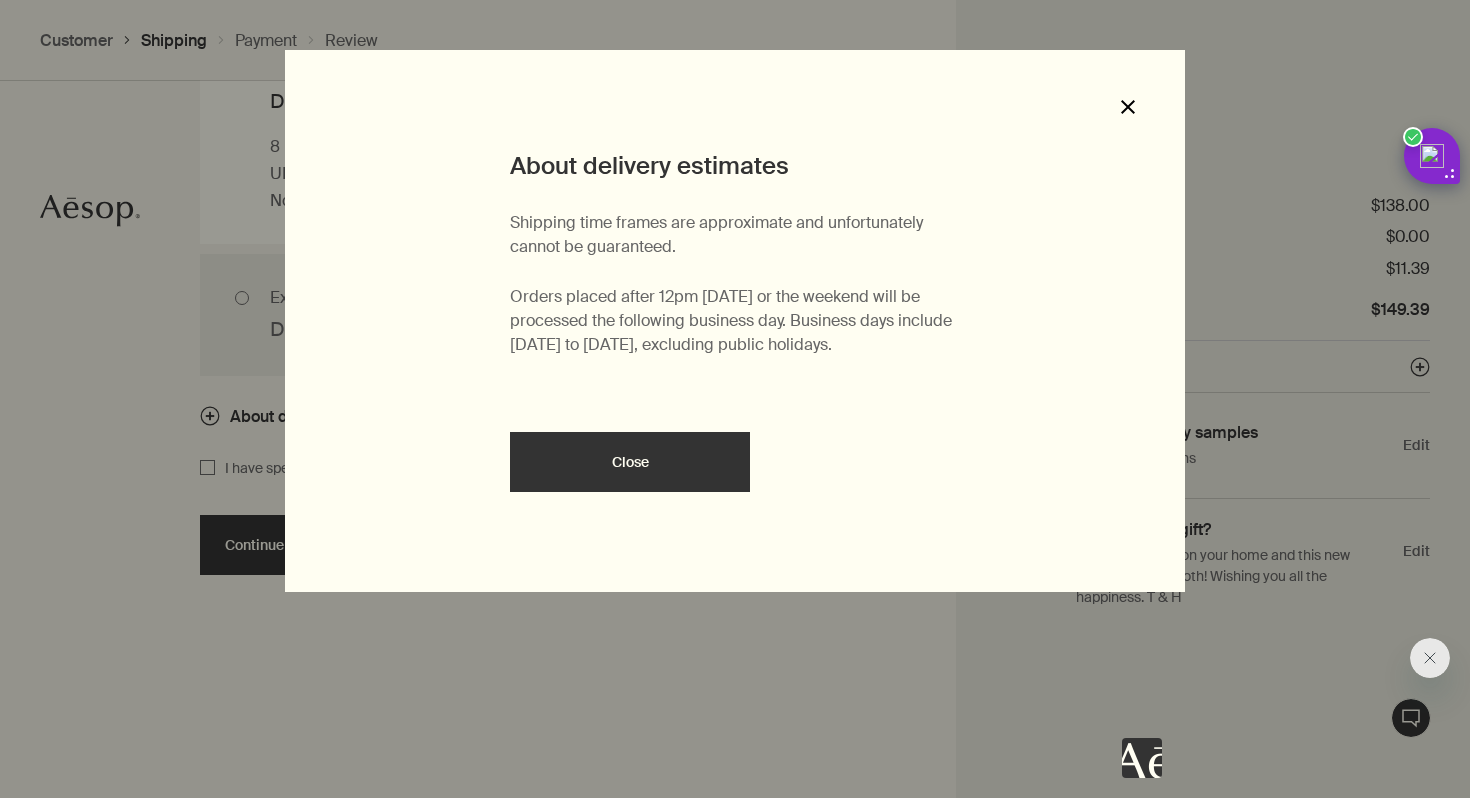 click on "Close" at bounding box center (1128, 107) 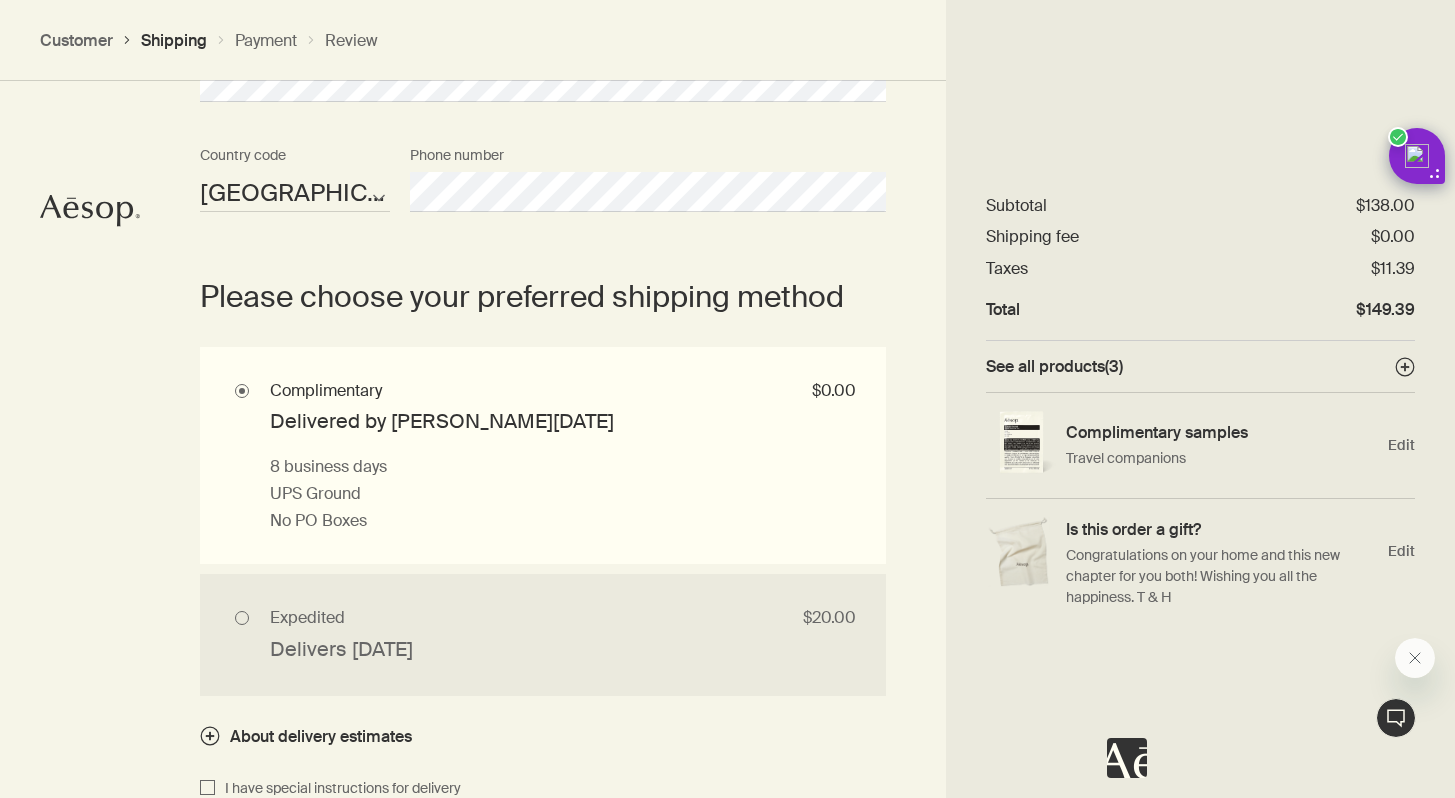 scroll, scrollTop: 1616, scrollLeft: 0, axis: vertical 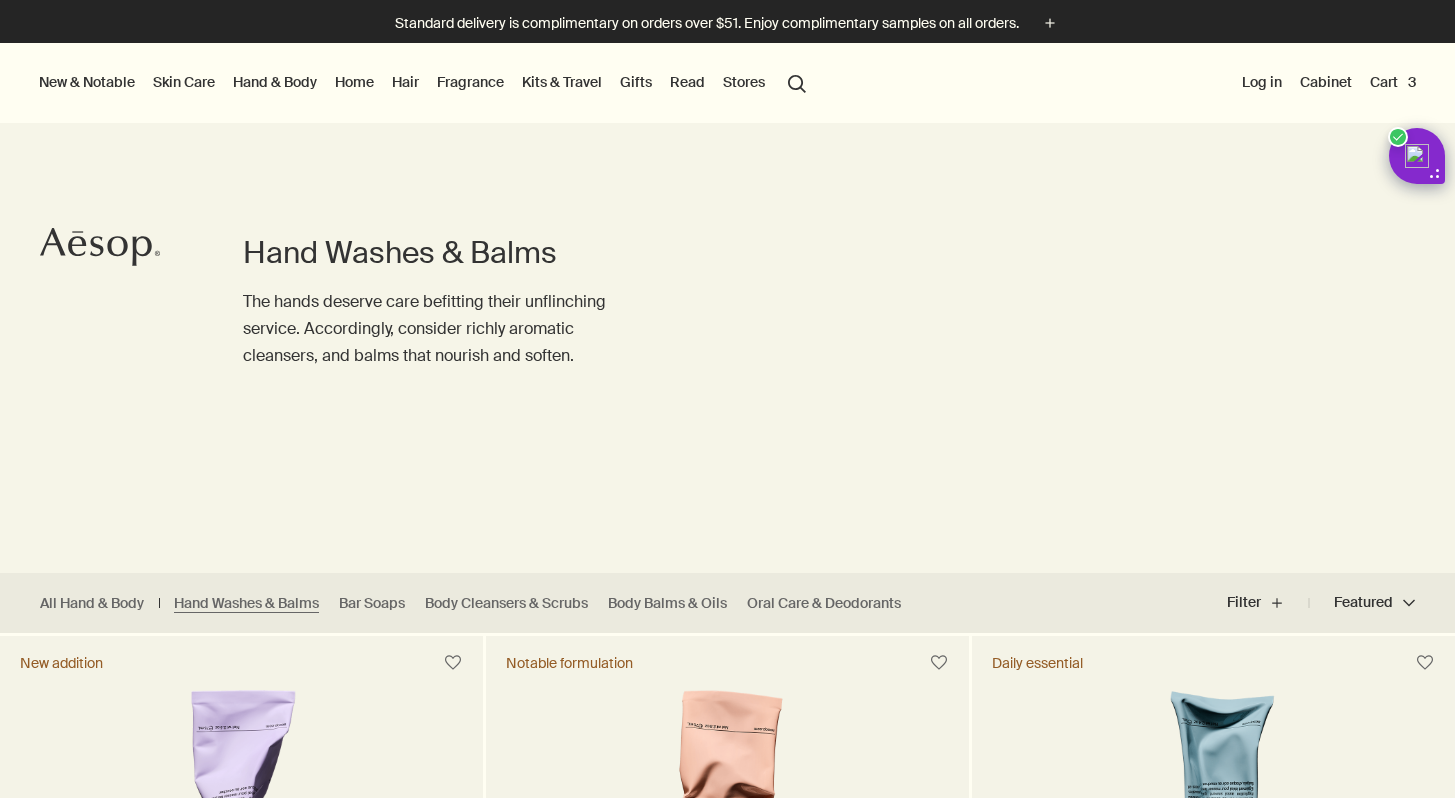 click on "Cart 3" at bounding box center [1393, 83] 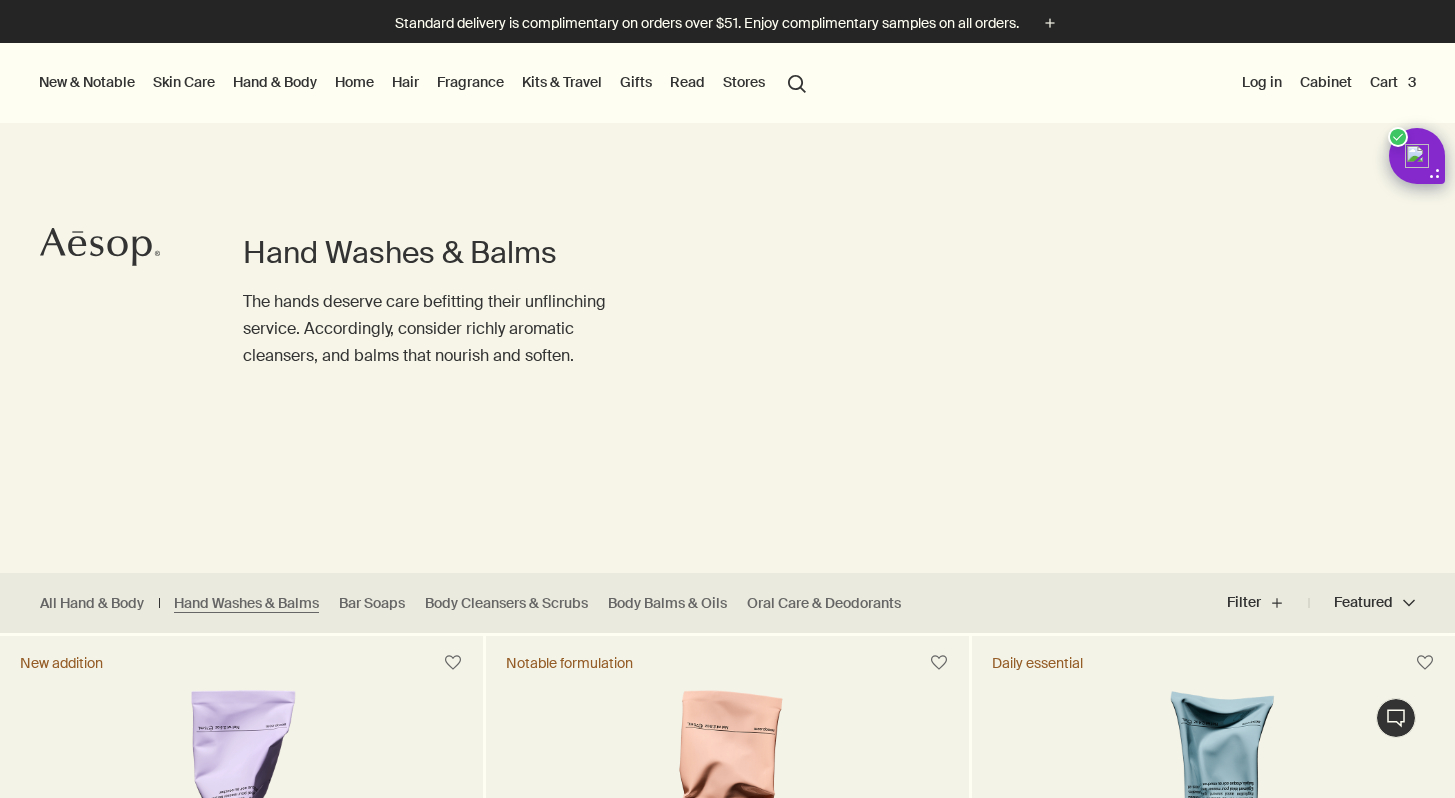 click on "Cart 3" at bounding box center (1393, 82) 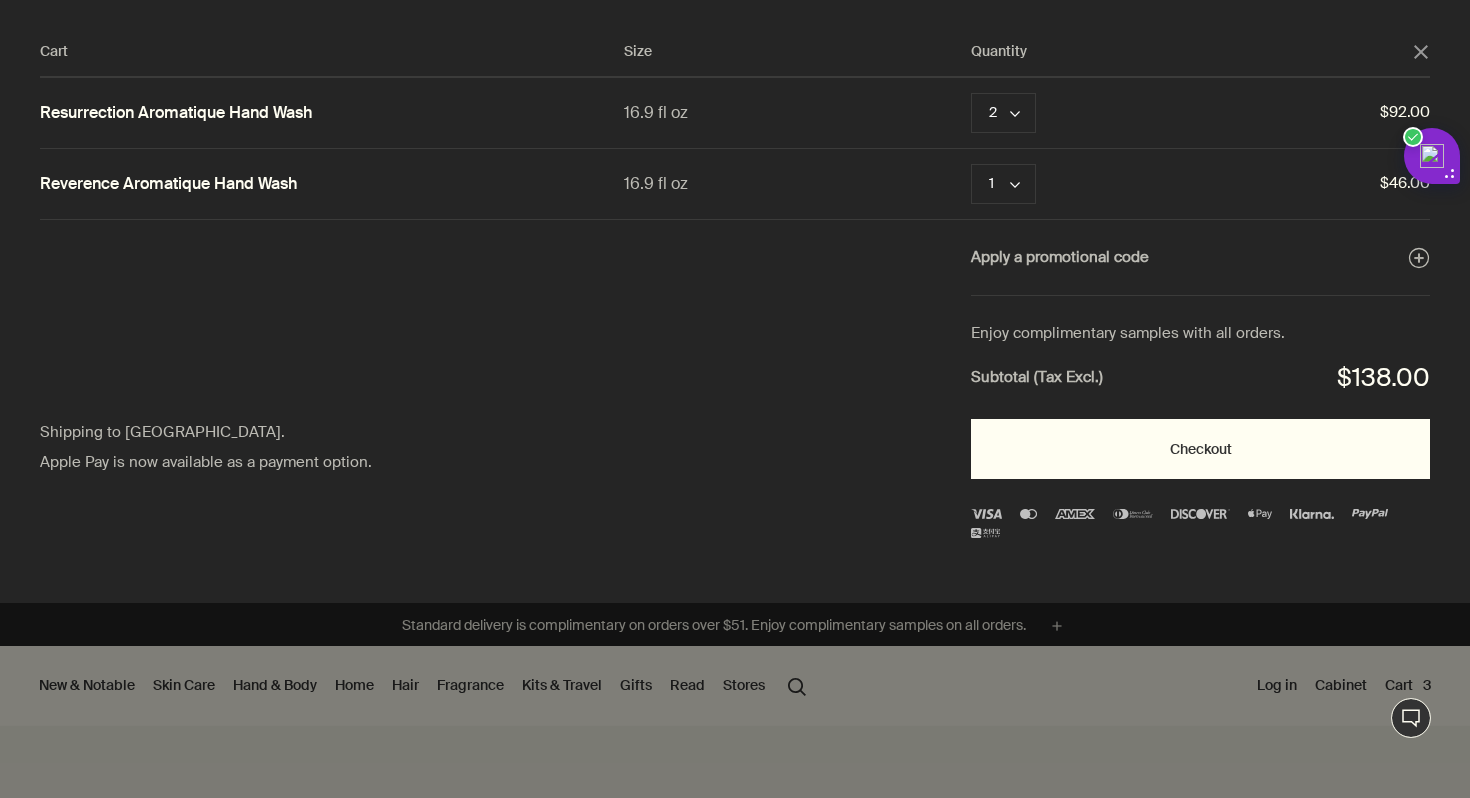 click on "Checkout" at bounding box center [1200, 449] 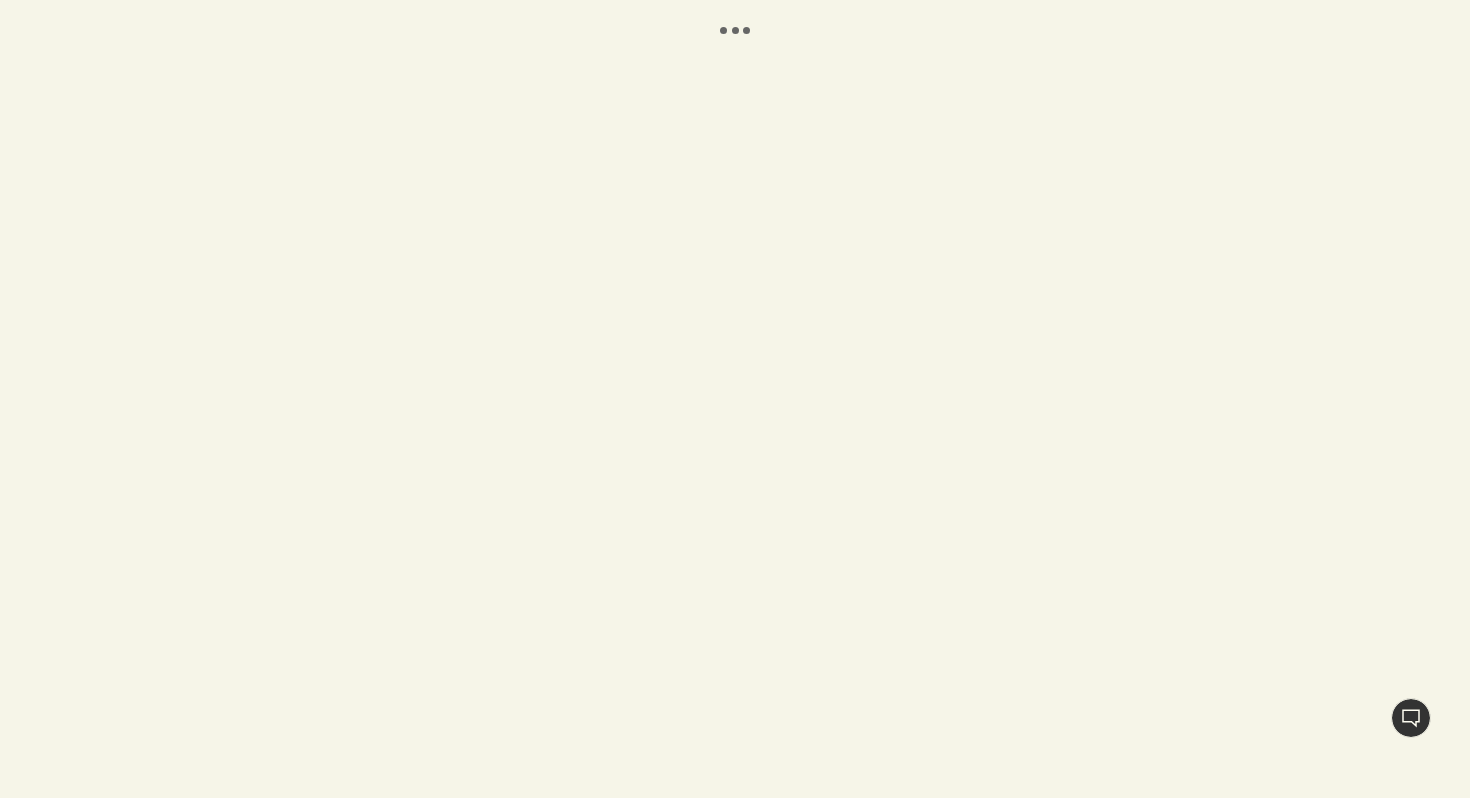 scroll, scrollTop: 0, scrollLeft: 0, axis: both 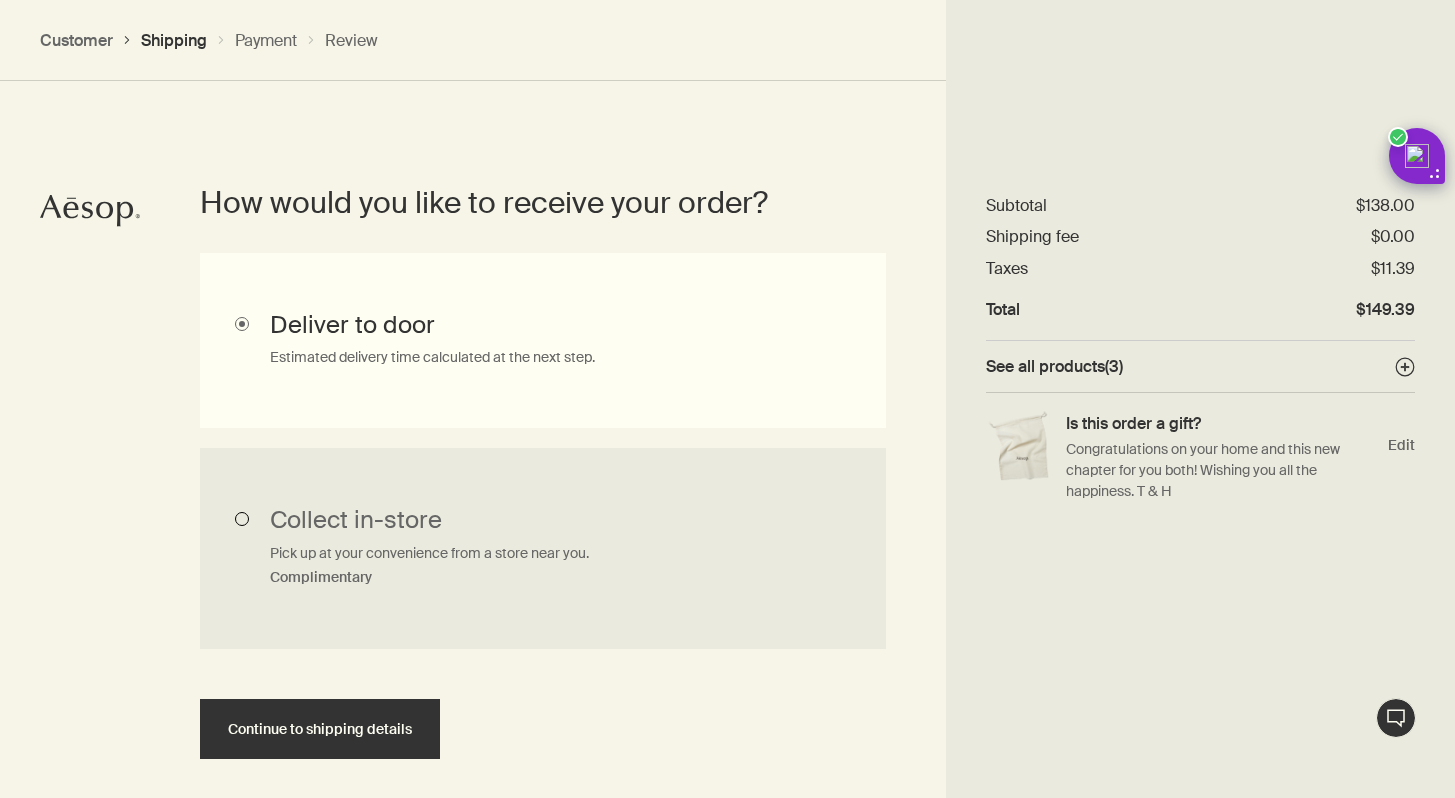 click on "Collect in-store Pick up at your convenience from a store near you. Complimentary" at bounding box center (543, 549) 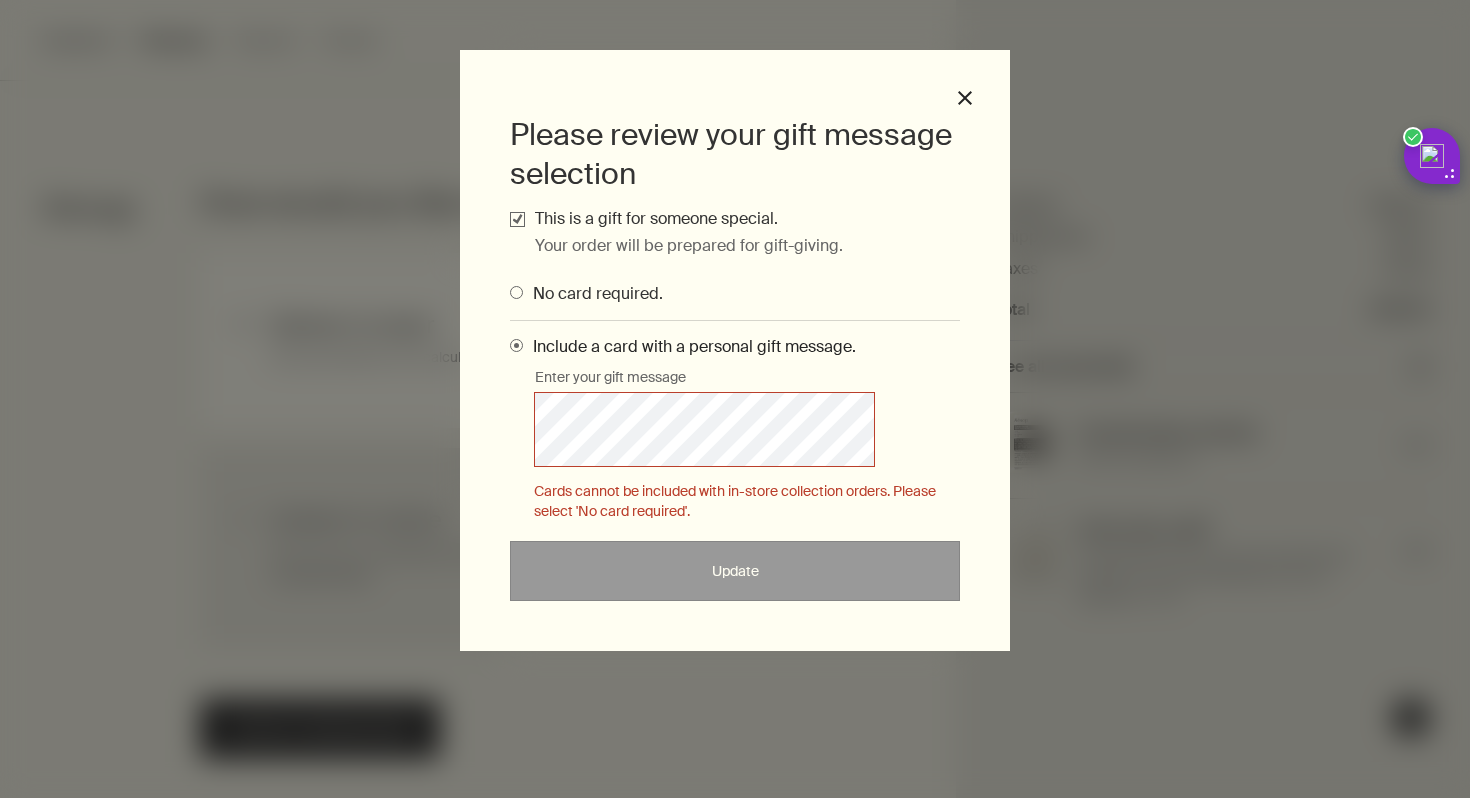 click on "Cards cannot be included with in-store collection orders. Please select 'No card required'." at bounding box center (747, 501) 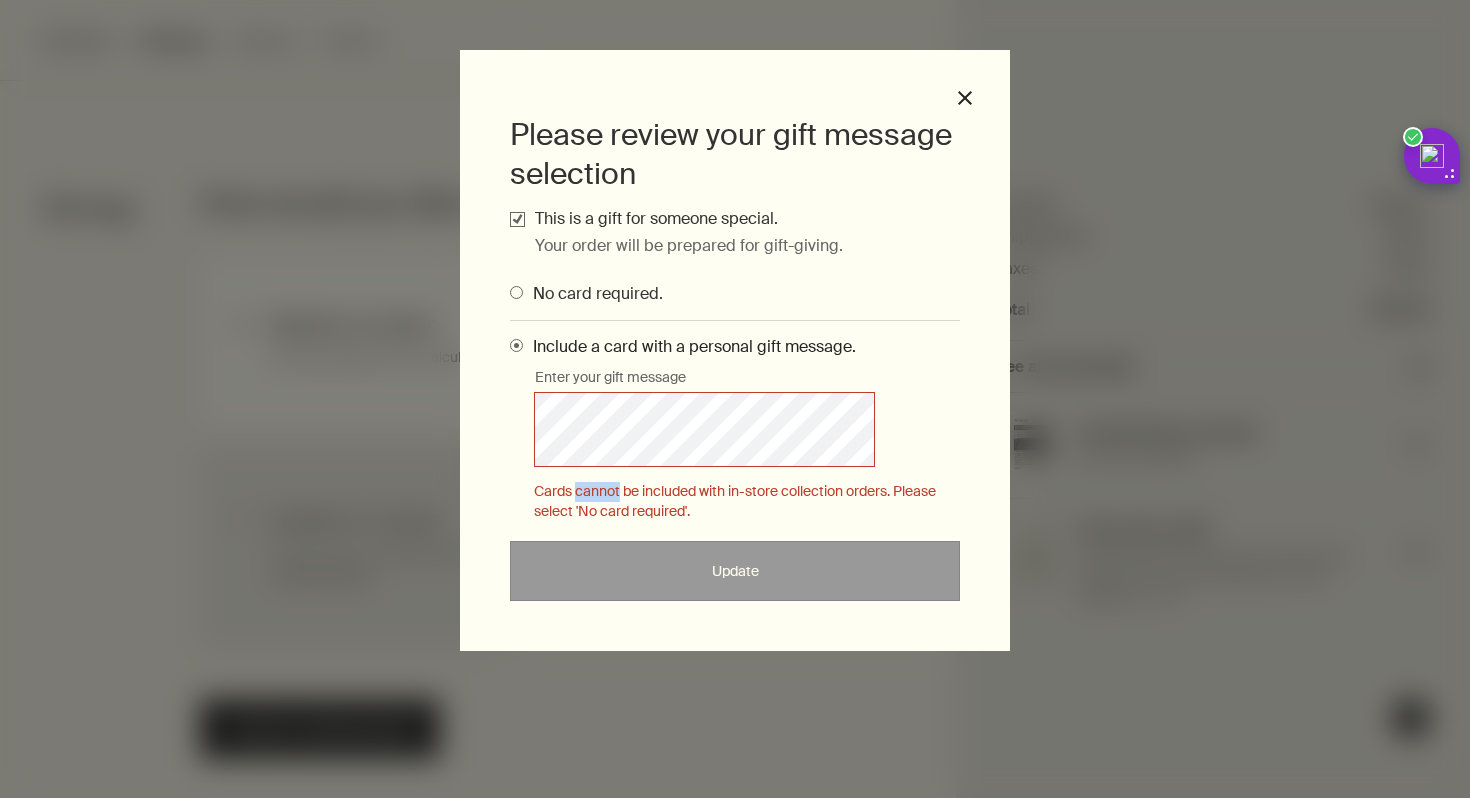 click on "Cards cannot be included with in-store collection orders. Please select 'No card required'." at bounding box center (747, 501) 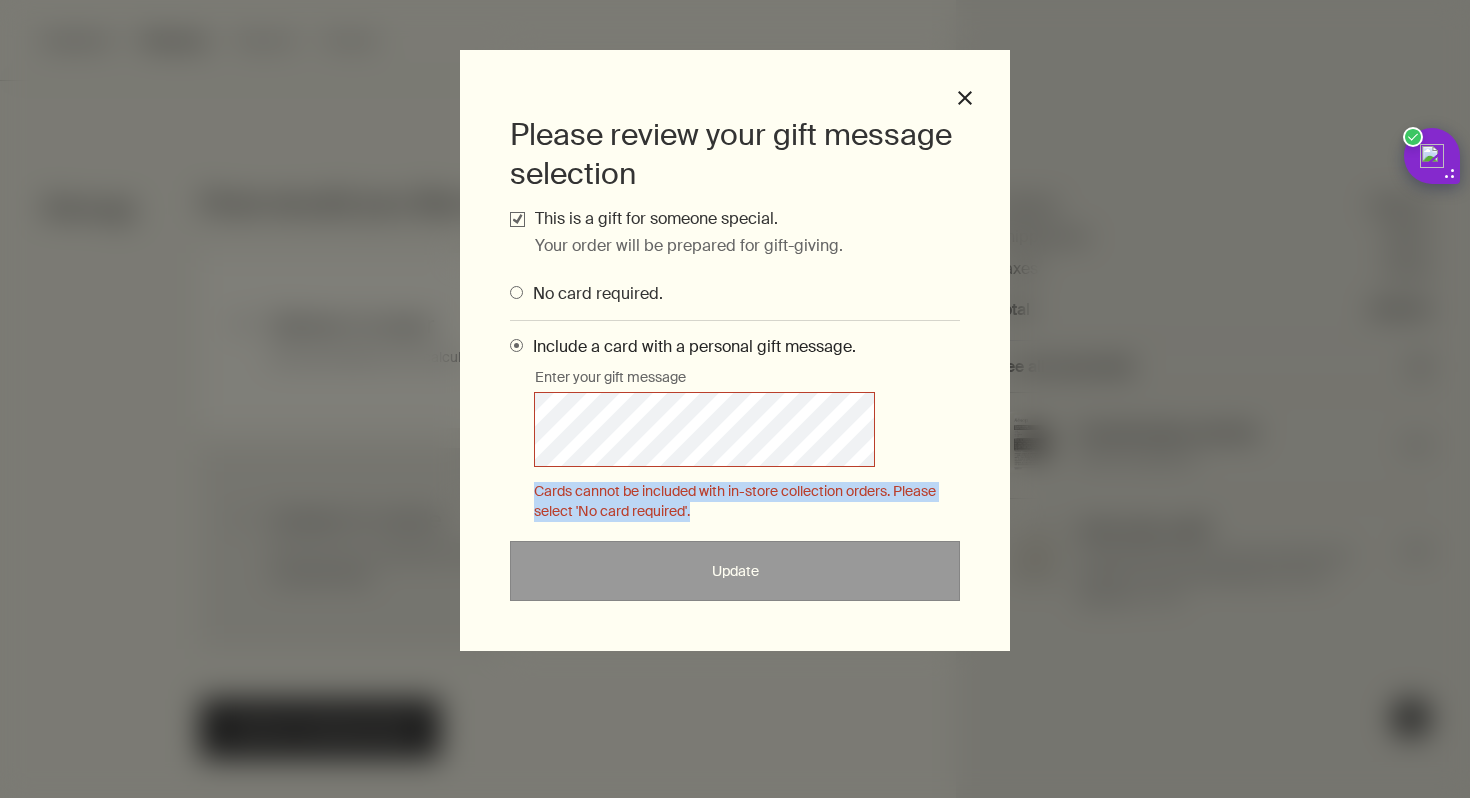 click on "Cards cannot be included with in-store collection orders. Please select 'No card required'." at bounding box center (747, 501) 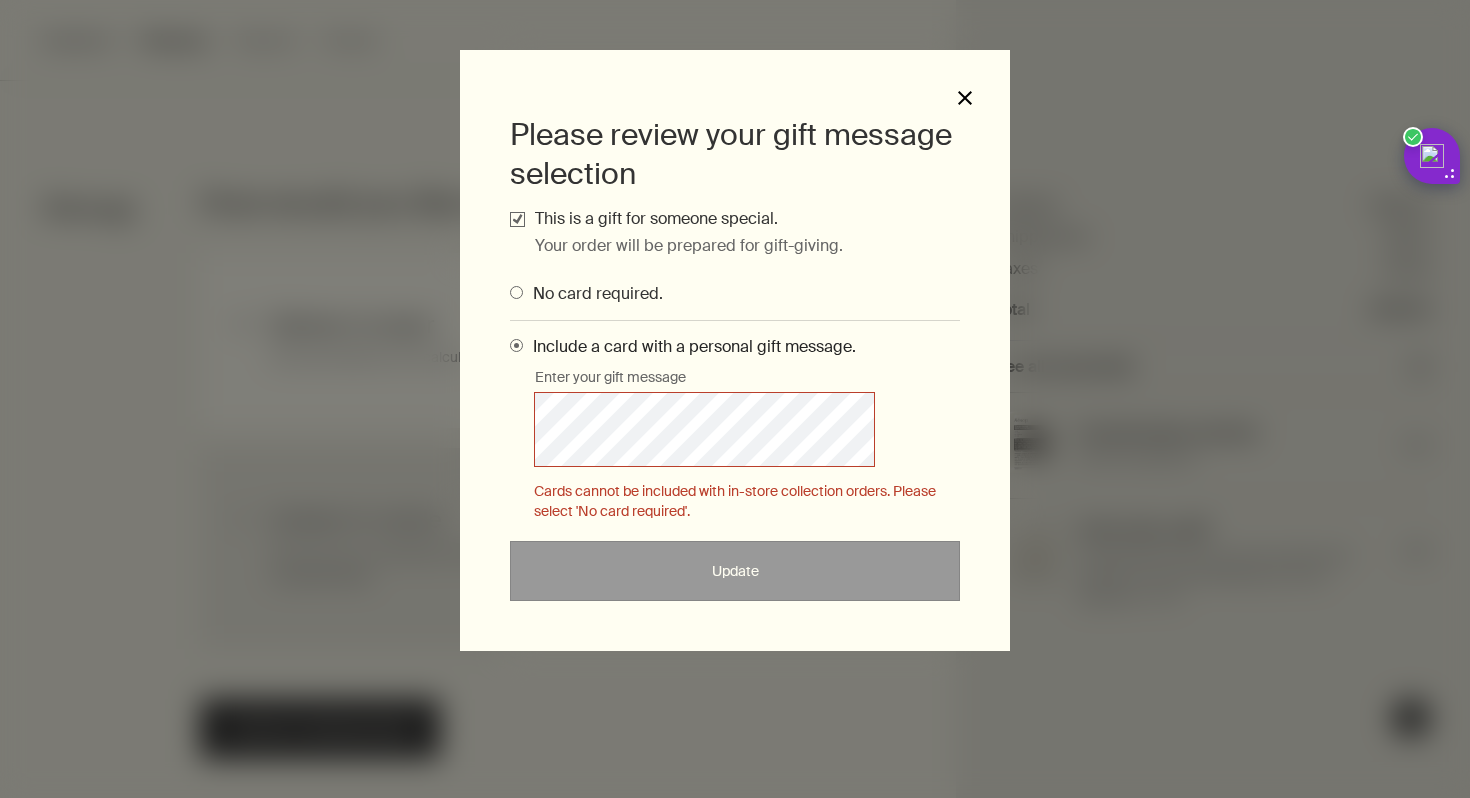click on "close" at bounding box center (965, 98) 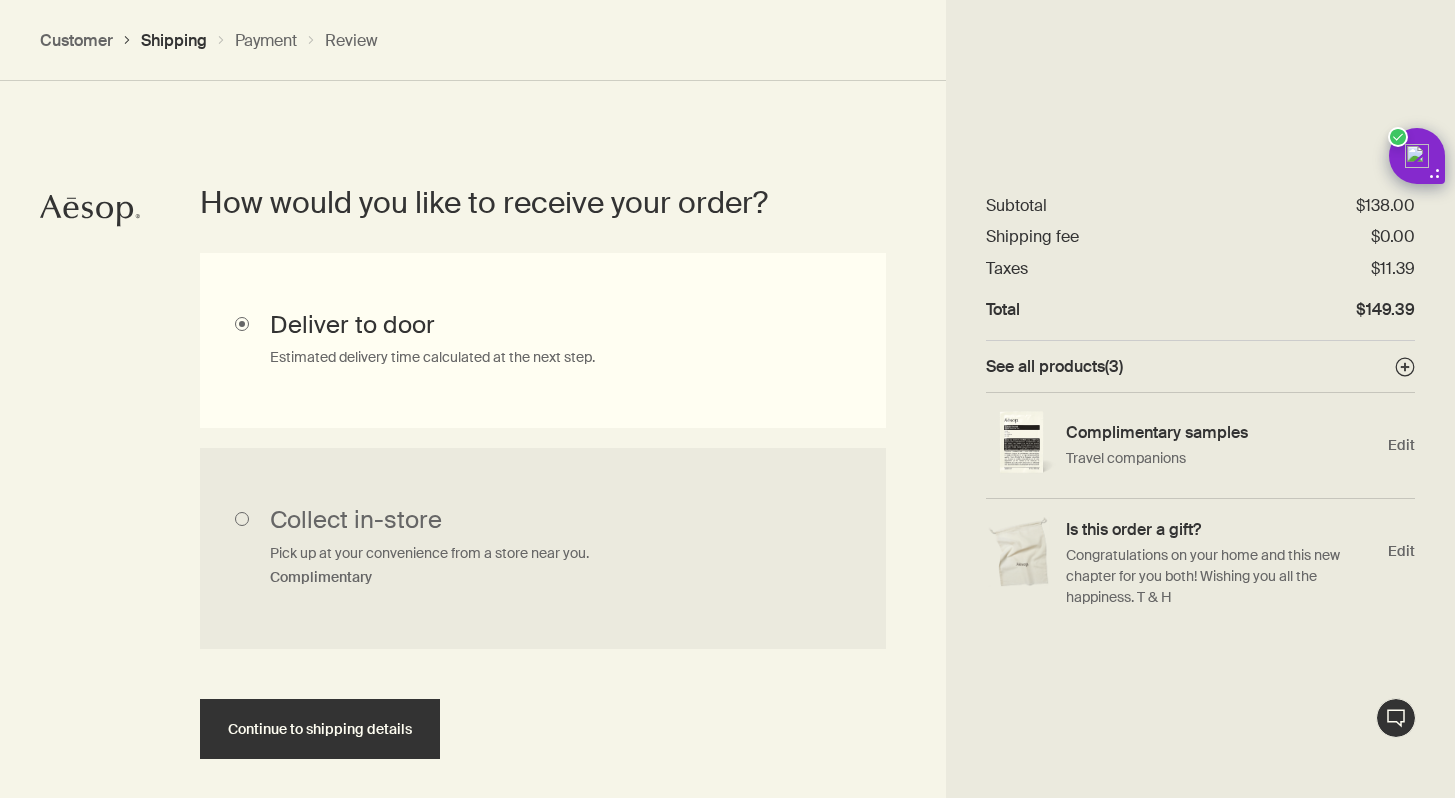 click on "How would you like to receive your order? Collect in-store Pick up at your convenience from a store near you. Complimentary Deliver to door Estimated delivery time calculated at the next step. Continue to shipping details" at bounding box center (543, 471) 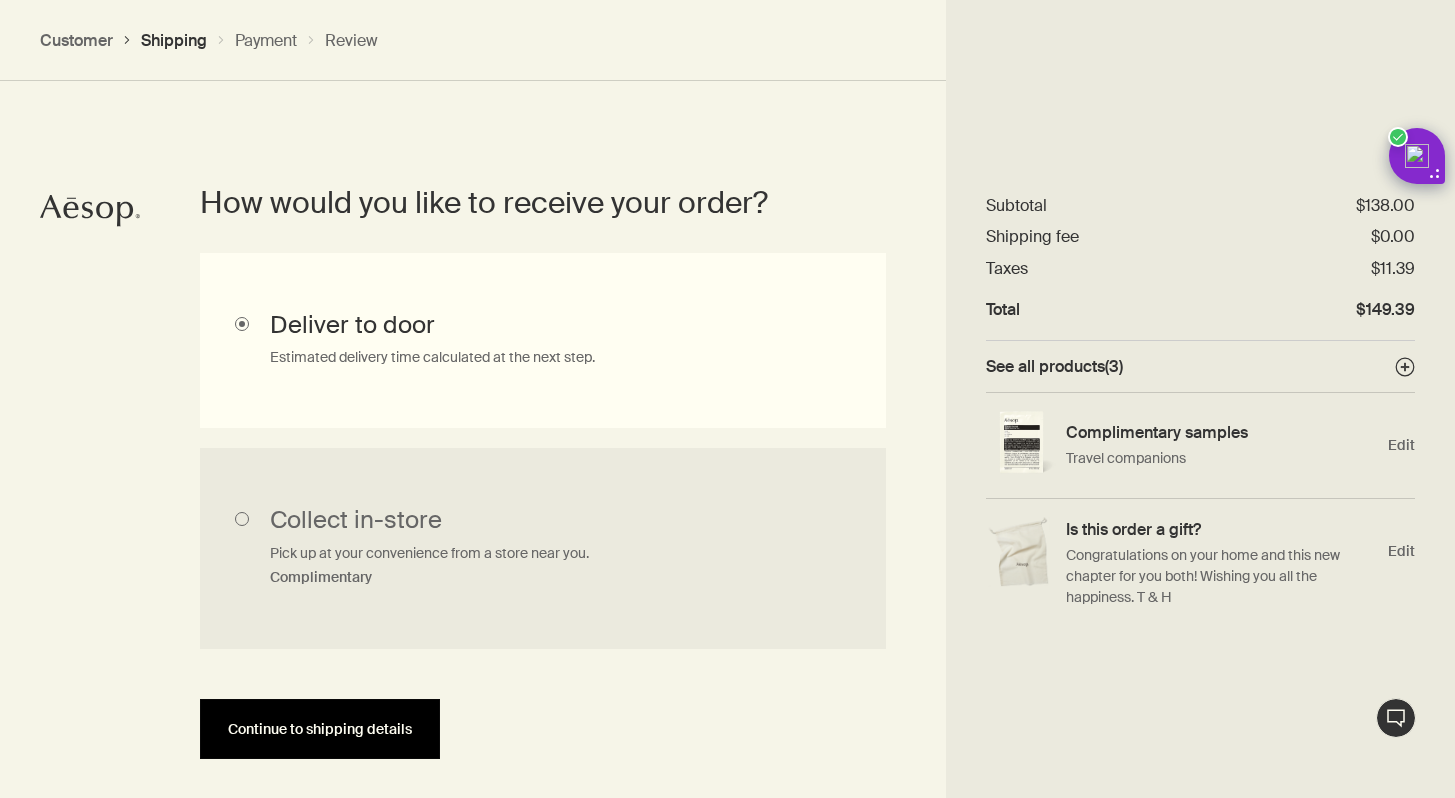 click on "Continue to shipping details" at bounding box center [320, 729] 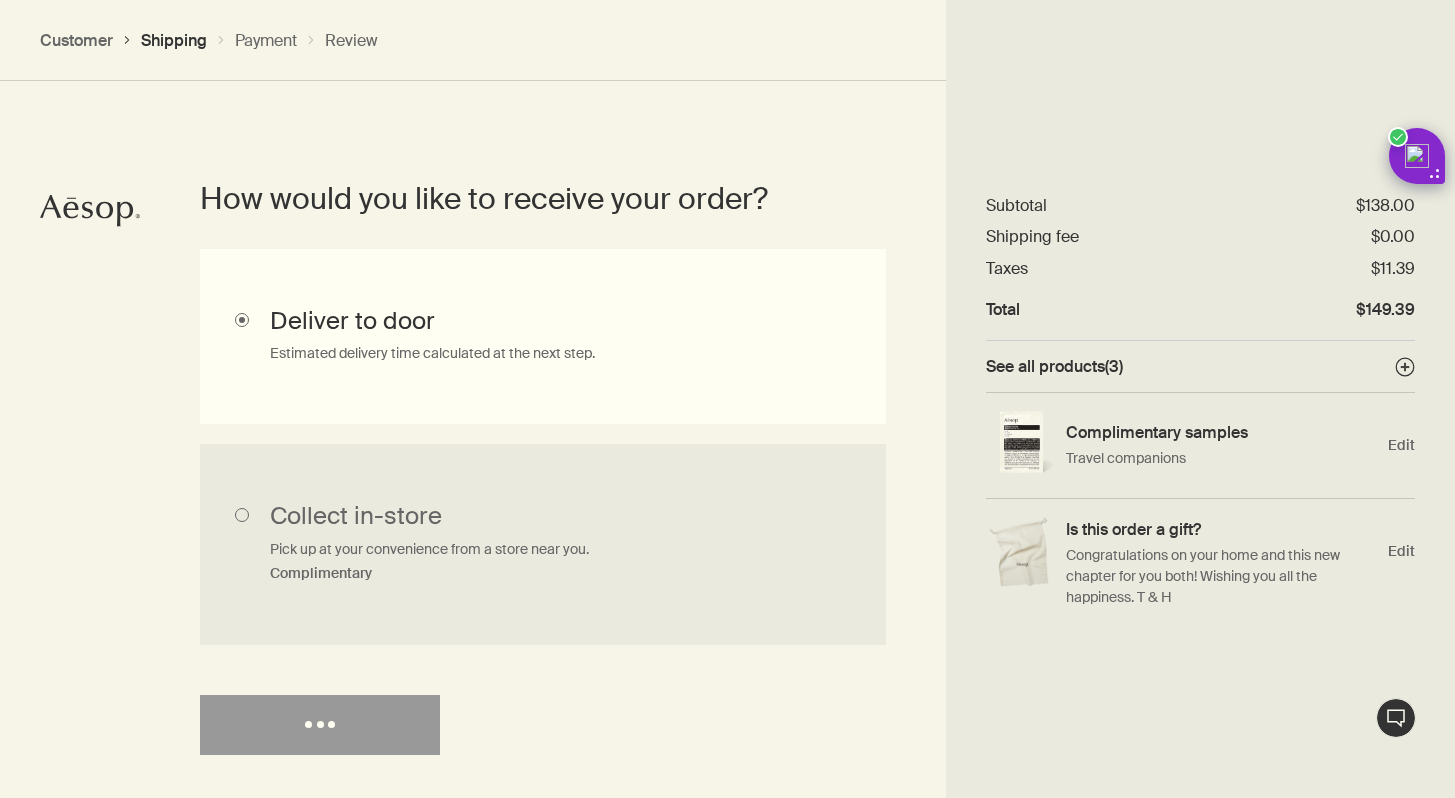 select on "US" 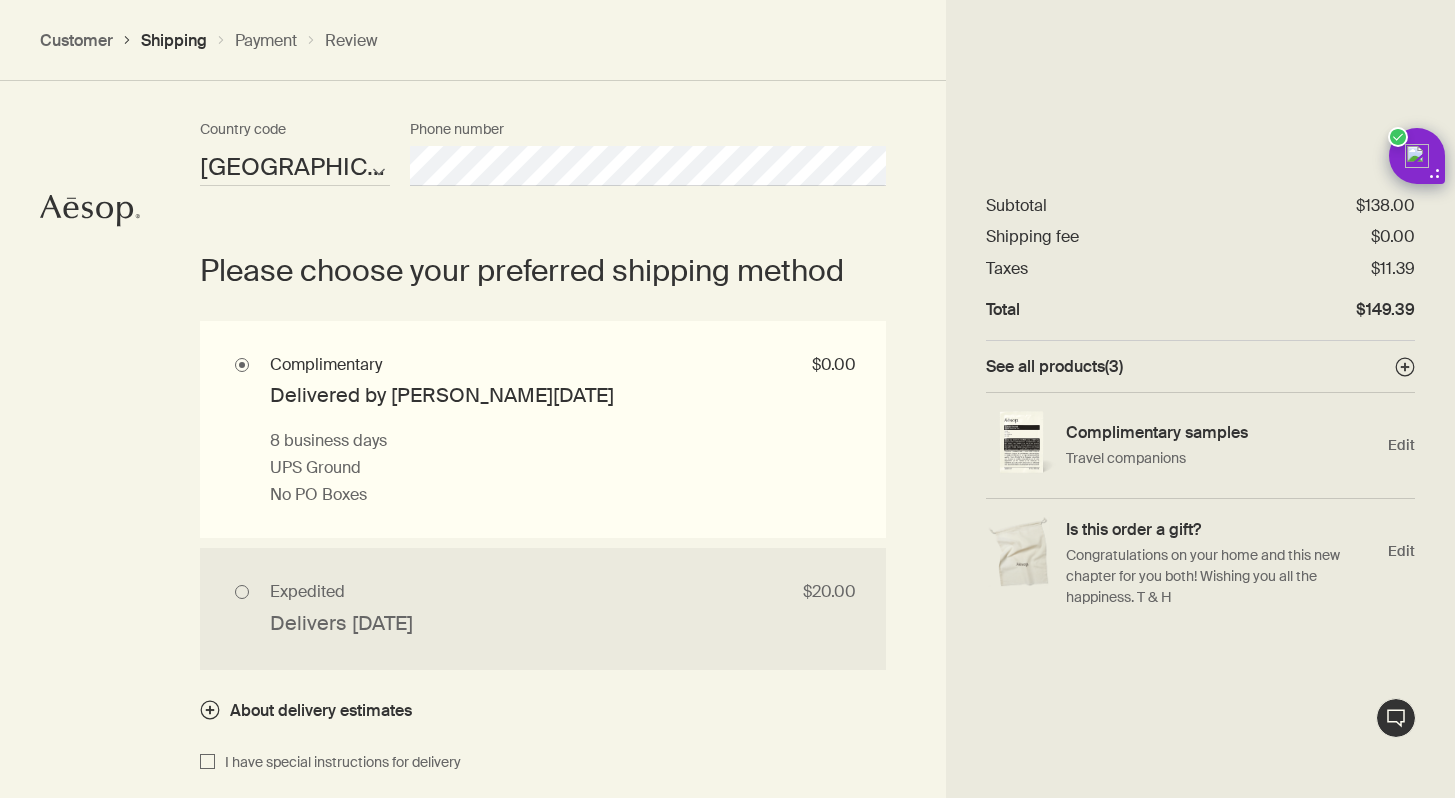 scroll, scrollTop: 1690, scrollLeft: 0, axis: vertical 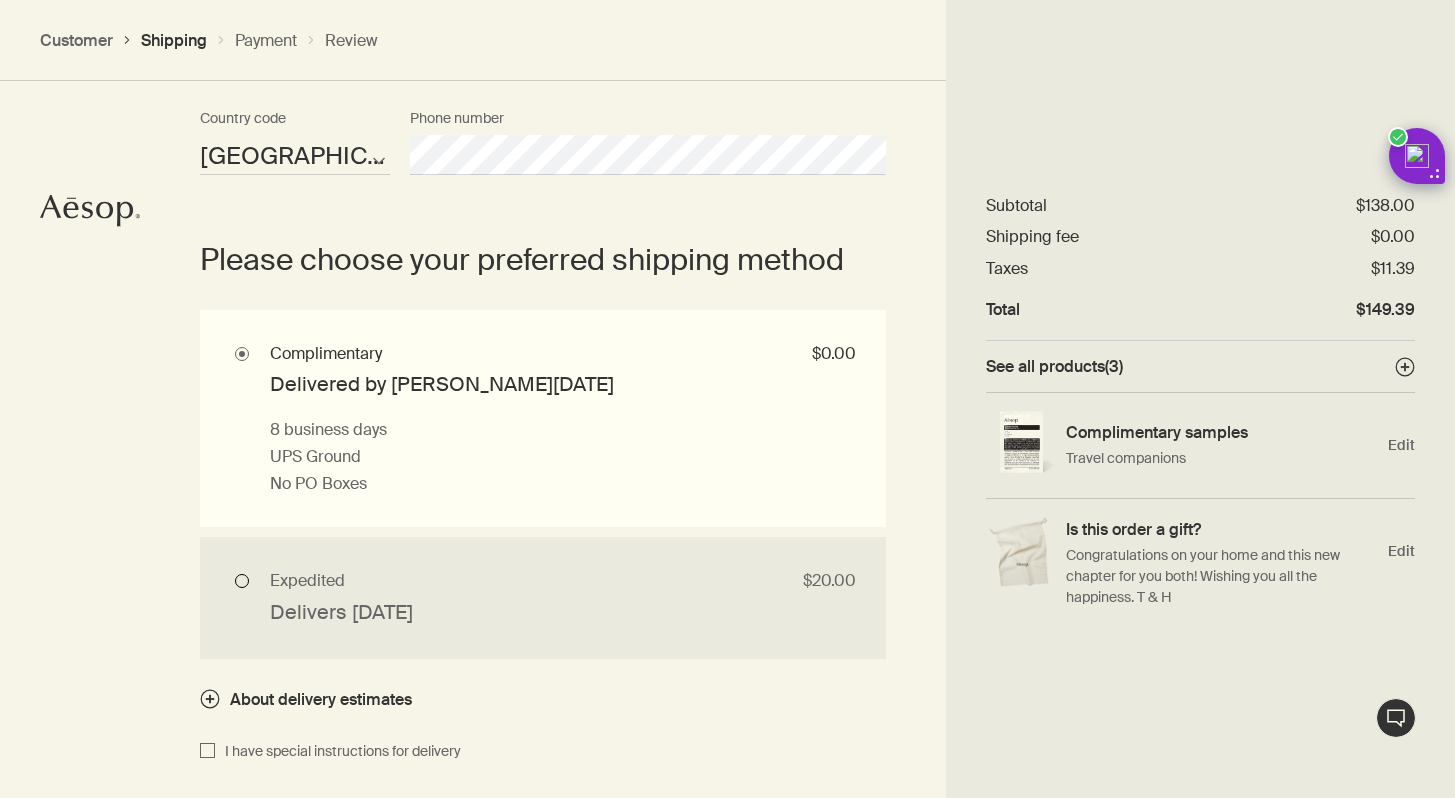 click on "Expedited $20.00 Delivers tomorrow 1 business day if placed before 12PM PT UPS Next Day Air No PO Boxes" at bounding box center (543, 597) 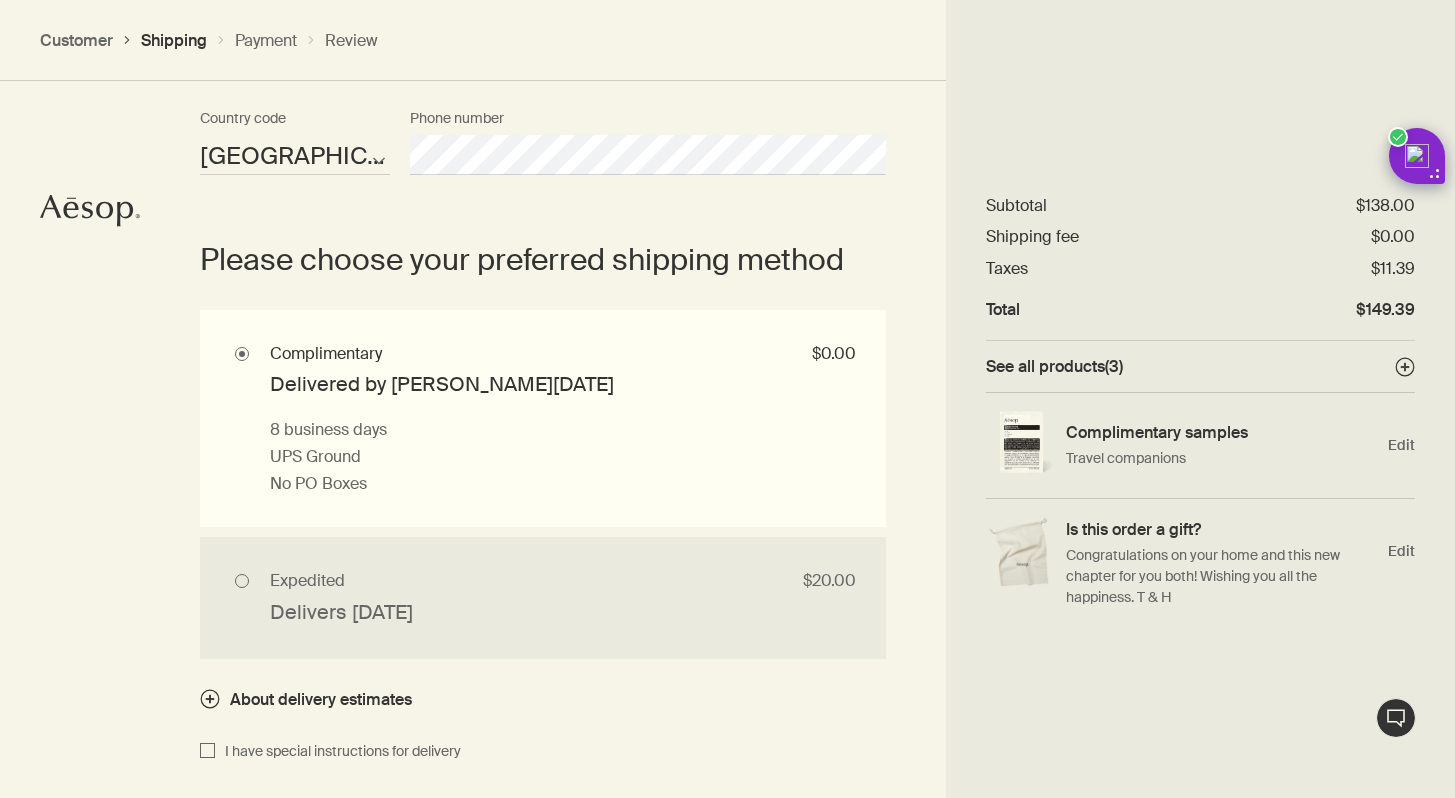 radio on "true" 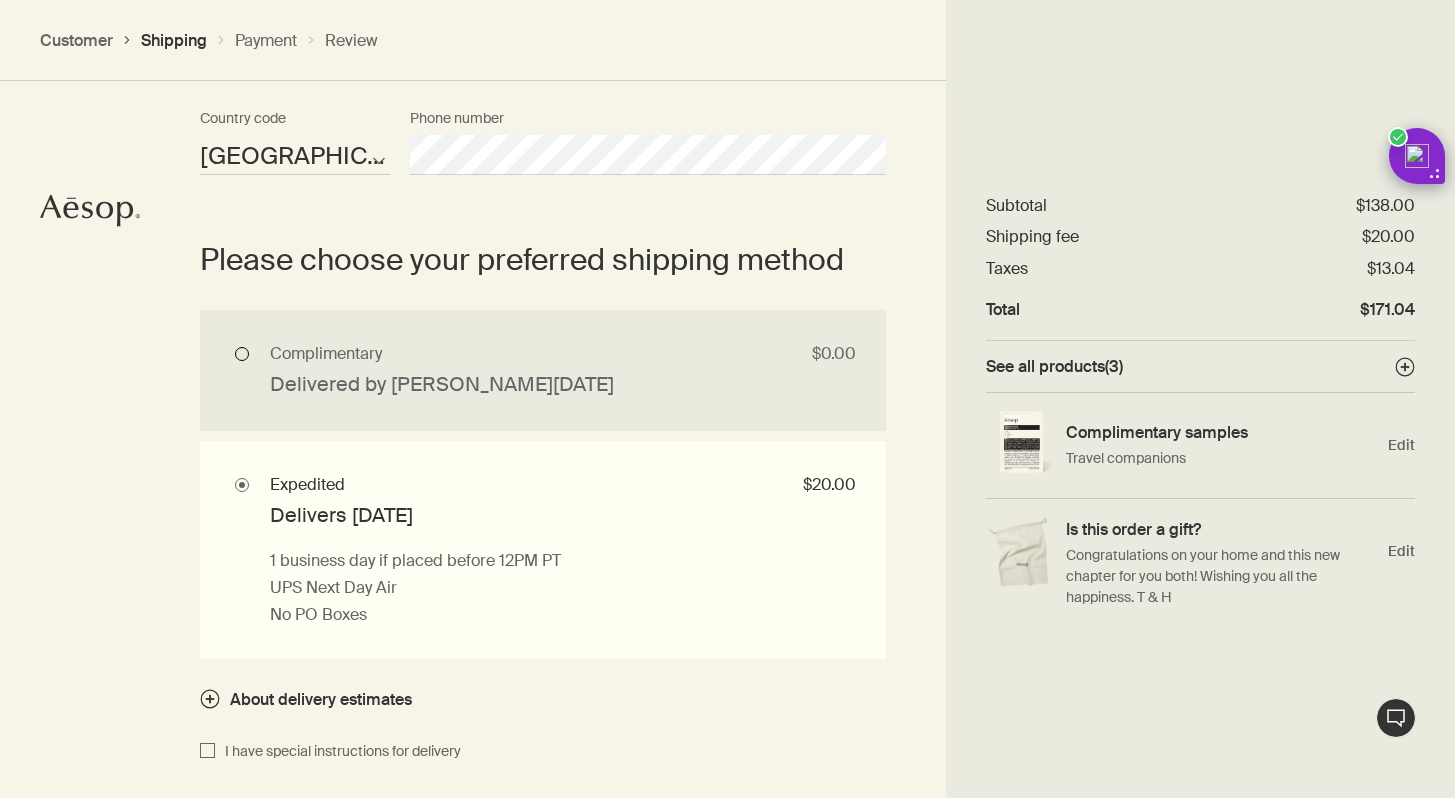 click on "Complimentary $0.00 Delivered by Mon, Jul 21 8 business days UPS Ground No PO Boxes" at bounding box center [543, 370] 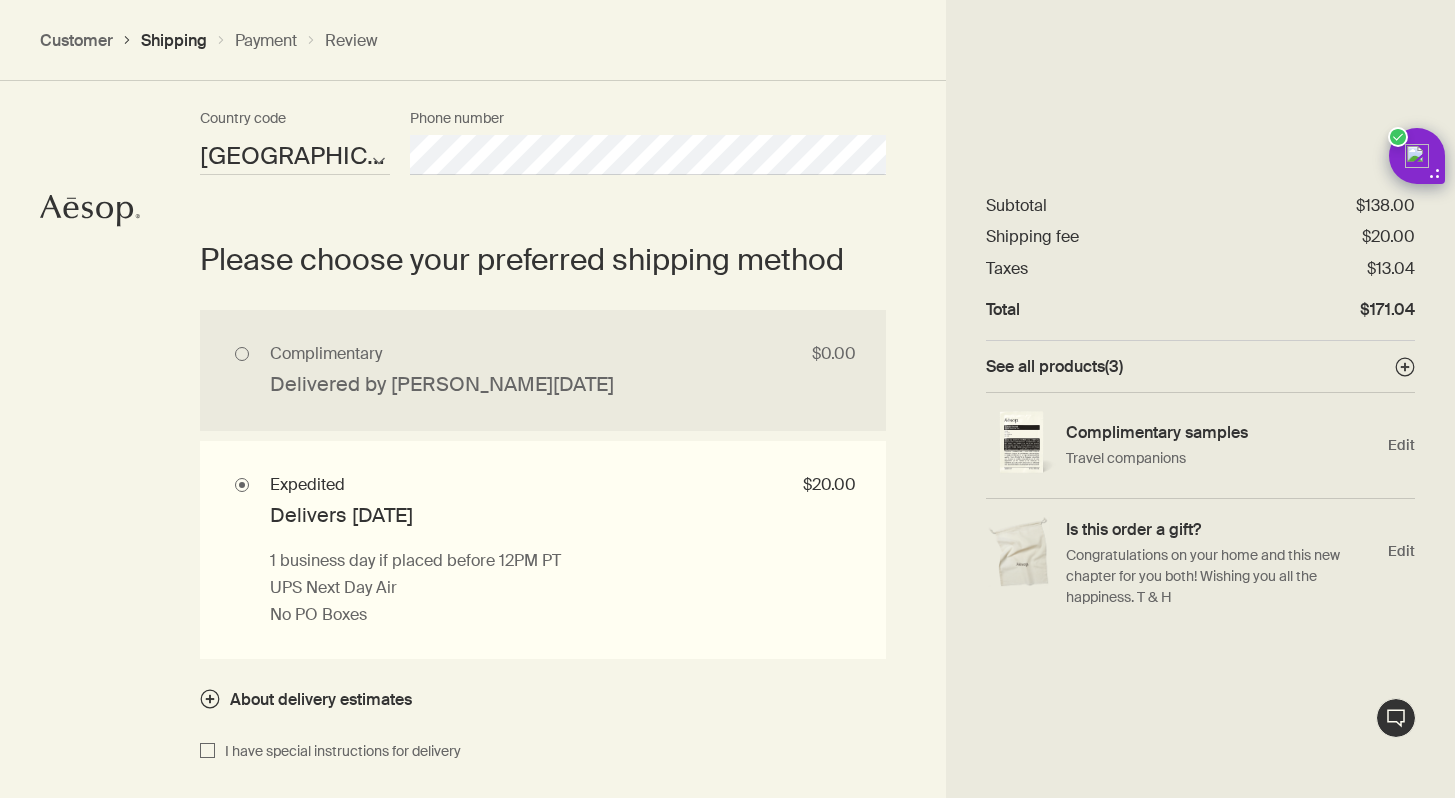 radio on "true" 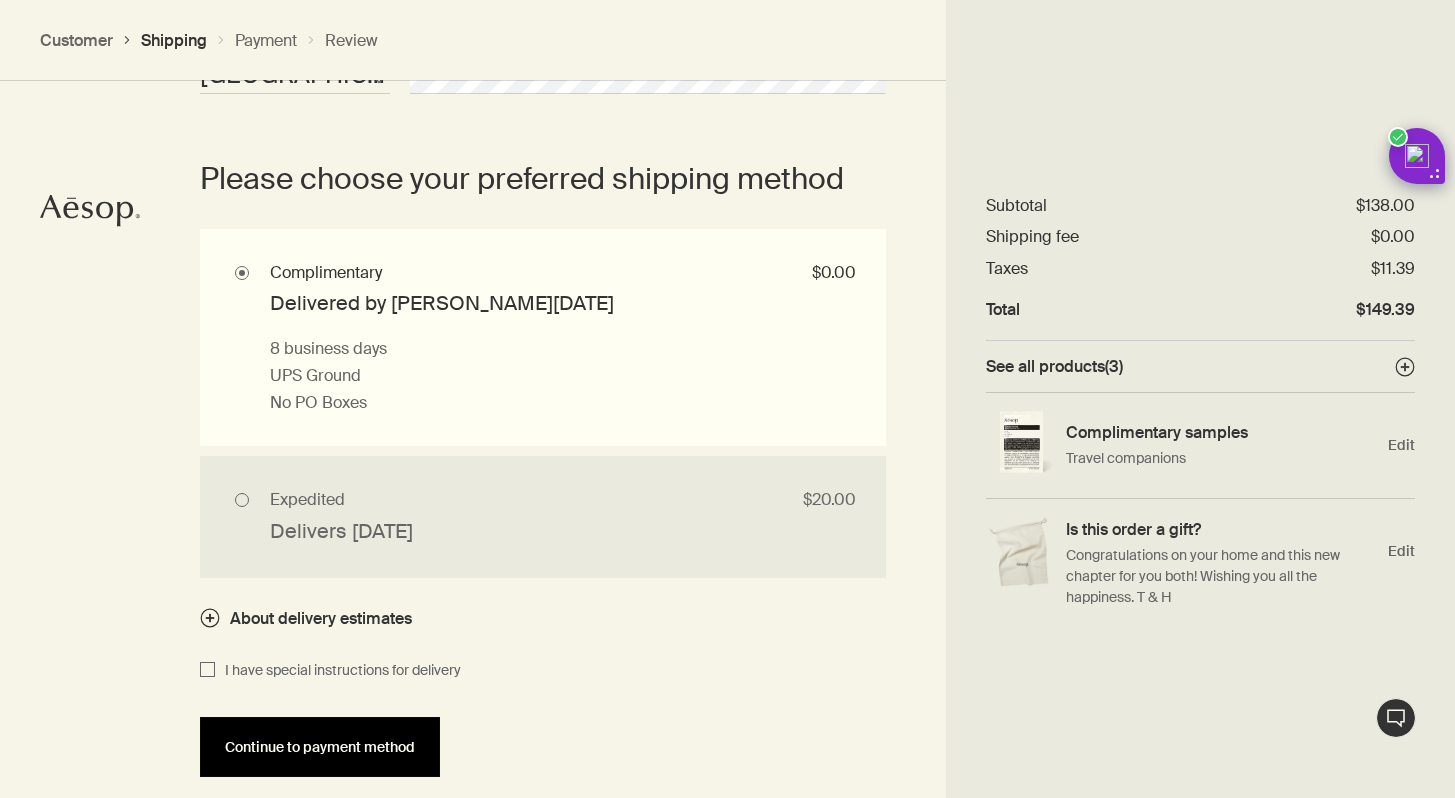 scroll, scrollTop: 1767, scrollLeft: 0, axis: vertical 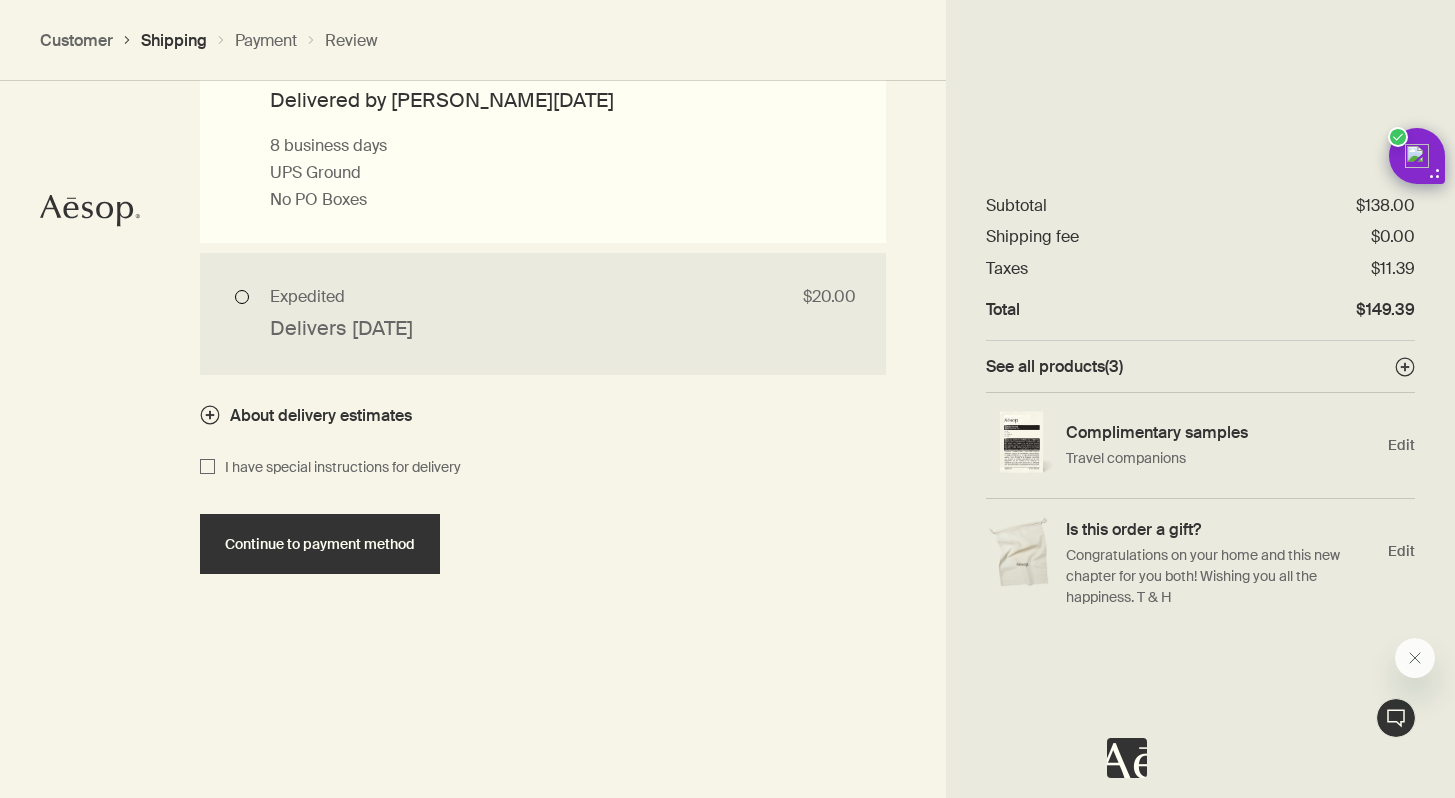 click on "Expedited $20.00 Delivers tomorrow 1 business day if placed before 12PM PT UPS Next Day Air No PO Boxes" at bounding box center [543, 313] 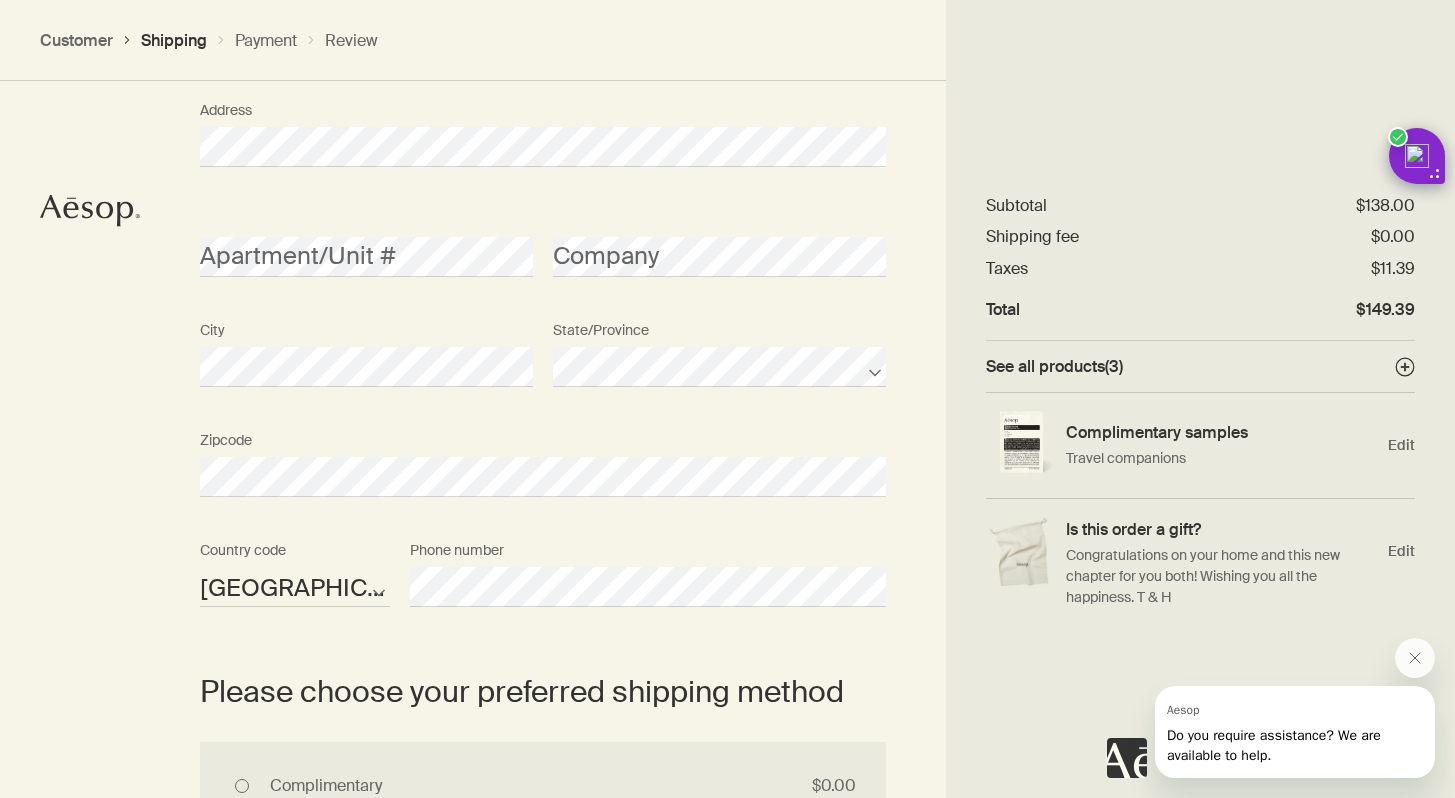 scroll, scrollTop: 1241, scrollLeft: 0, axis: vertical 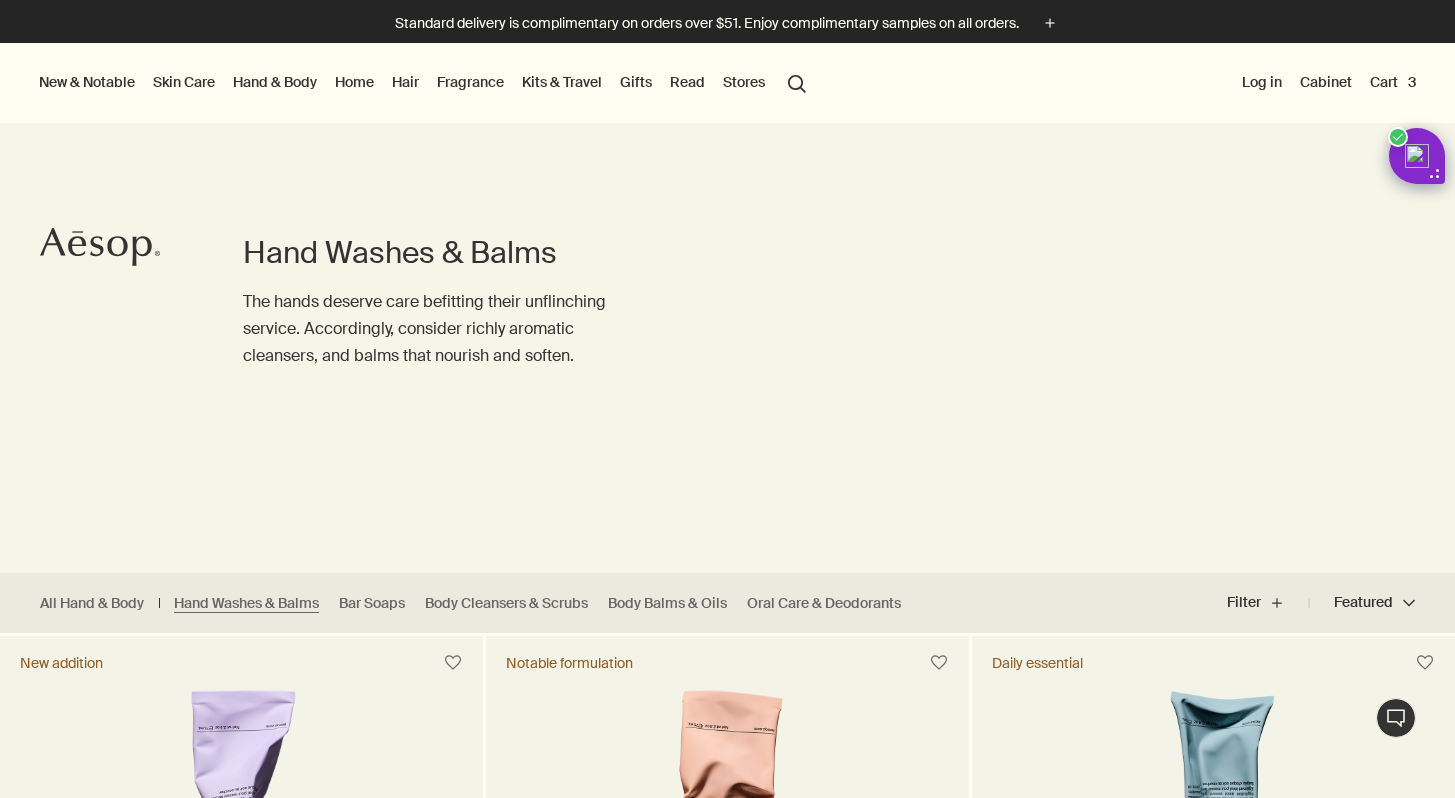 click on "Cart 3" at bounding box center [1393, 82] 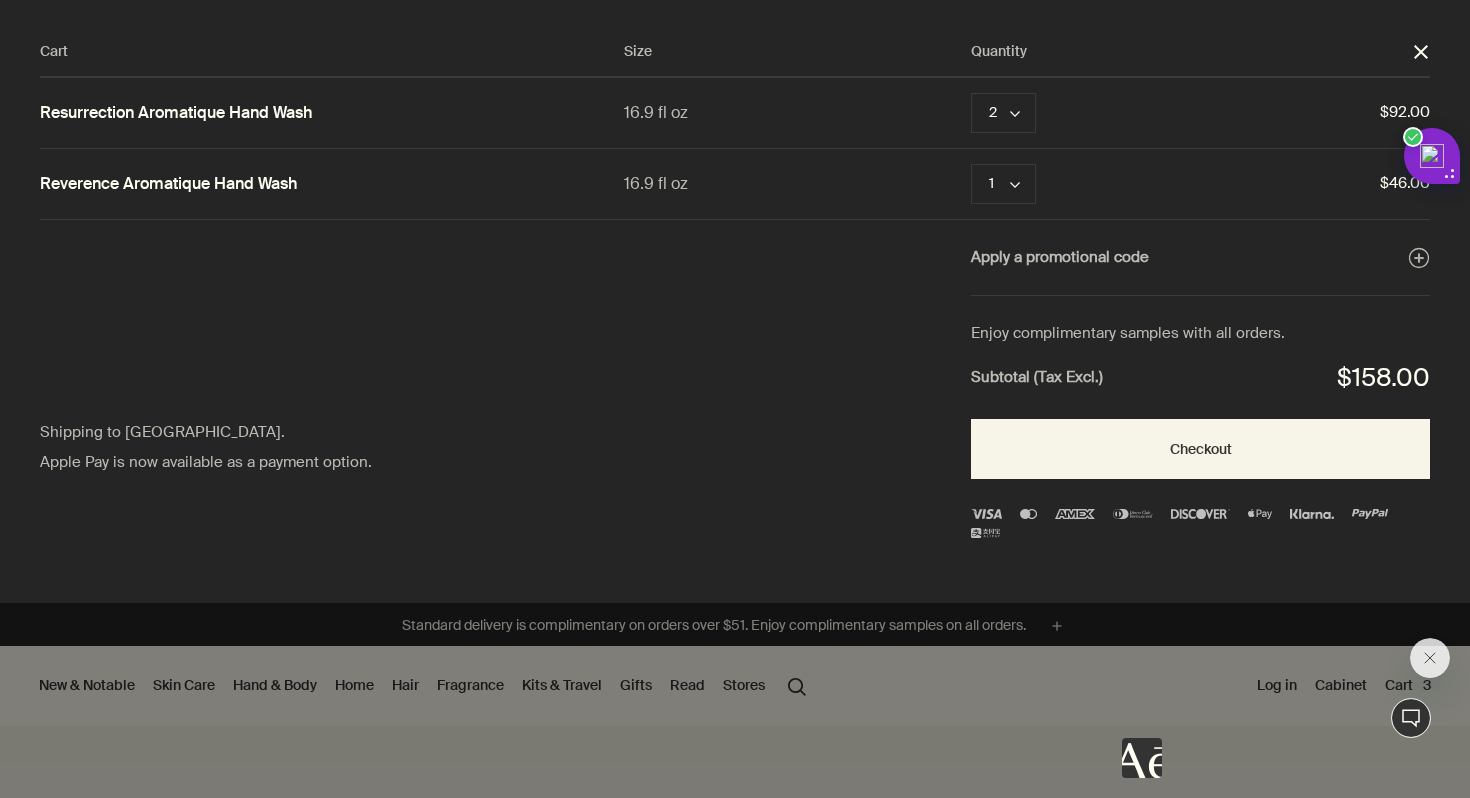 scroll, scrollTop: 0, scrollLeft: 0, axis: both 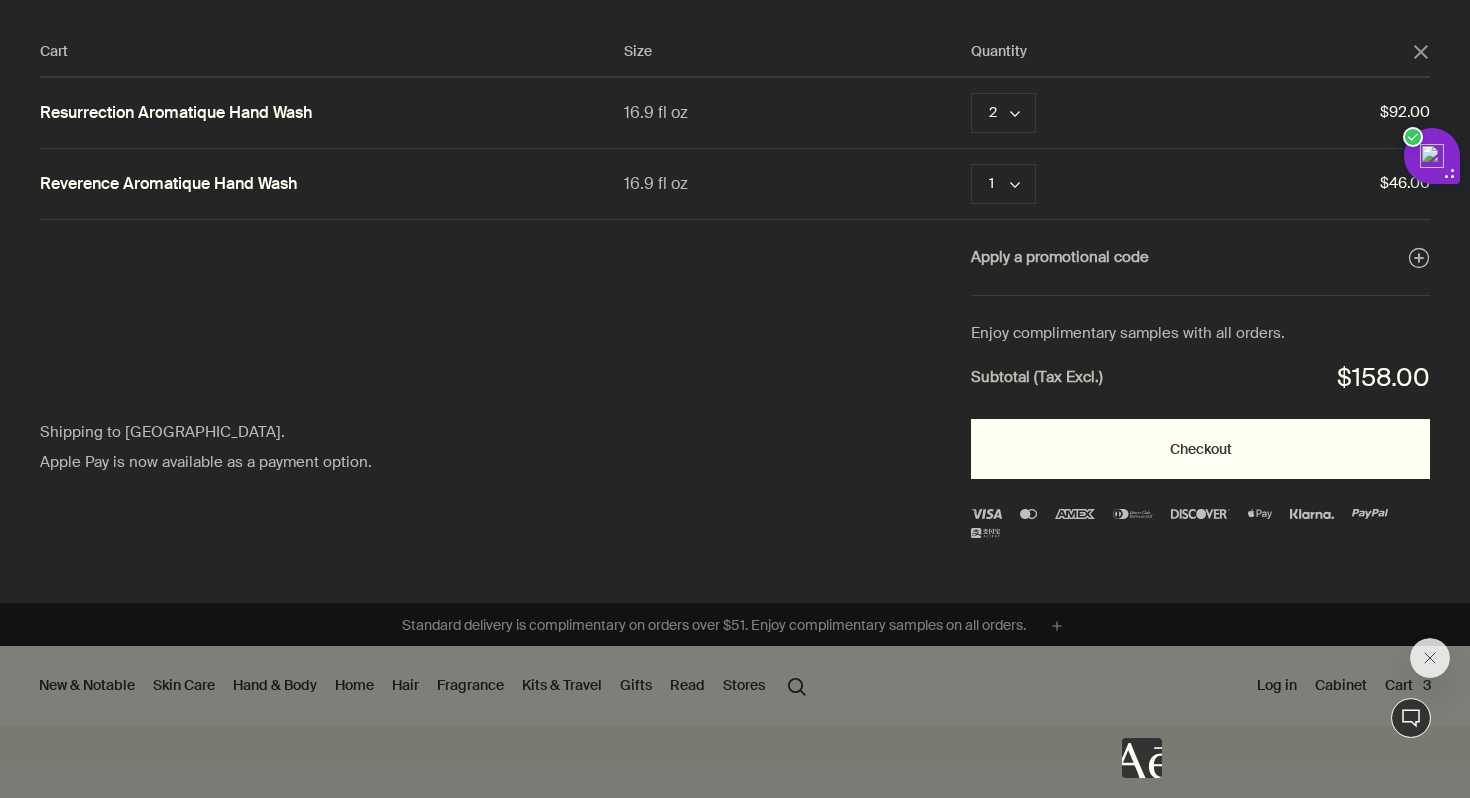 click on "Checkout" at bounding box center [1200, 449] 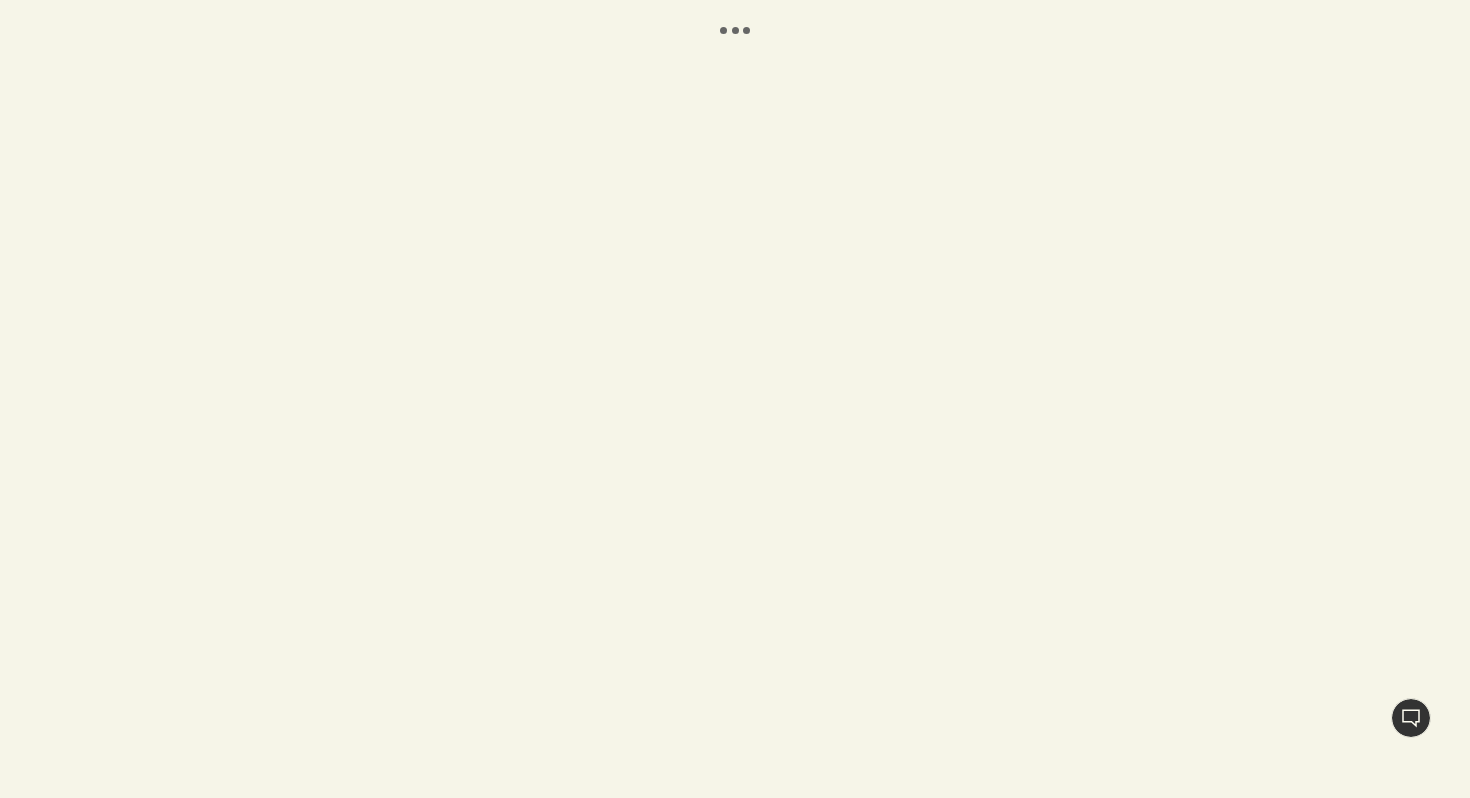 scroll, scrollTop: 0, scrollLeft: 0, axis: both 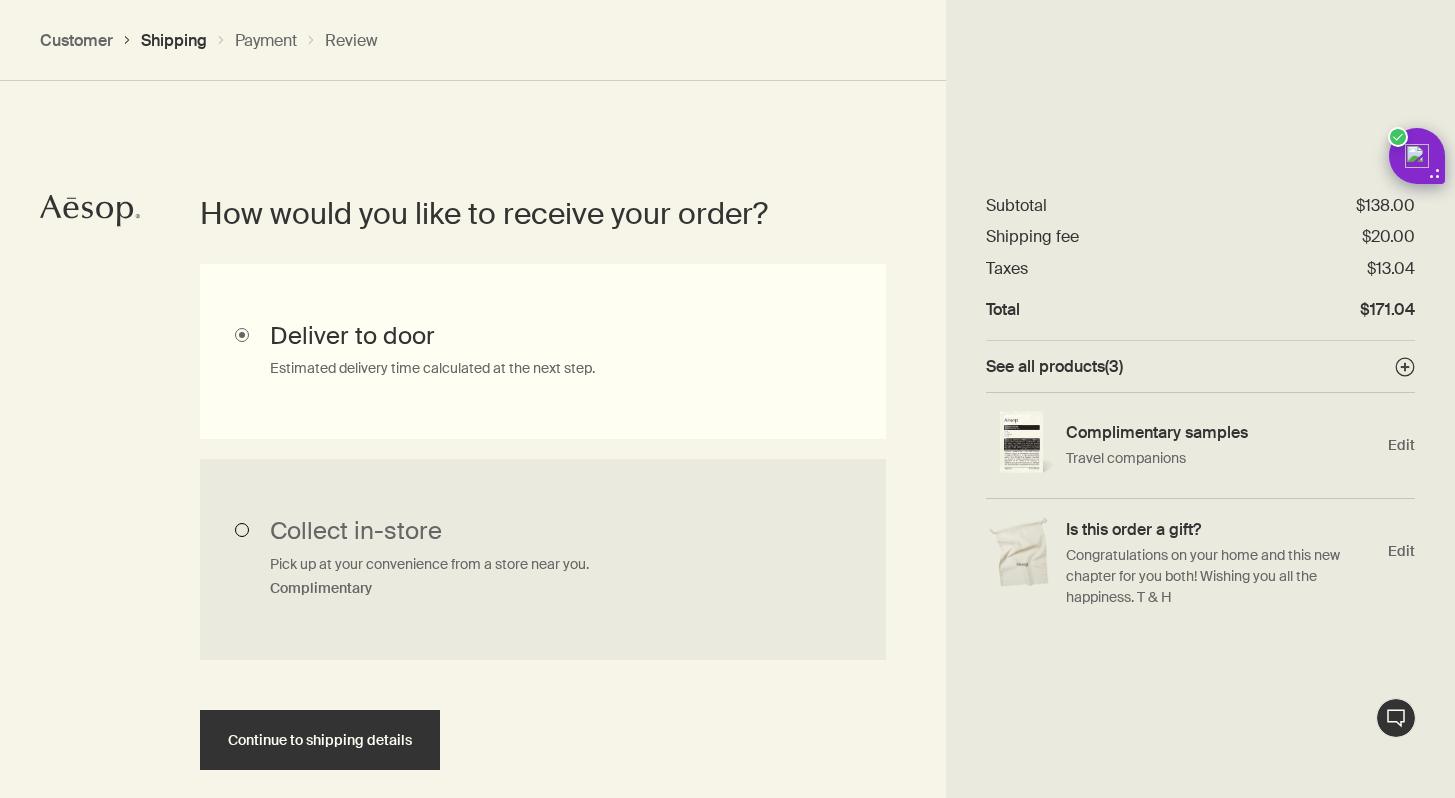 click on "Collect in-store Pick up at your convenience from a store near you. Complimentary" at bounding box center [543, 560] 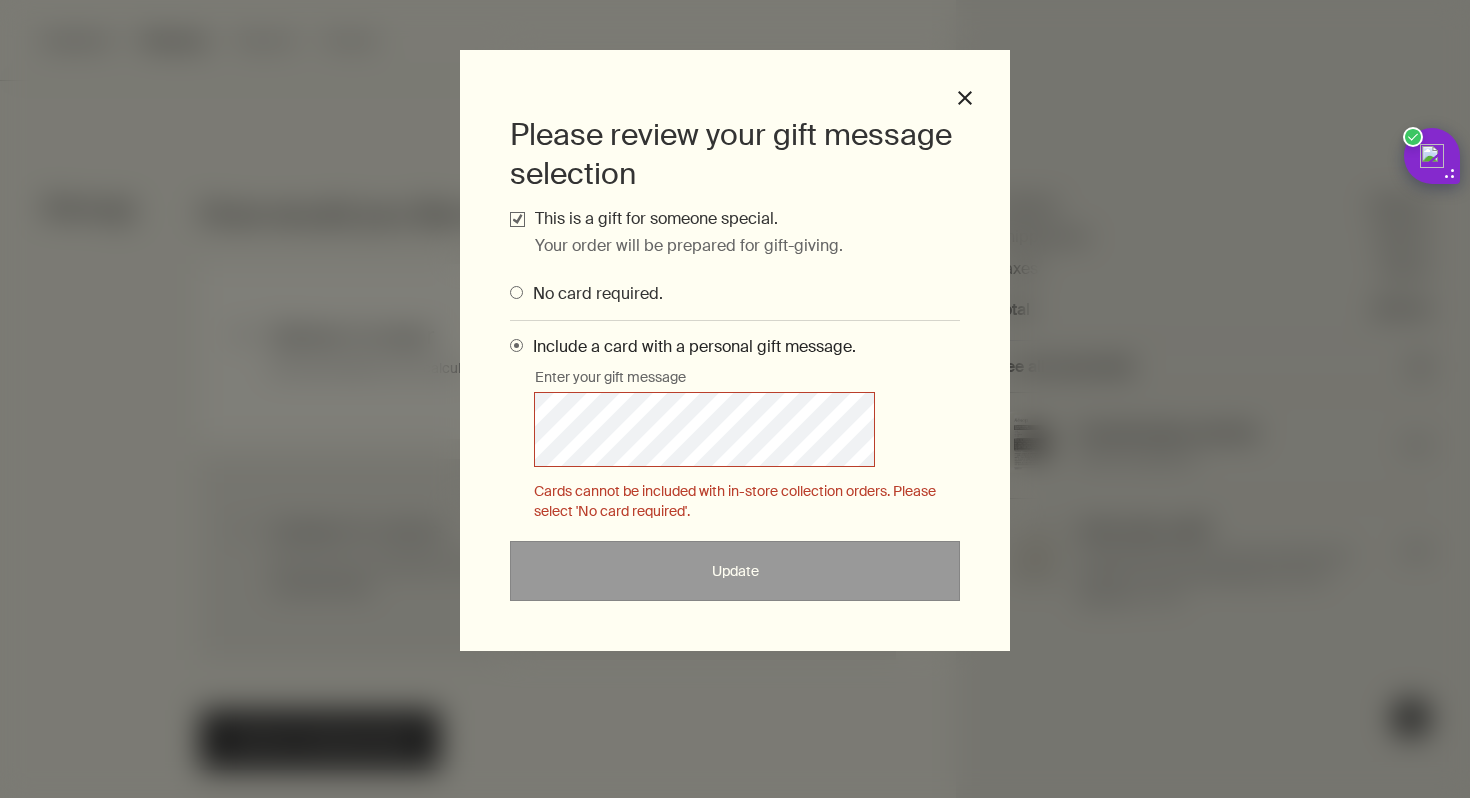 click on "No card required." at bounding box center (593, 293) 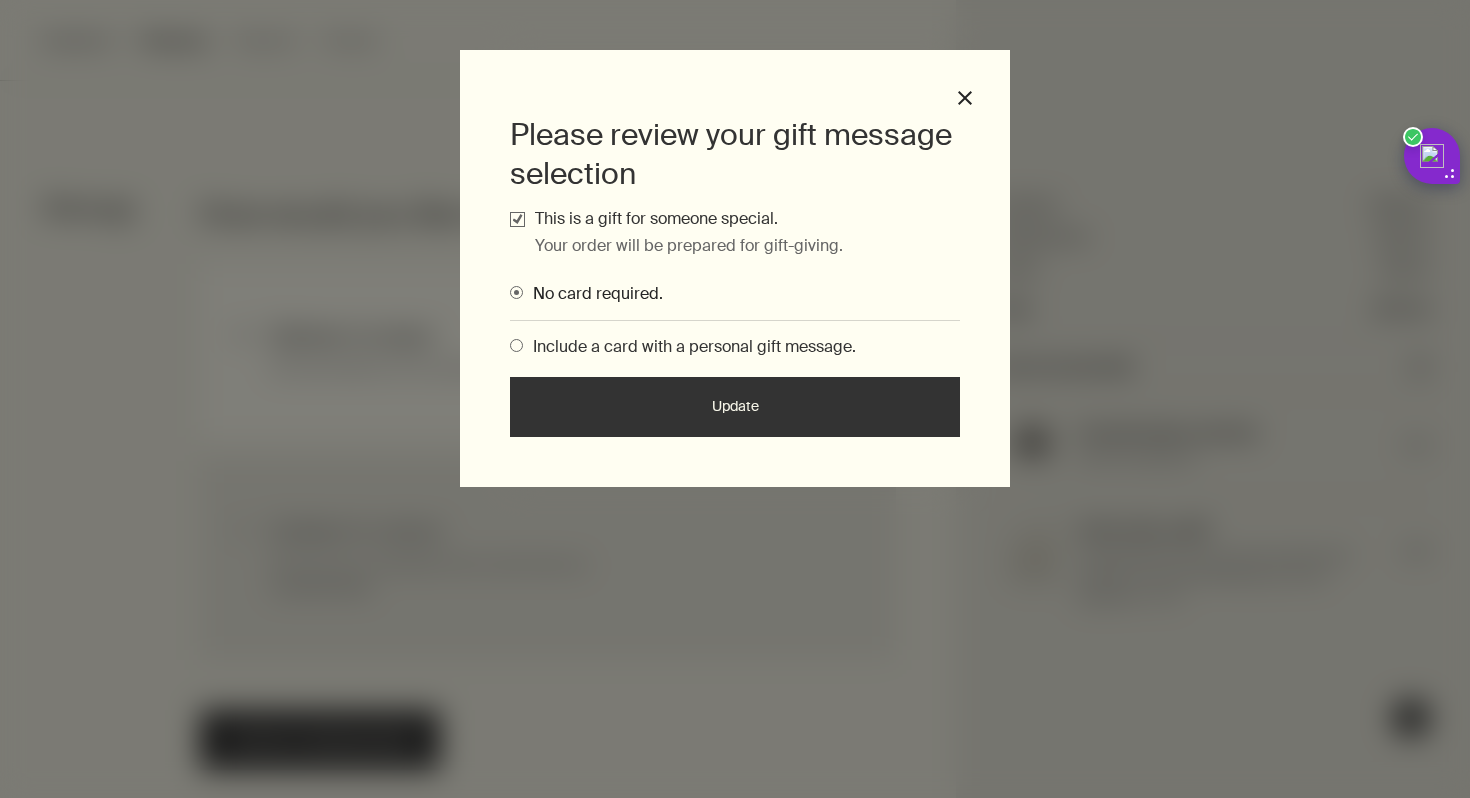 click on "Update" at bounding box center (735, 407) 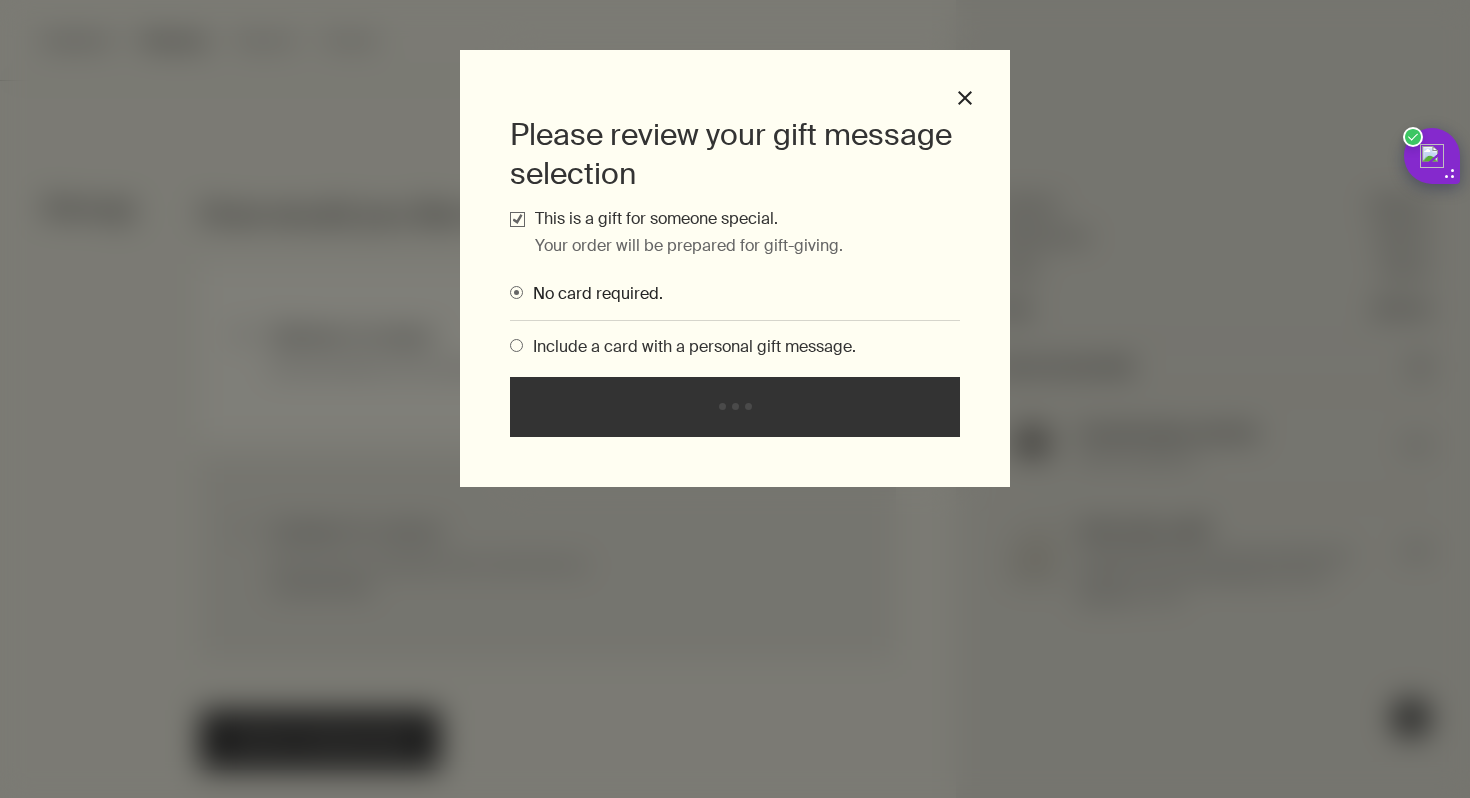 radio on "true" 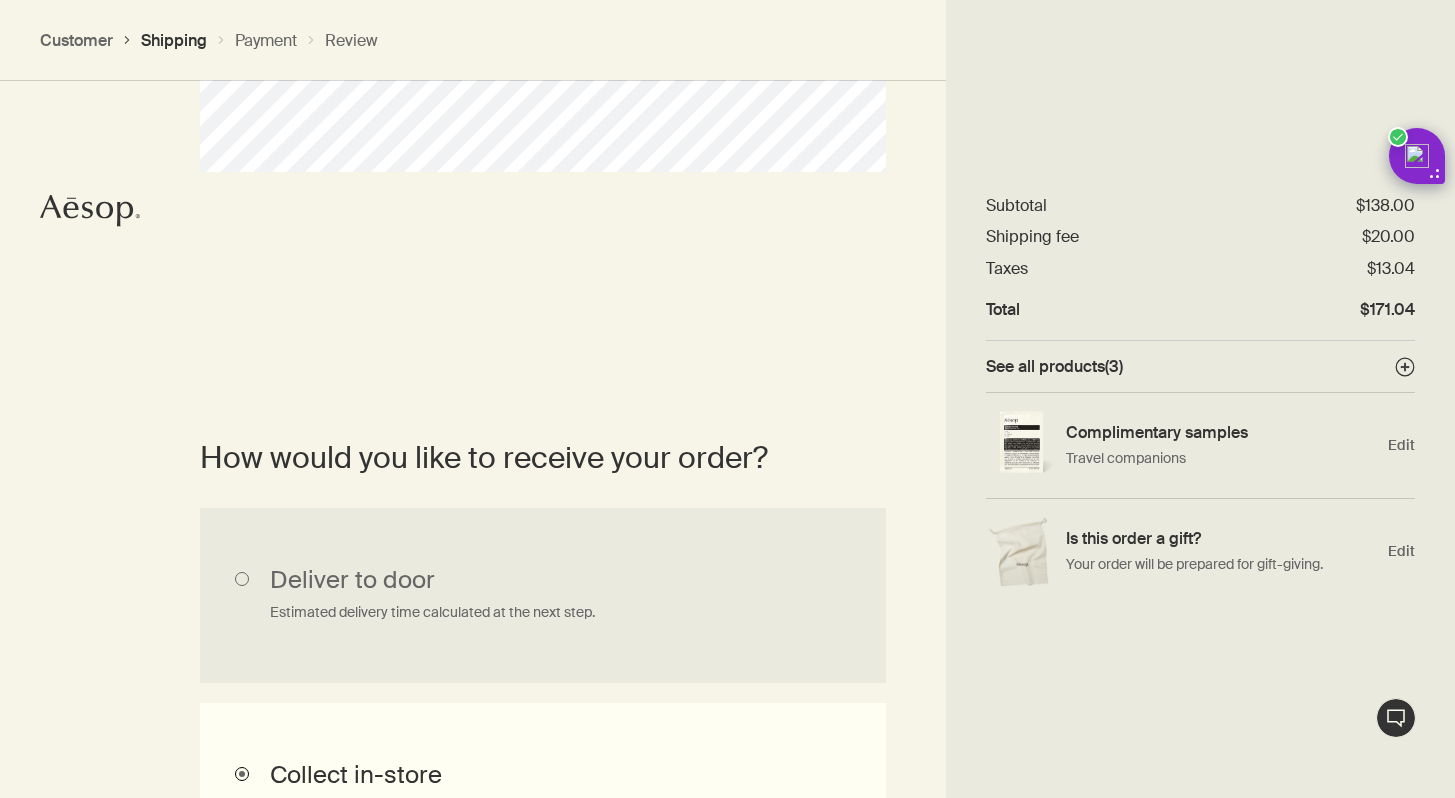 scroll, scrollTop: 0, scrollLeft: 0, axis: both 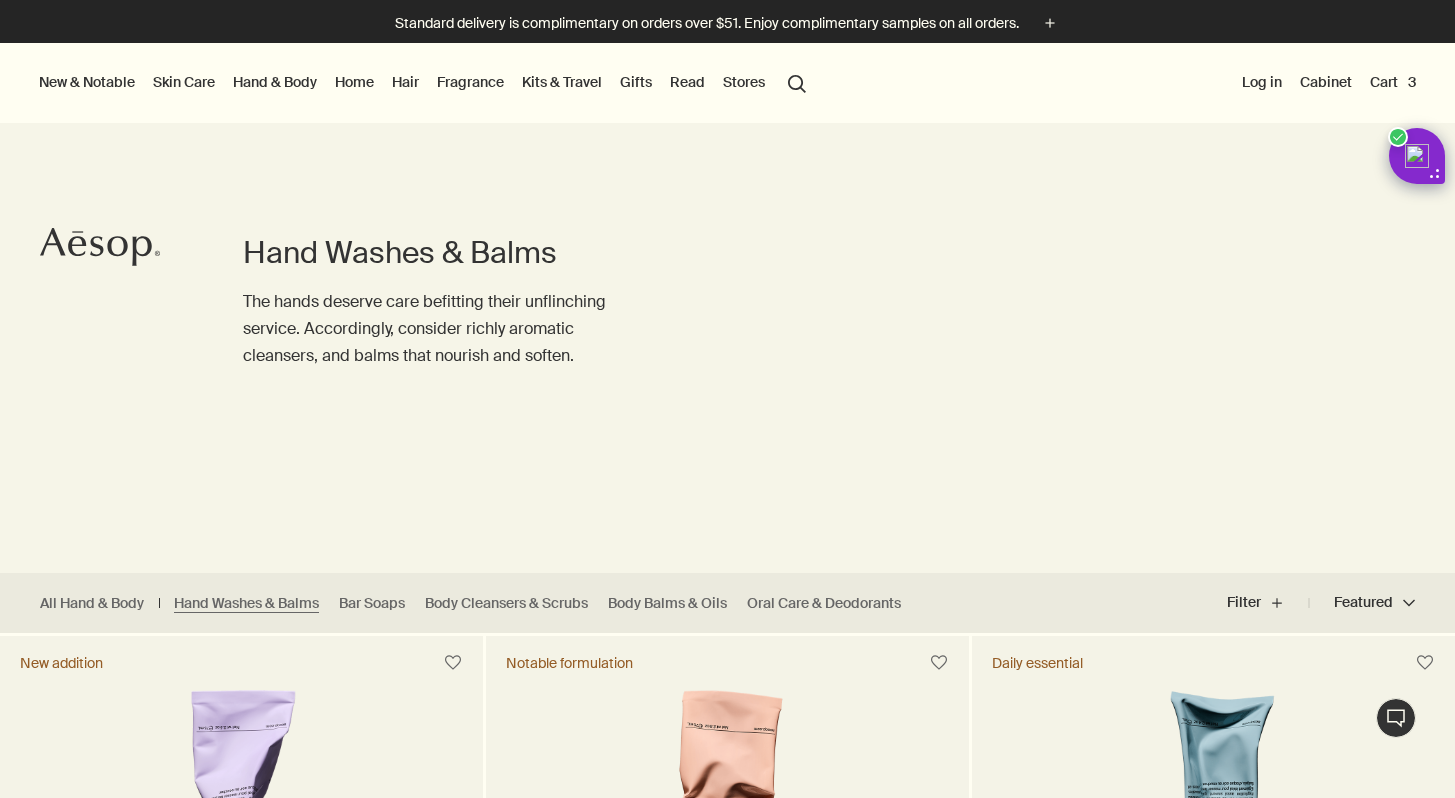 click on "Cart 3" at bounding box center (1393, 82) 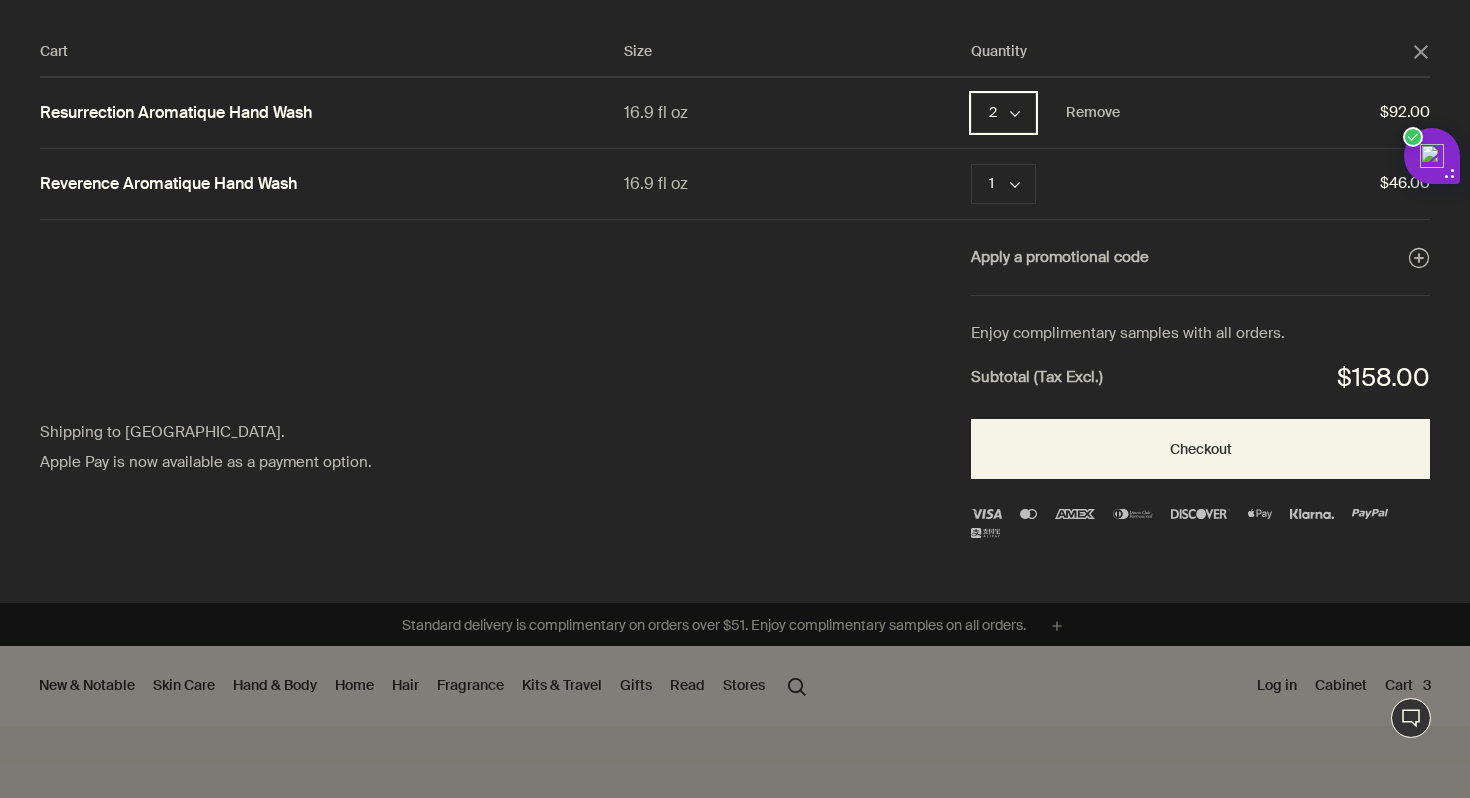 click on "2 chevron" at bounding box center (1003, 113) 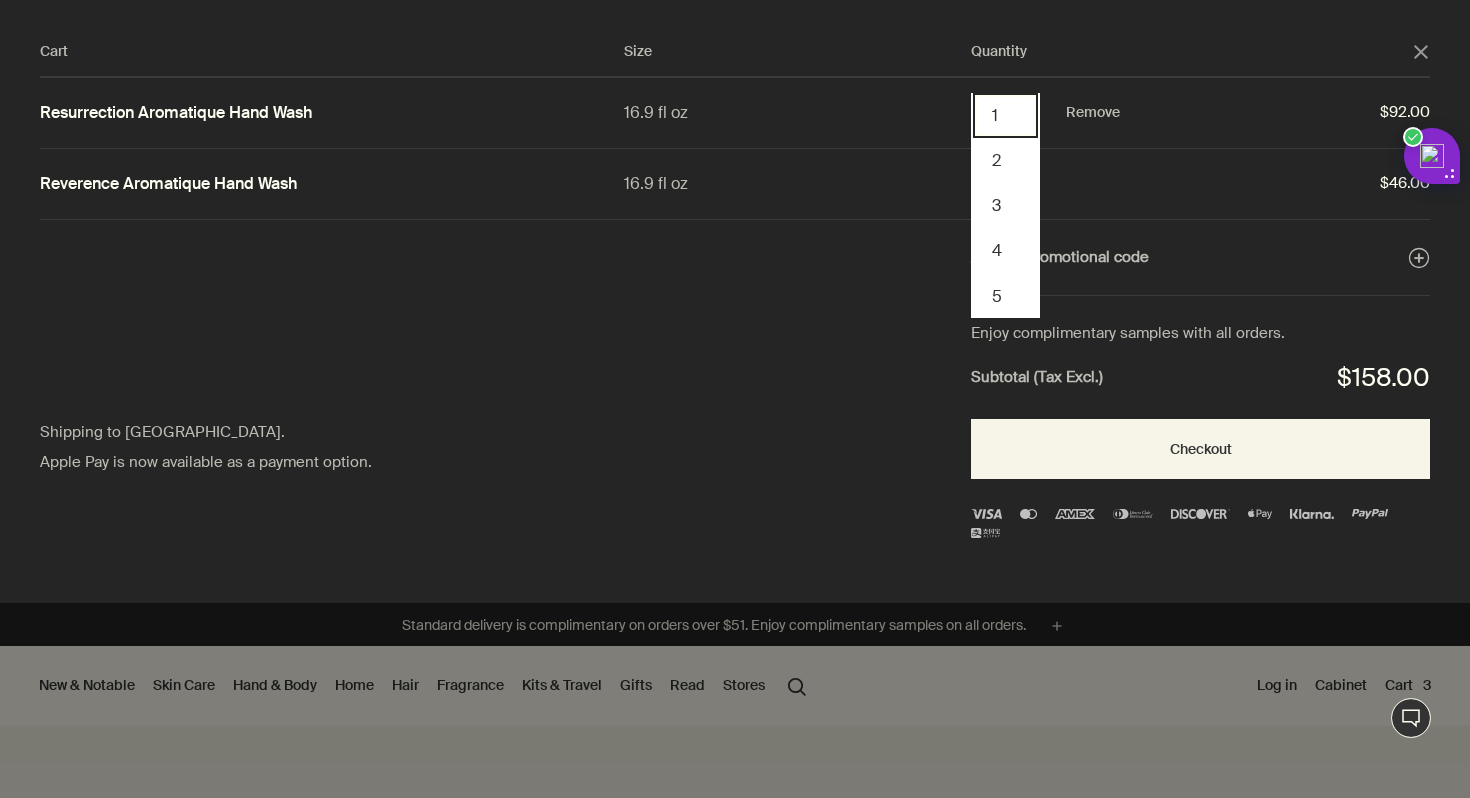 click on "1" at bounding box center [1005, 115] 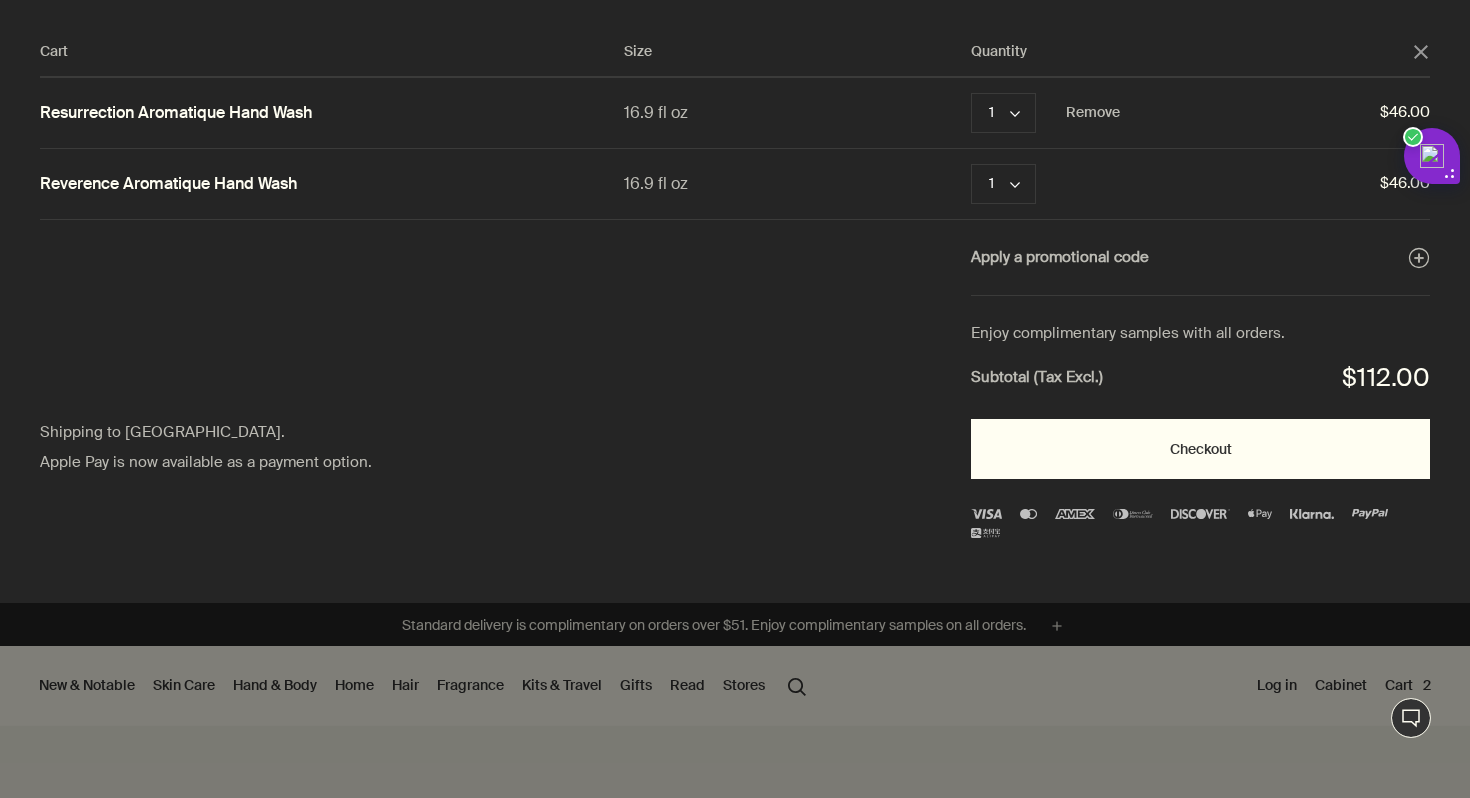 click on "Checkout" at bounding box center [1200, 449] 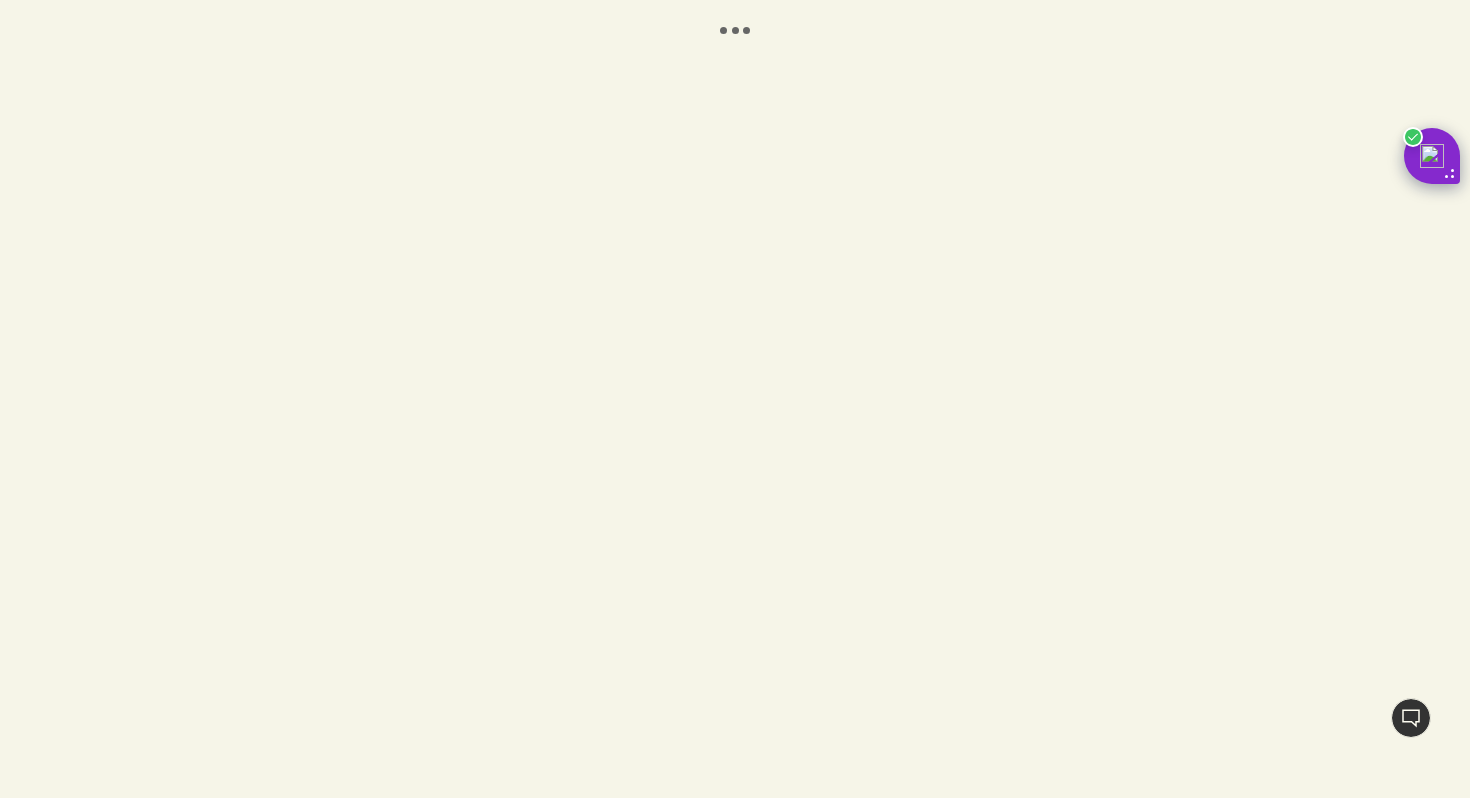 scroll, scrollTop: 0, scrollLeft: 0, axis: both 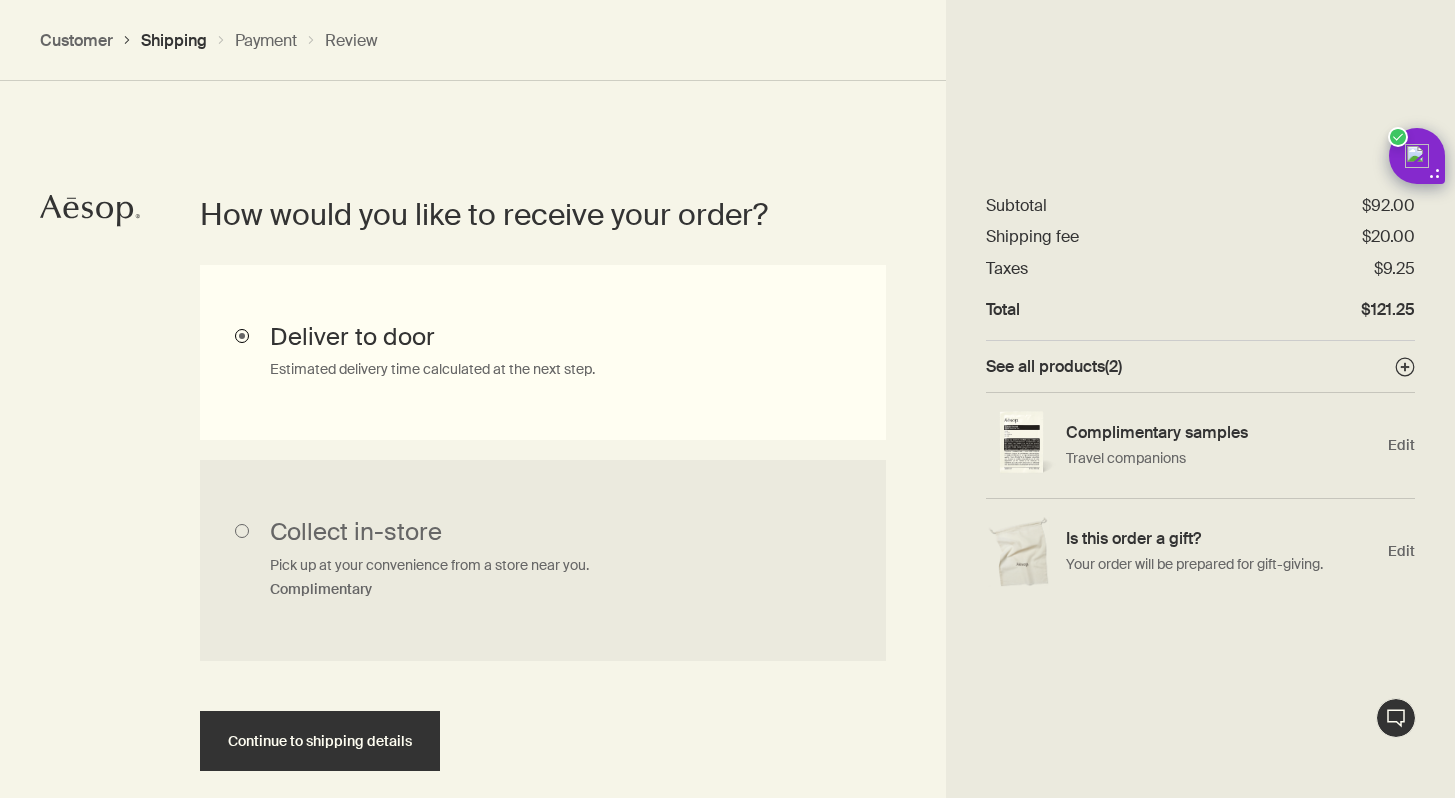 click on "Deliver to door Estimated delivery time calculated at the next step." at bounding box center [543, 352] 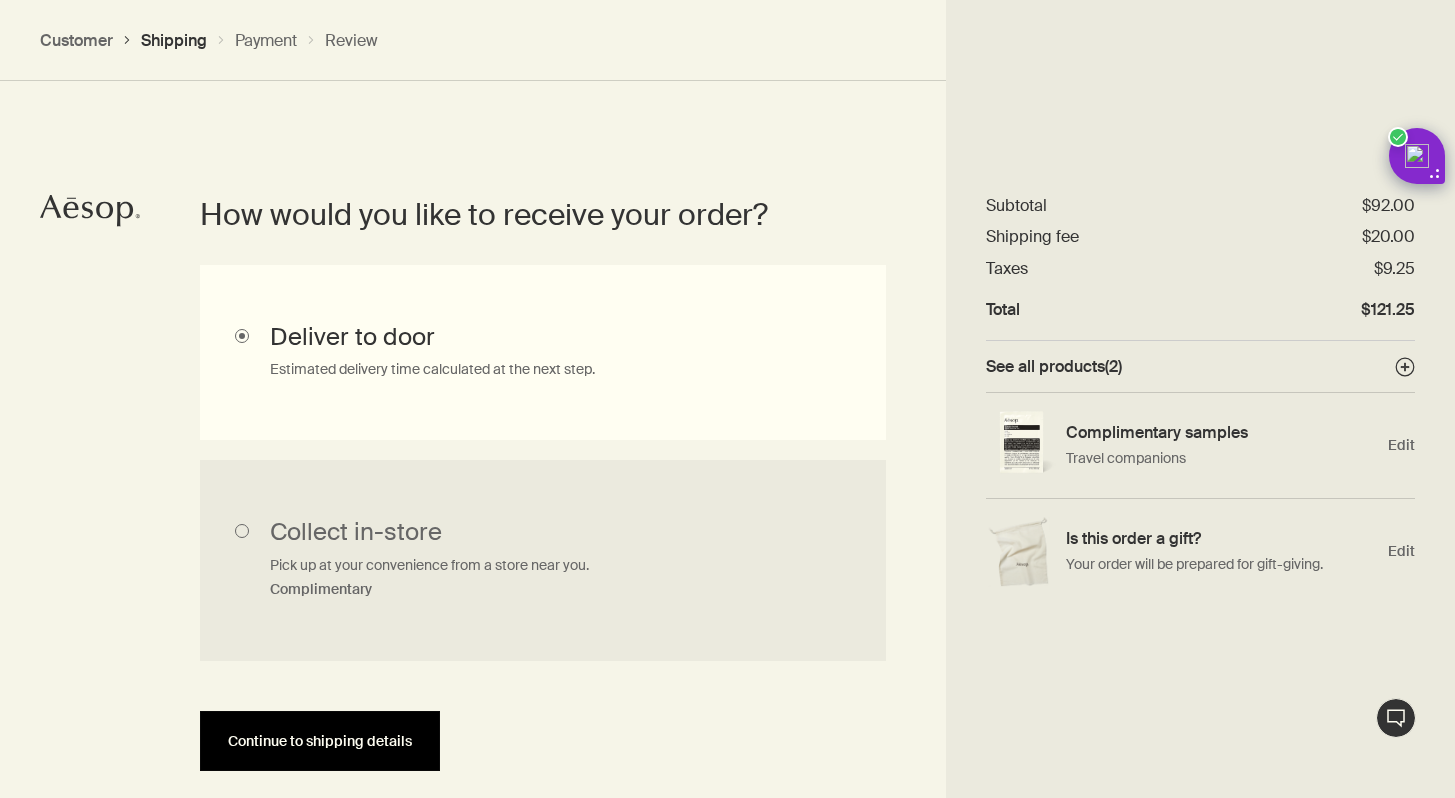 click on "Continue to shipping details" at bounding box center (320, 741) 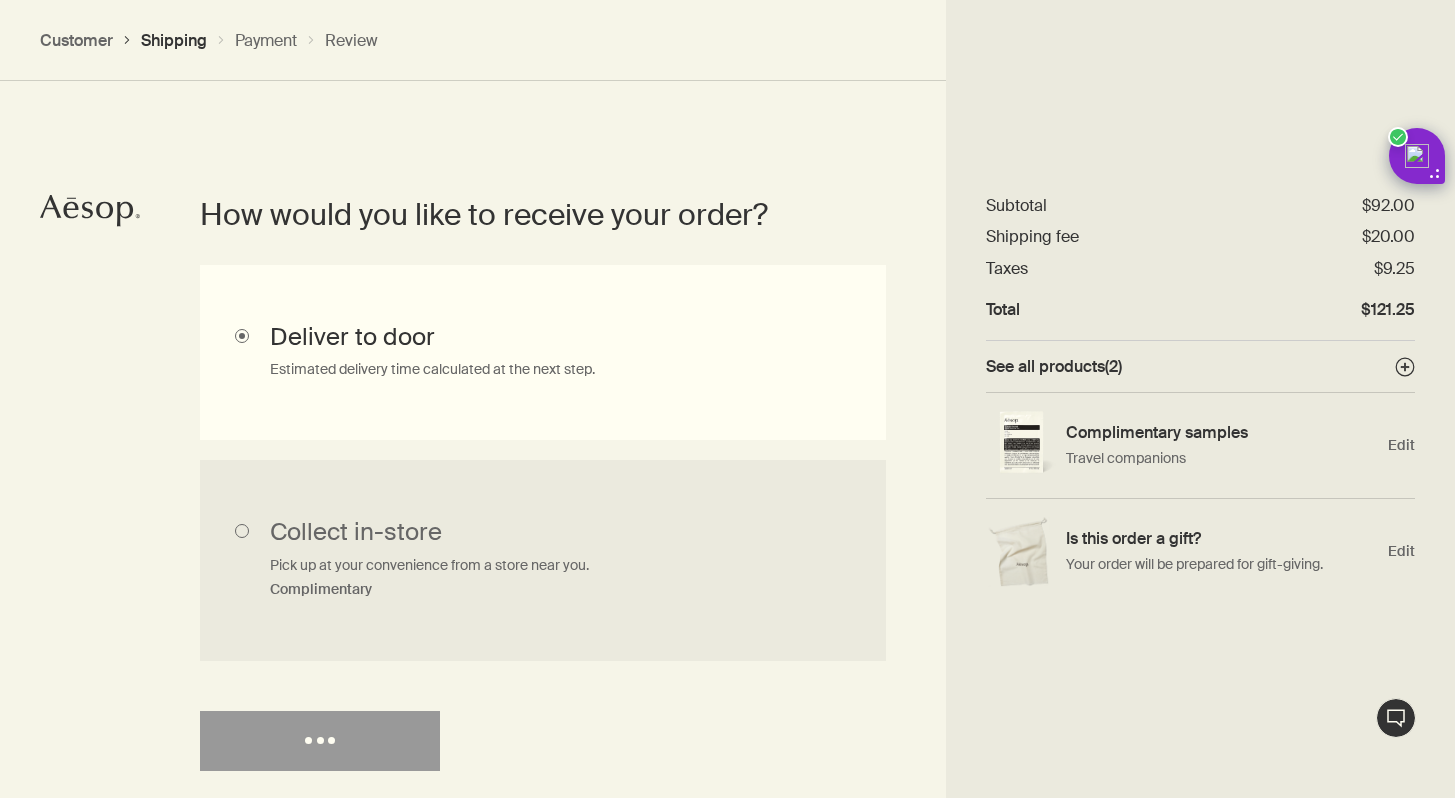 select on "US" 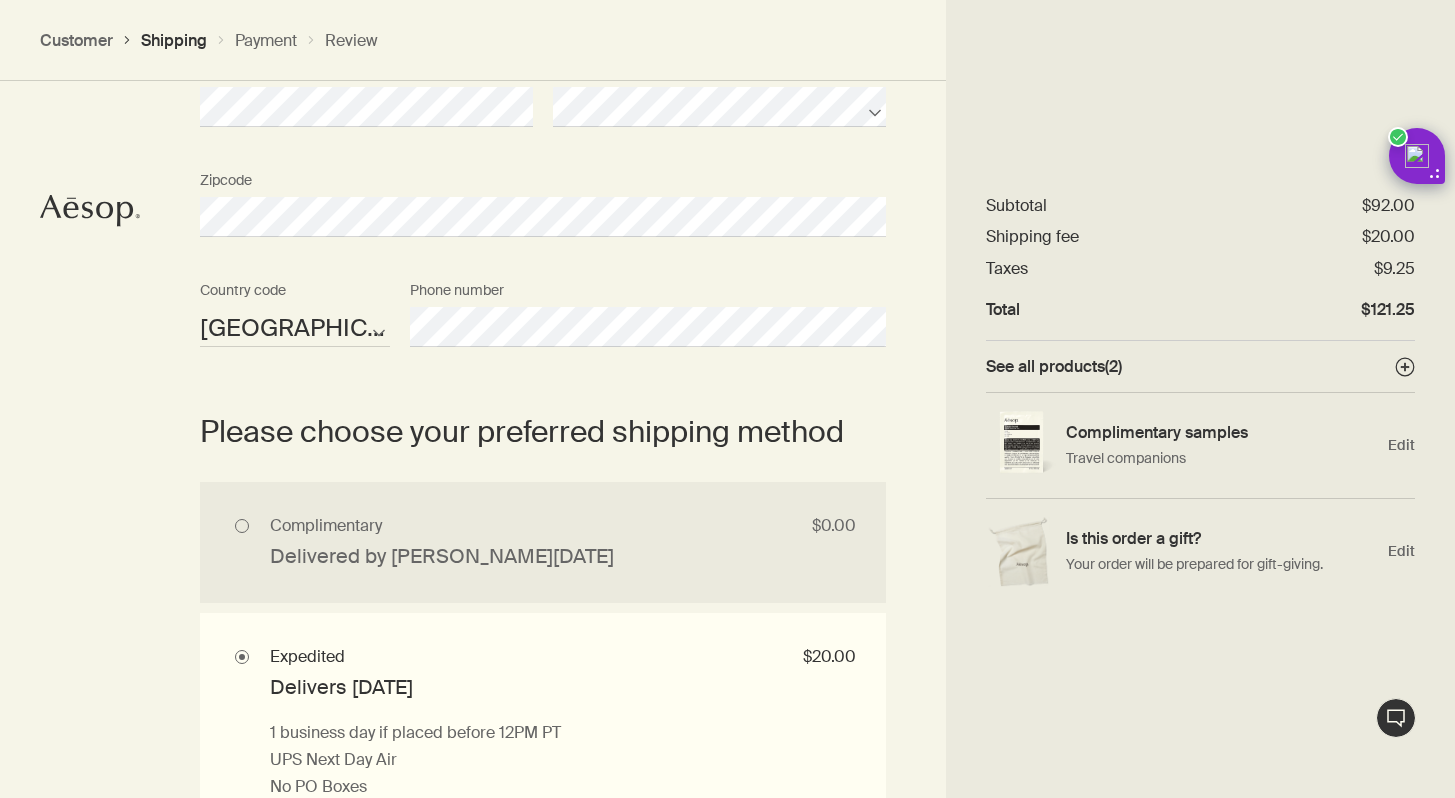 scroll, scrollTop: 1902, scrollLeft: 0, axis: vertical 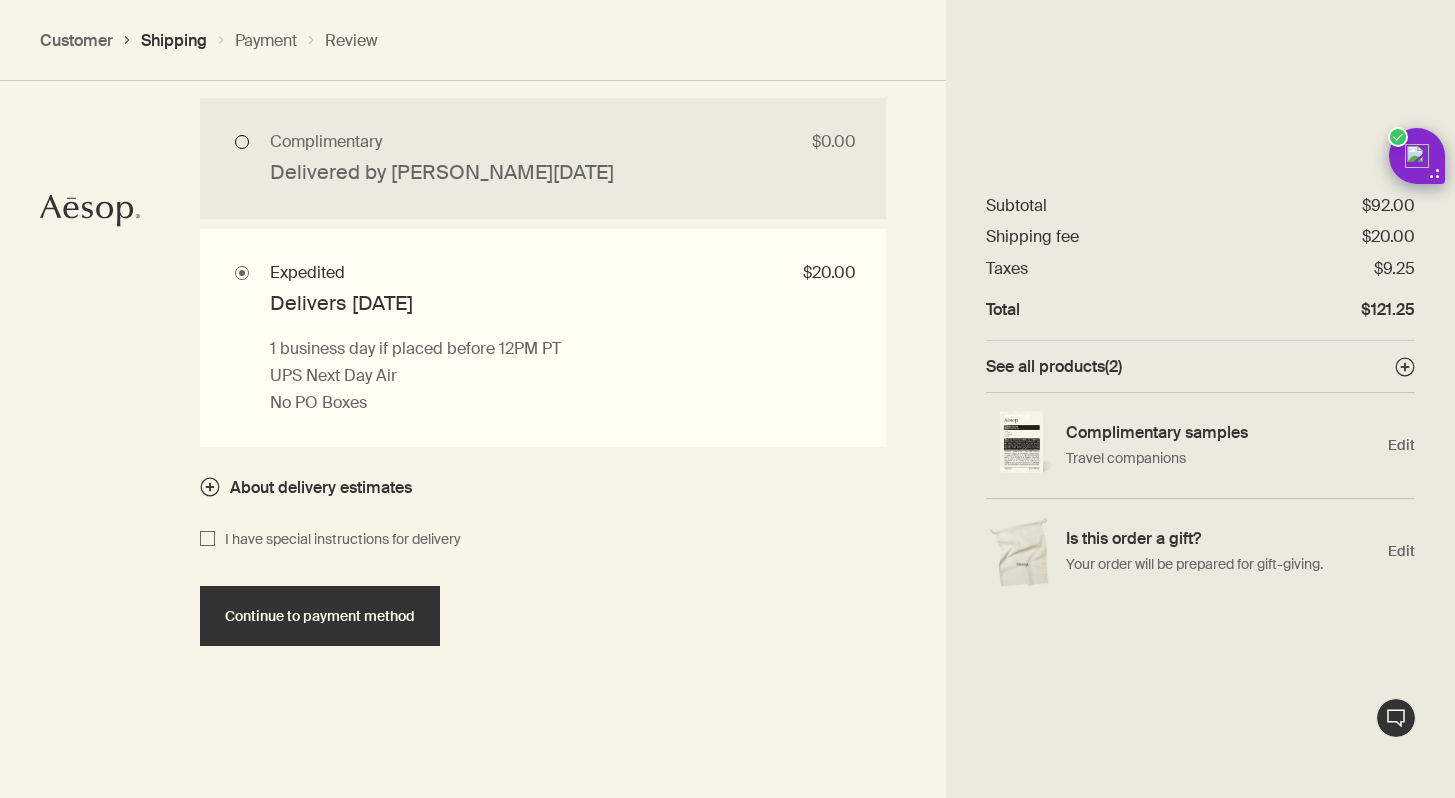click on "Complimentary $0.00 Delivered by Mon, Jul 21 8 business days UPS Ground No PO Boxes" at bounding box center [543, 158] 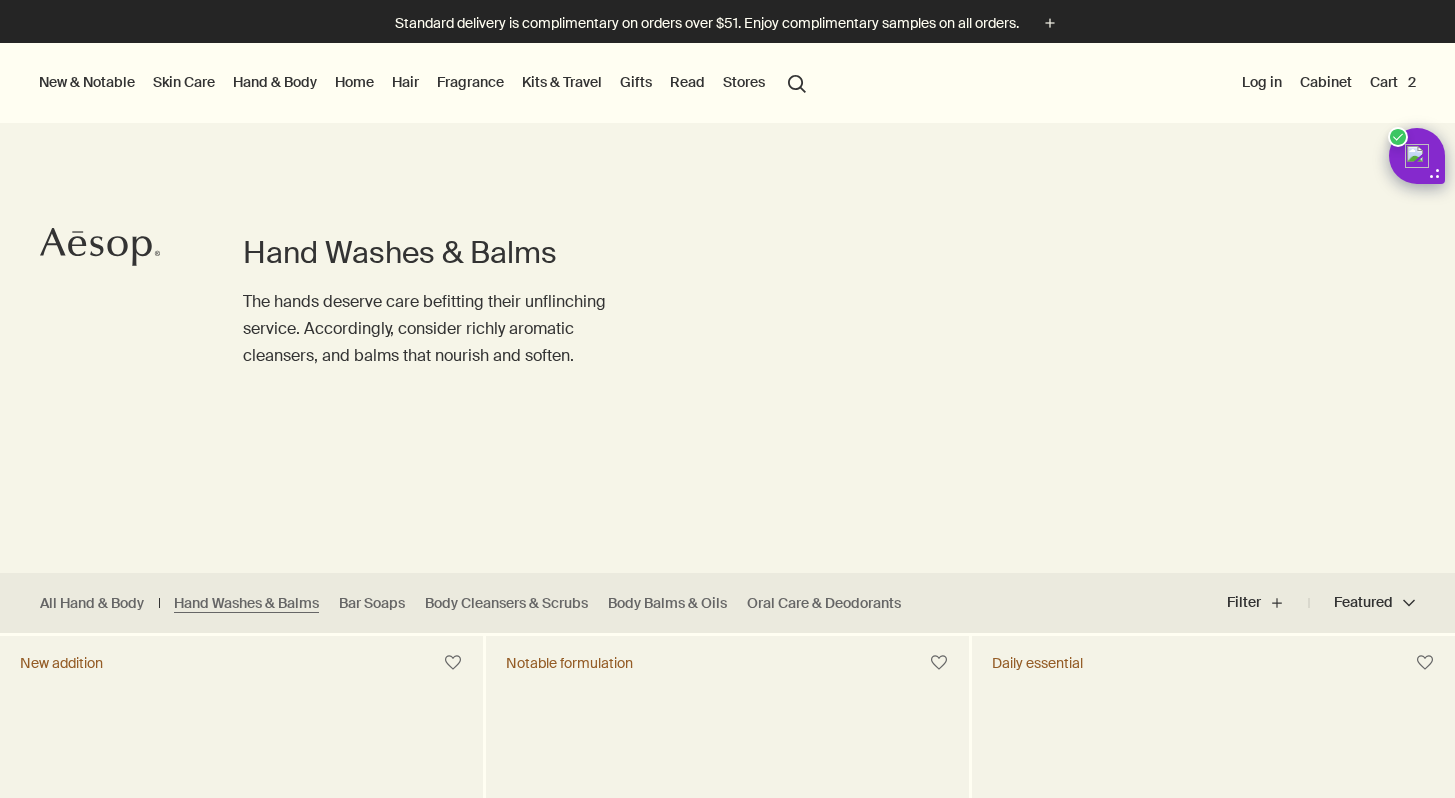 scroll, scrollTop: 0, scrollLeft: 0, axis: both 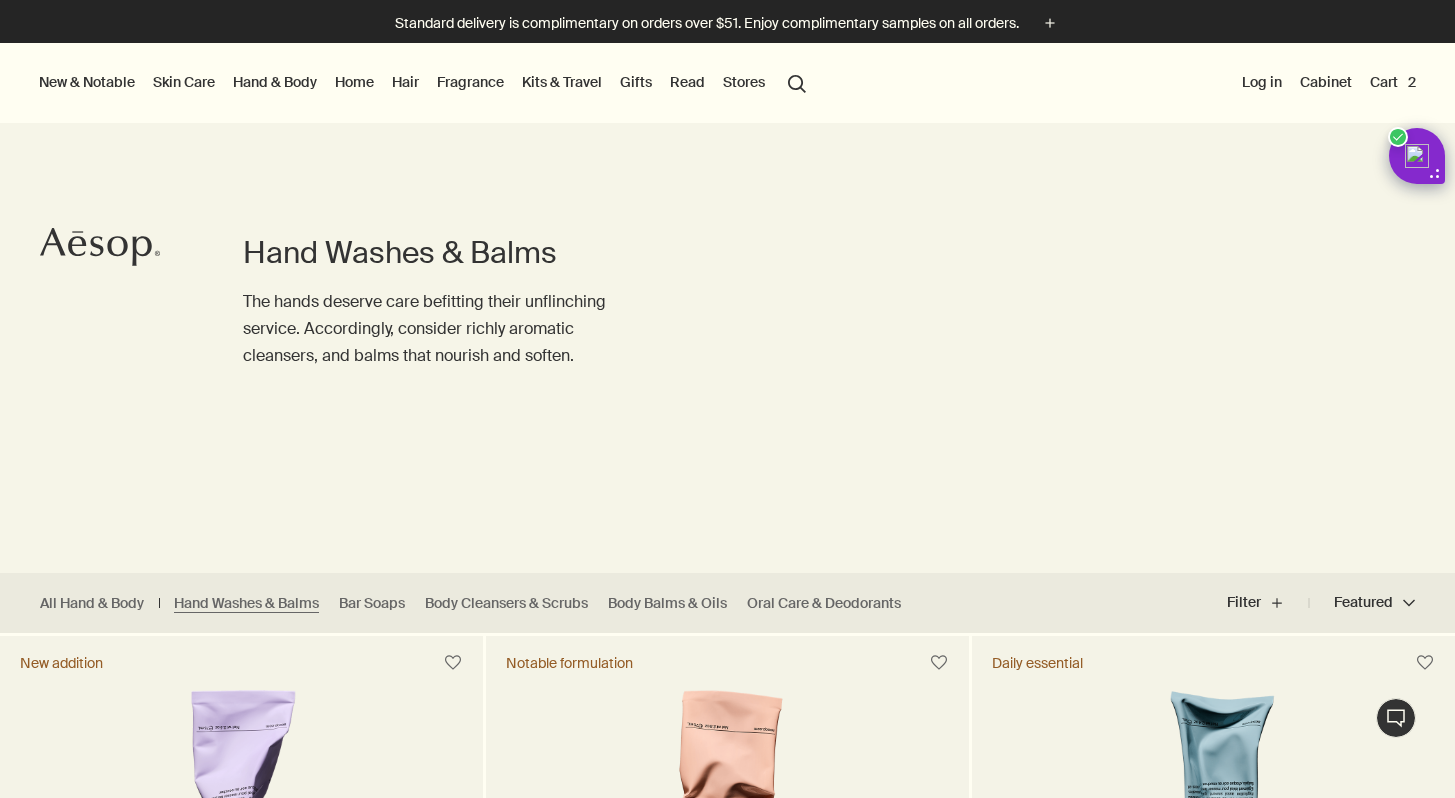 click on "Cart 2" at bounding box center [1393, 82] 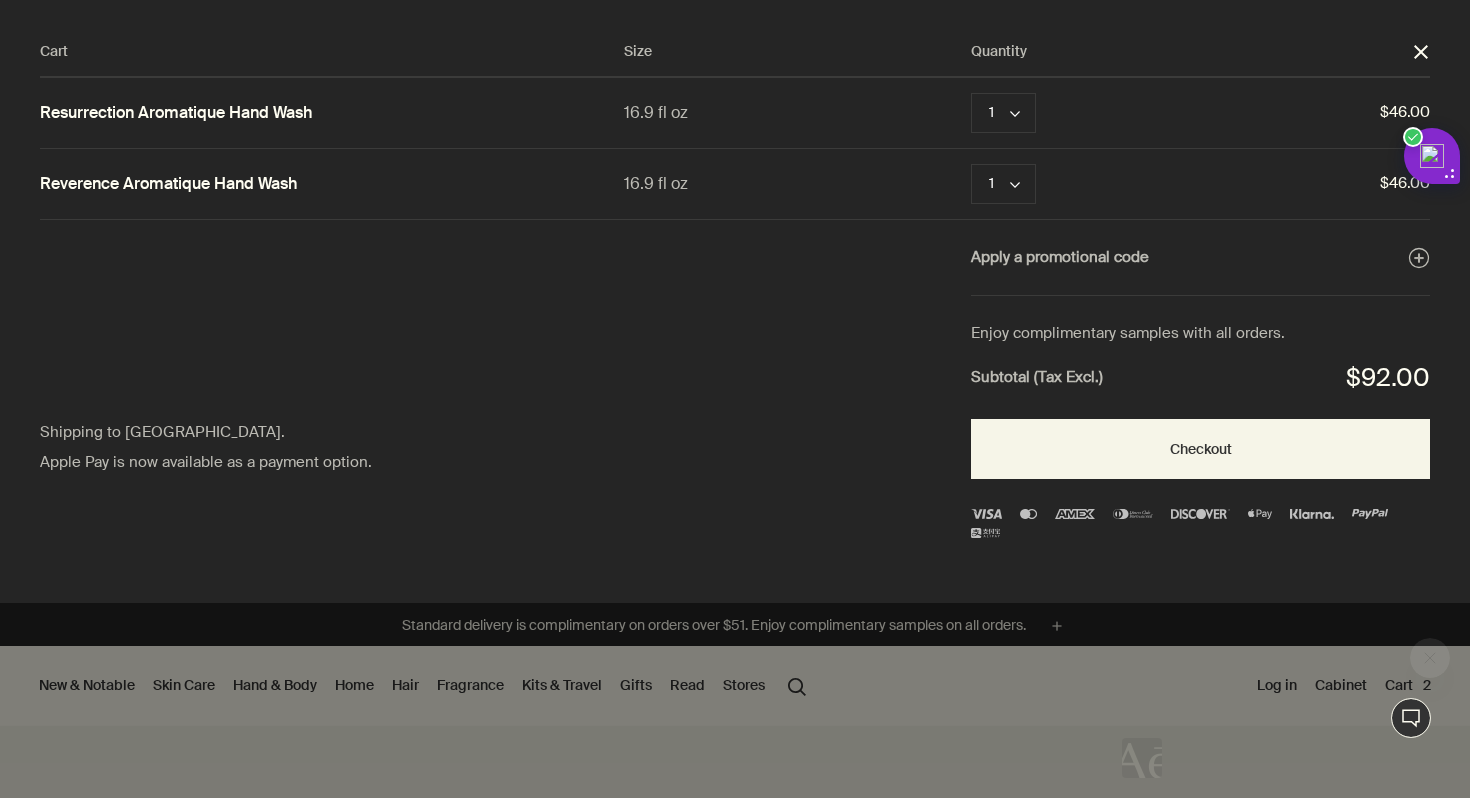 scroll, scrollTop: 0, scrollLeft: 0, axis: both 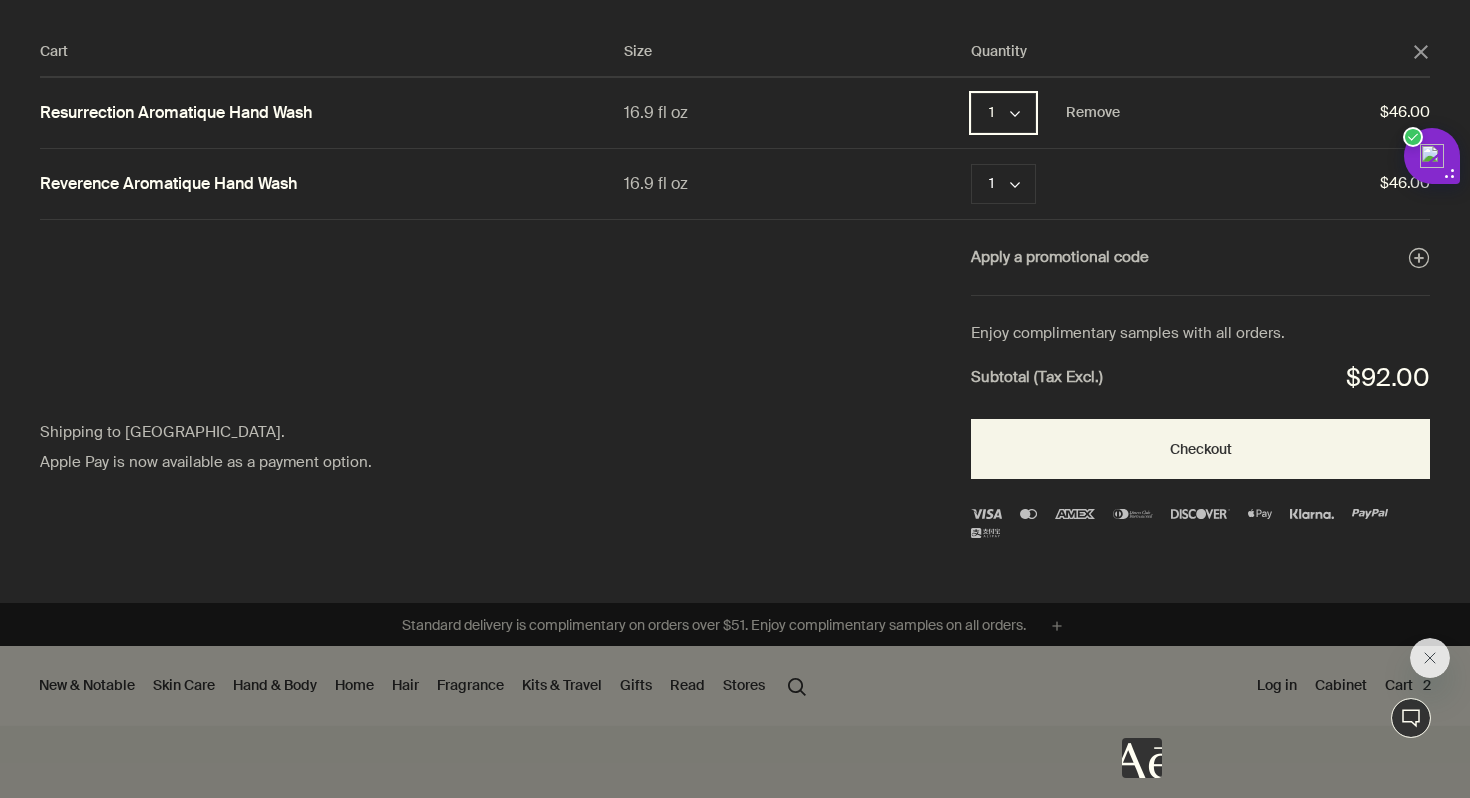 click on "1 chevron" at bounding box center [1003, 113] 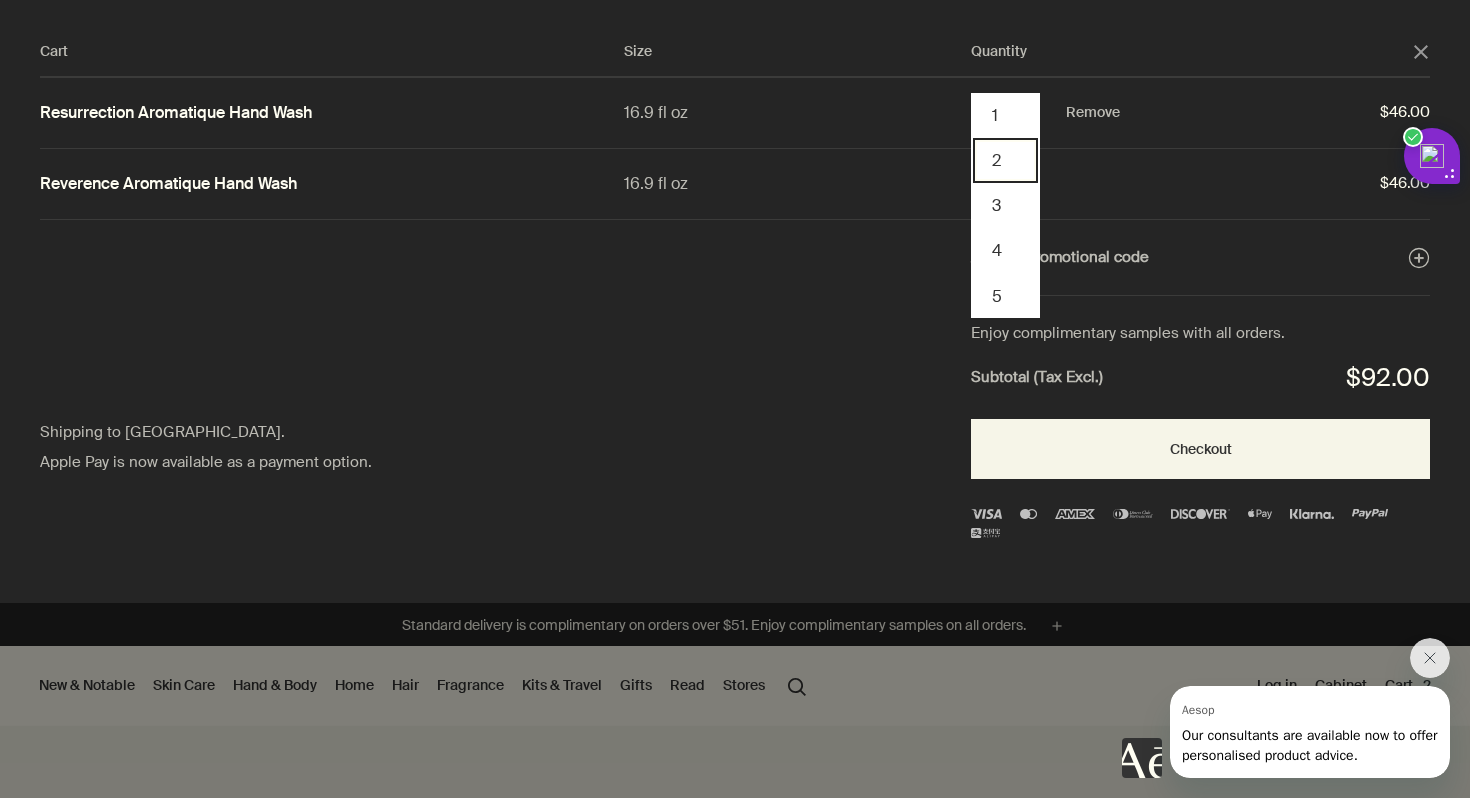 click on "2" at bounding box center [1005, 160] 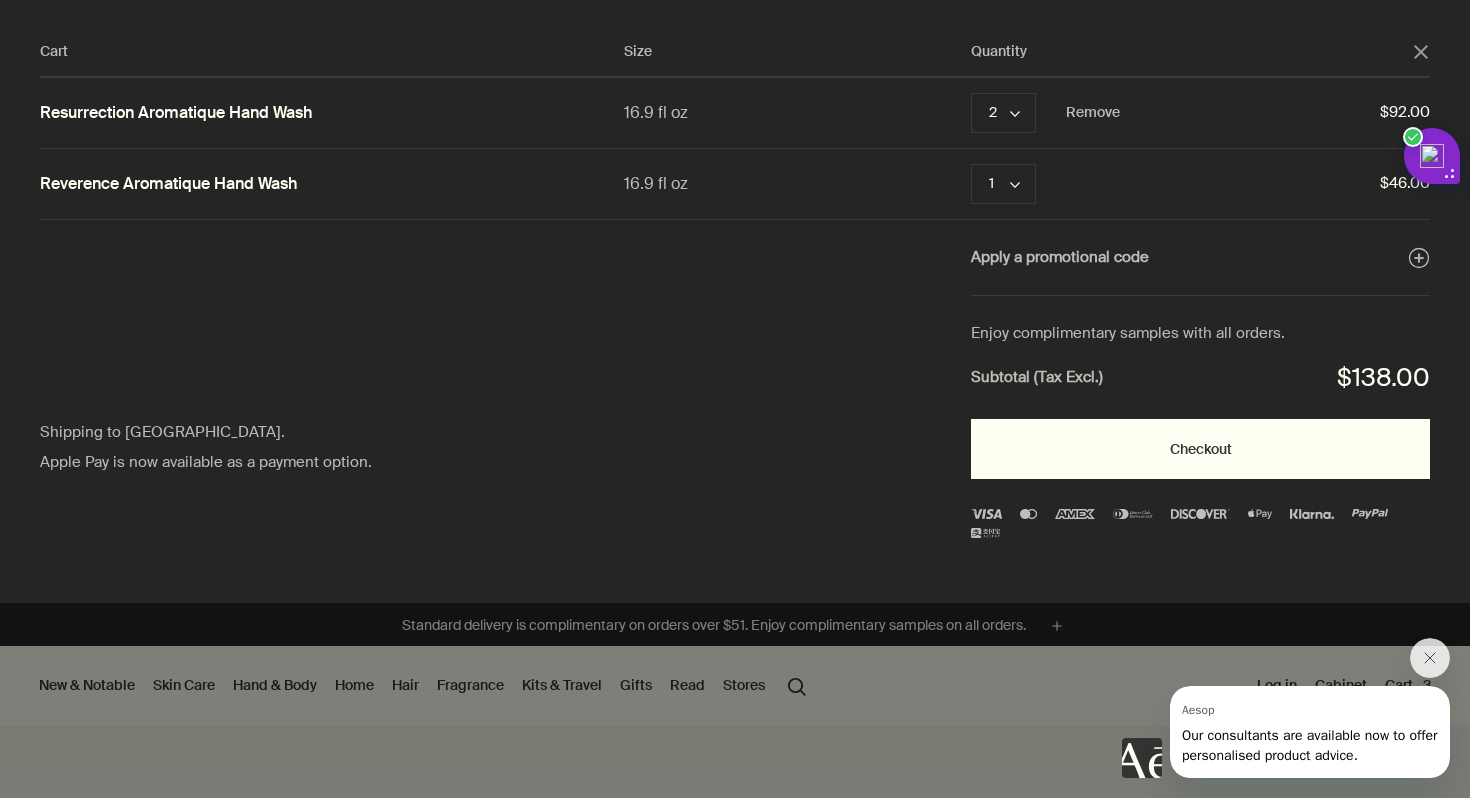click on "Checkout" at bounding box center (1200, 449) 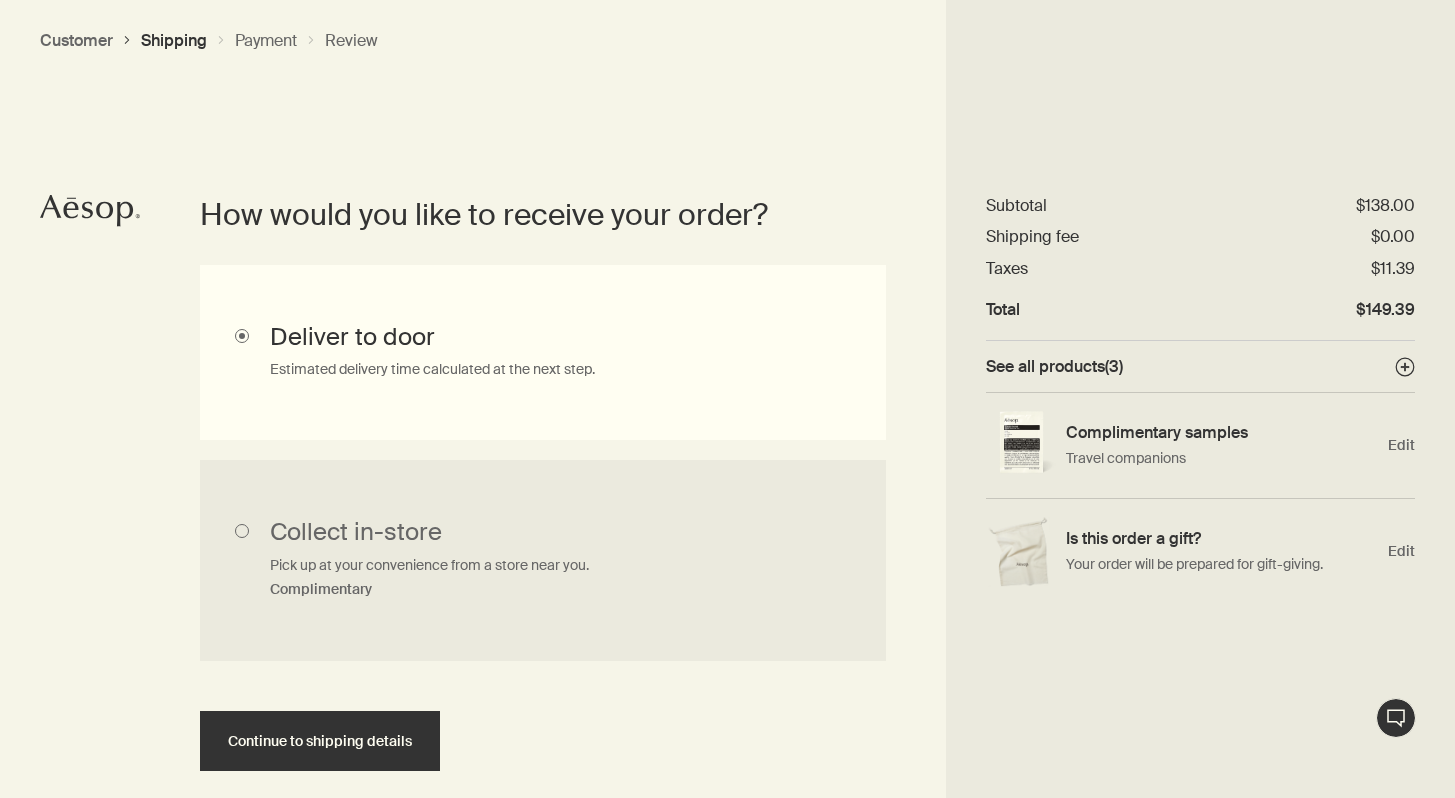 scroll, scrollTop: 0, scrollLeft: 0, axis: both 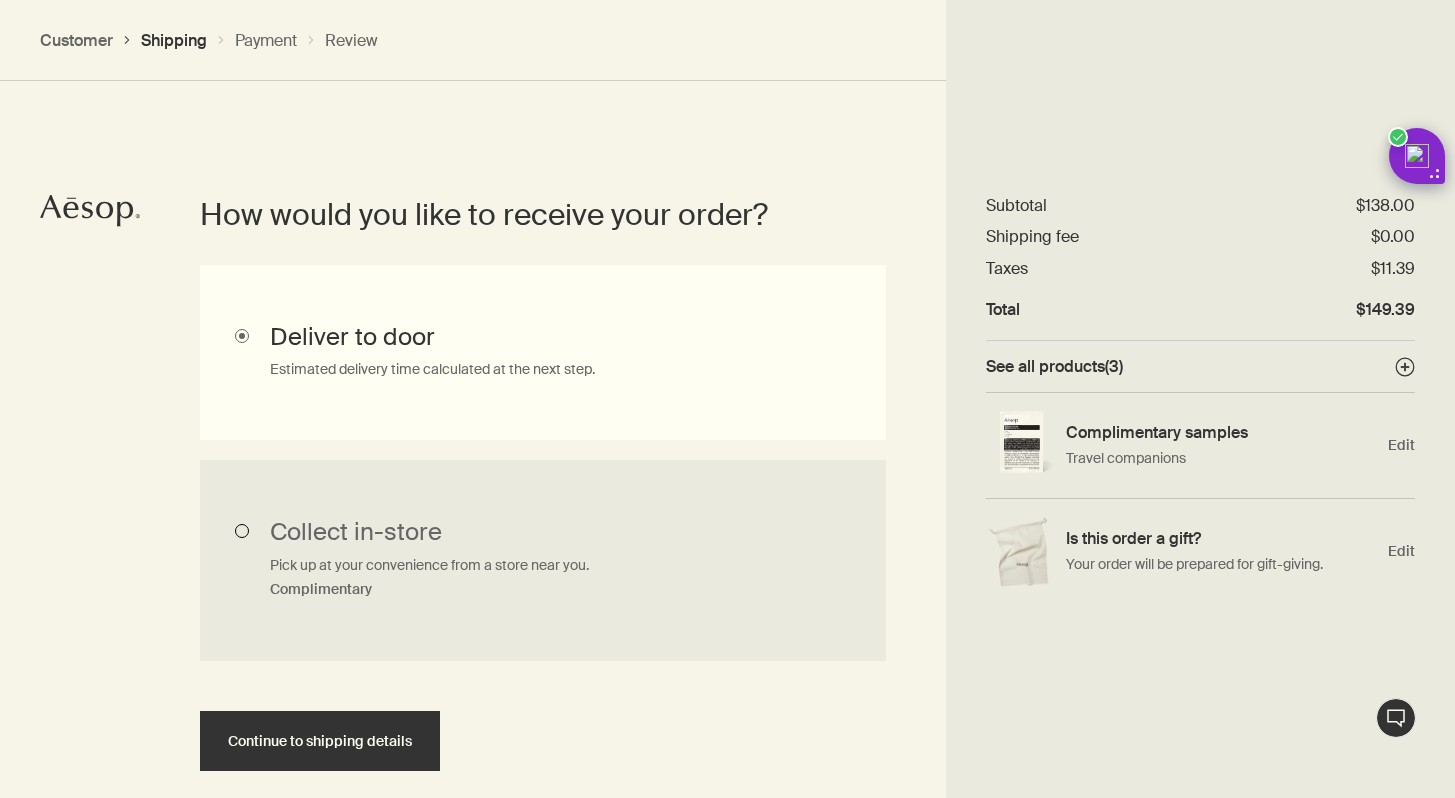 click on "Collect in-store Pick up at your convenience from a store near you. Complimentary" at bounding box center (543, 561) 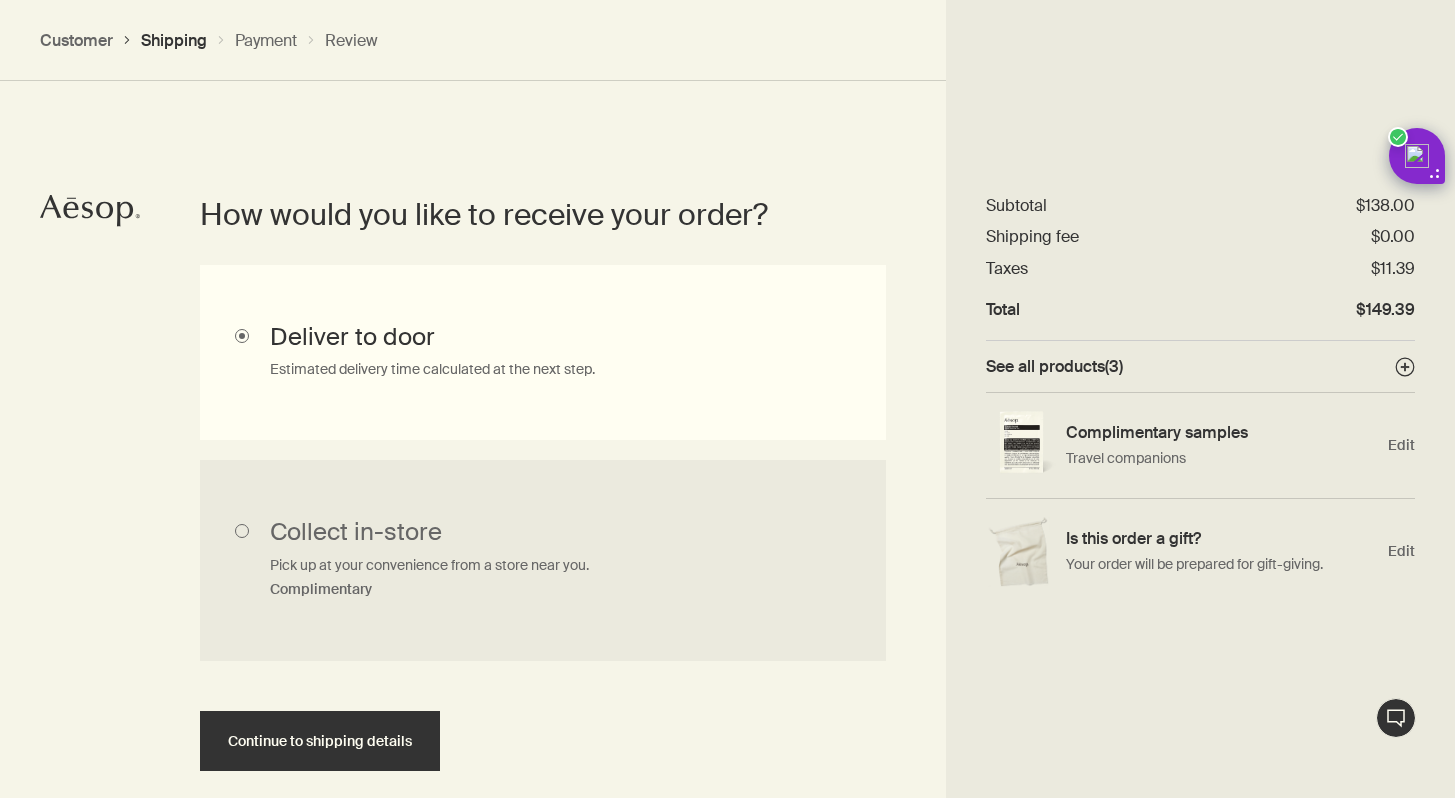 radio on "true" 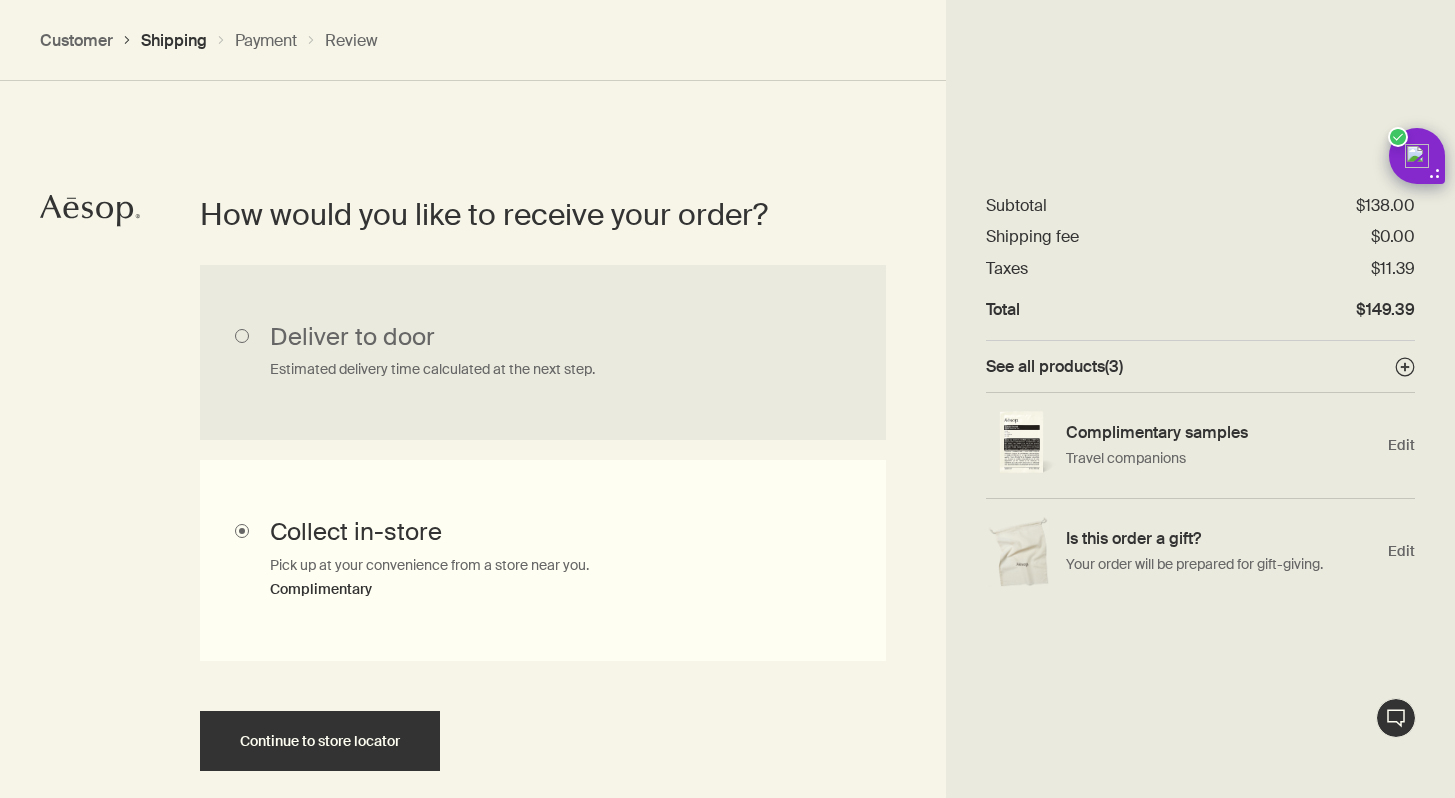 scroll, scrollTop: 554, scrollLeft: 0, axis: vertical 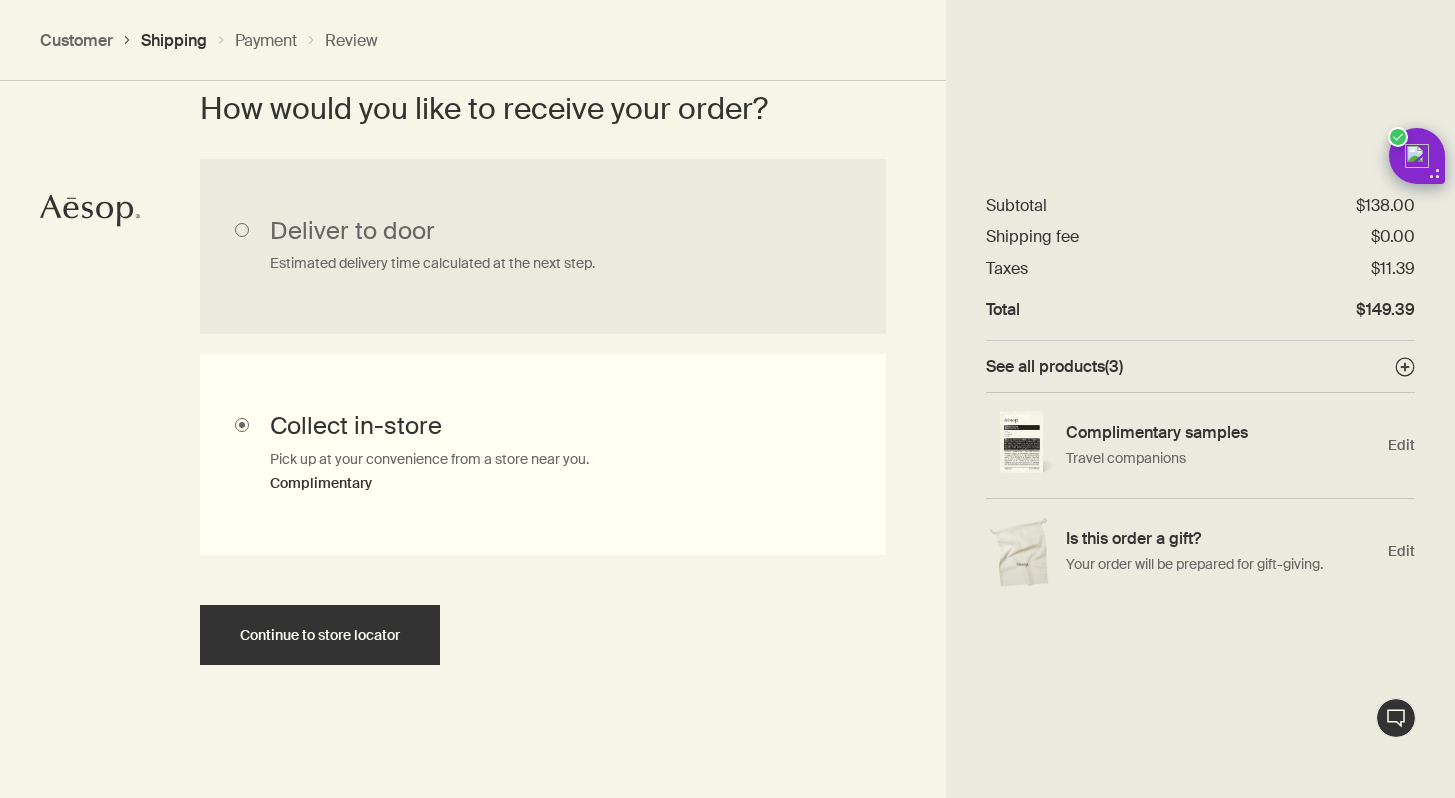 drag, startPoint x: 377, startPoint y: 635, endPoint x: 479, endPoint y: 631, distance: 102.0784 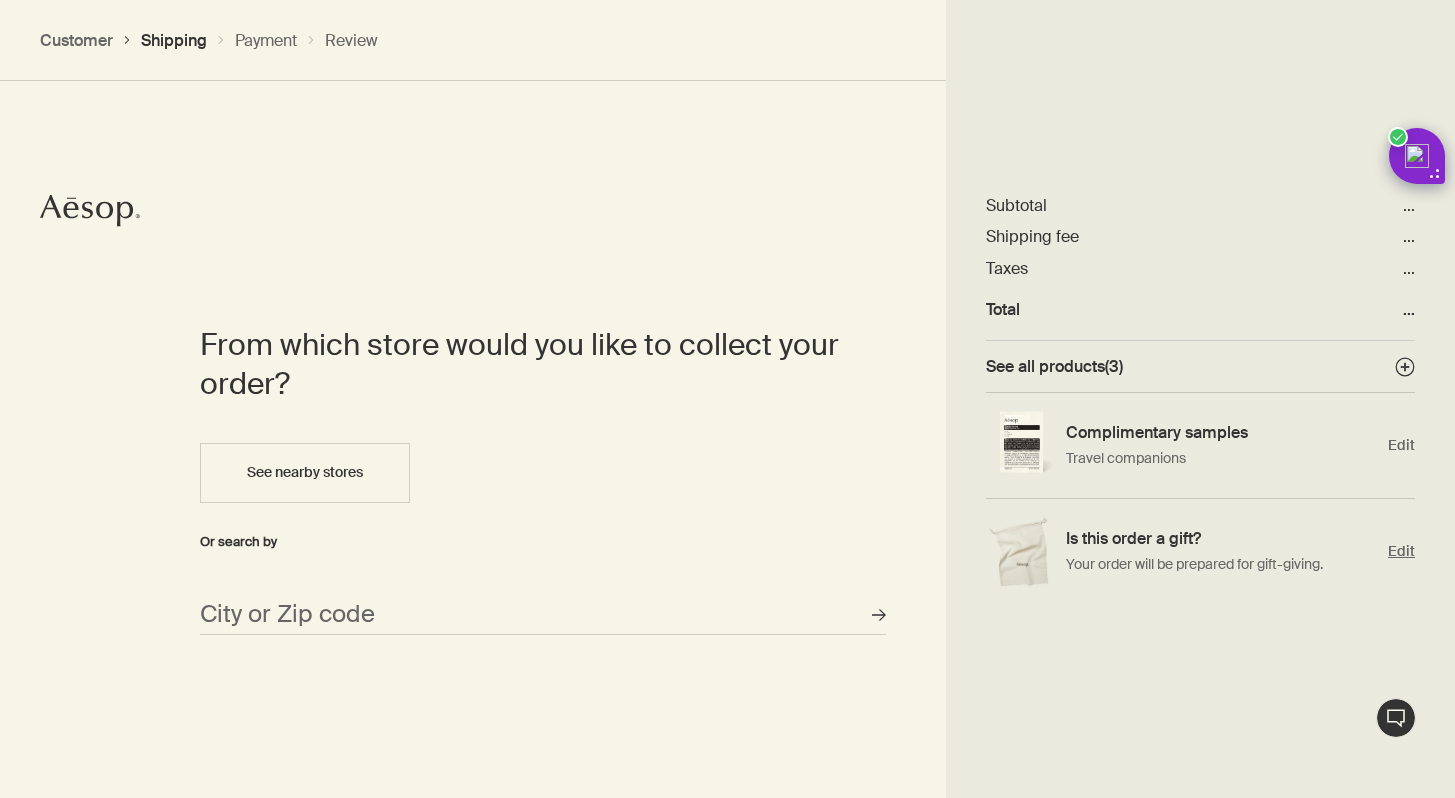 click on "Is this order a gift? Your order will be prepared for gift-giving." at bounding box center (1222, 551) 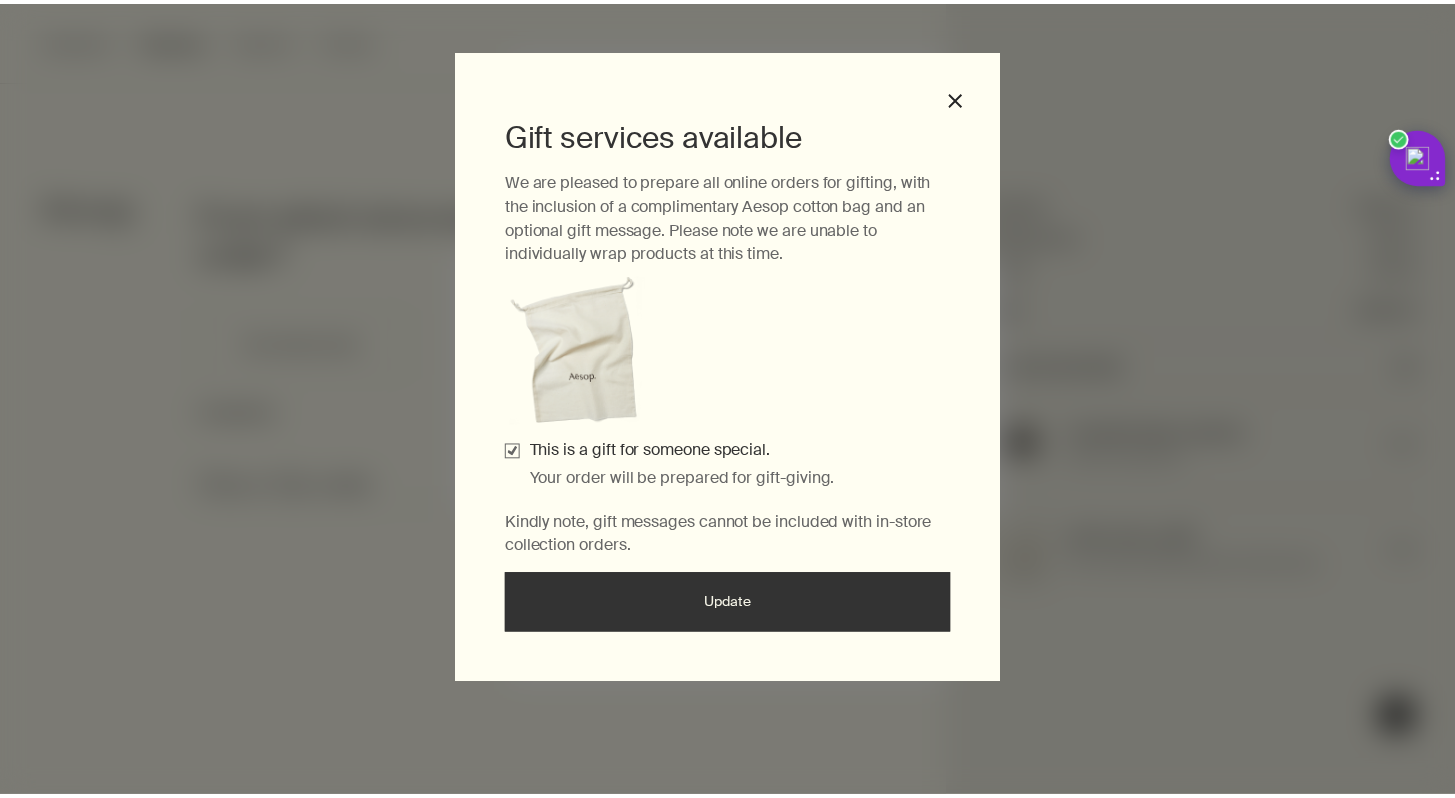 scroll, scrollTop: 865, scrollLeft: 0, axis: vertical 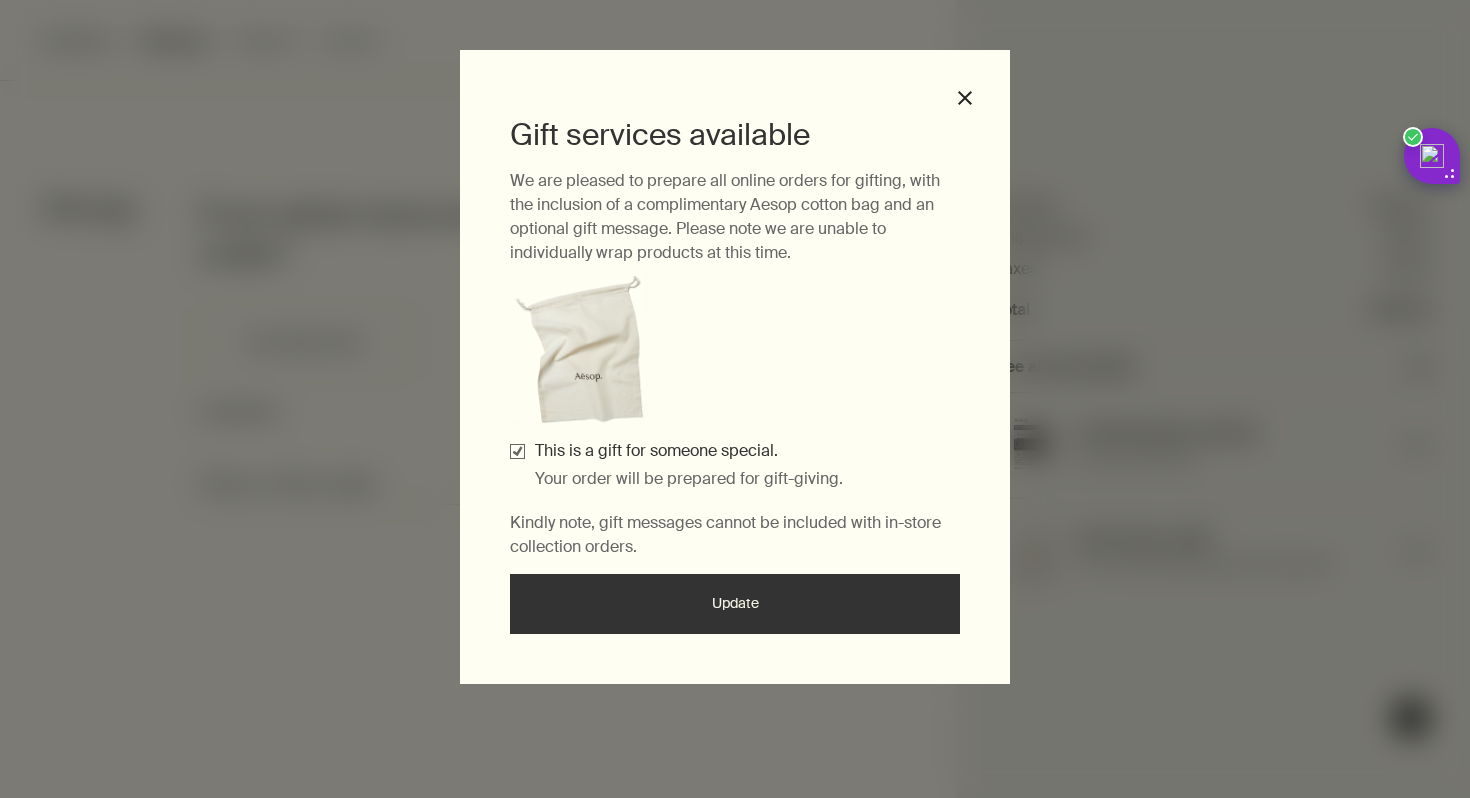 click on "Update" at bounding box center [735, 604] 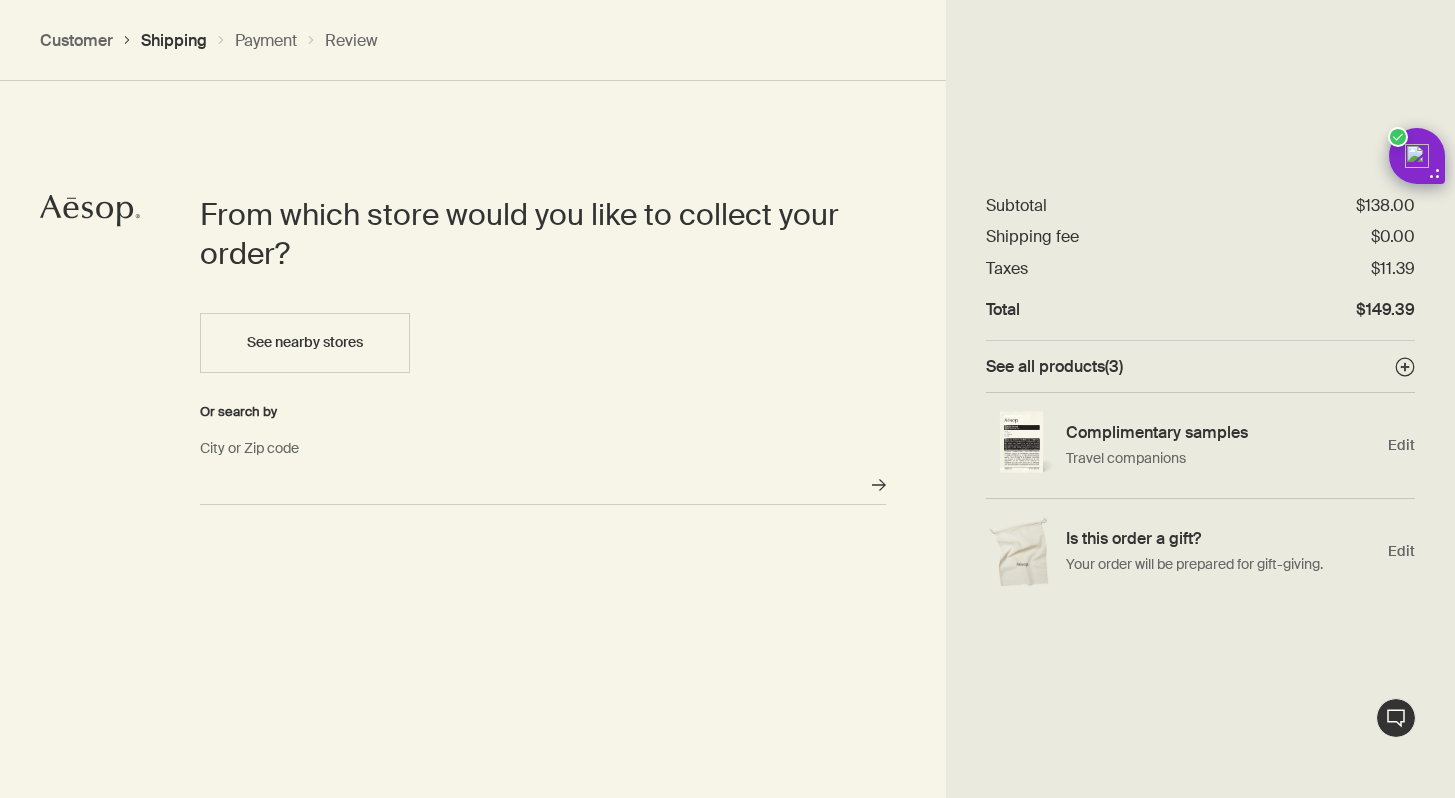 click on "City or Zip code" at bounding box center (543, 485) 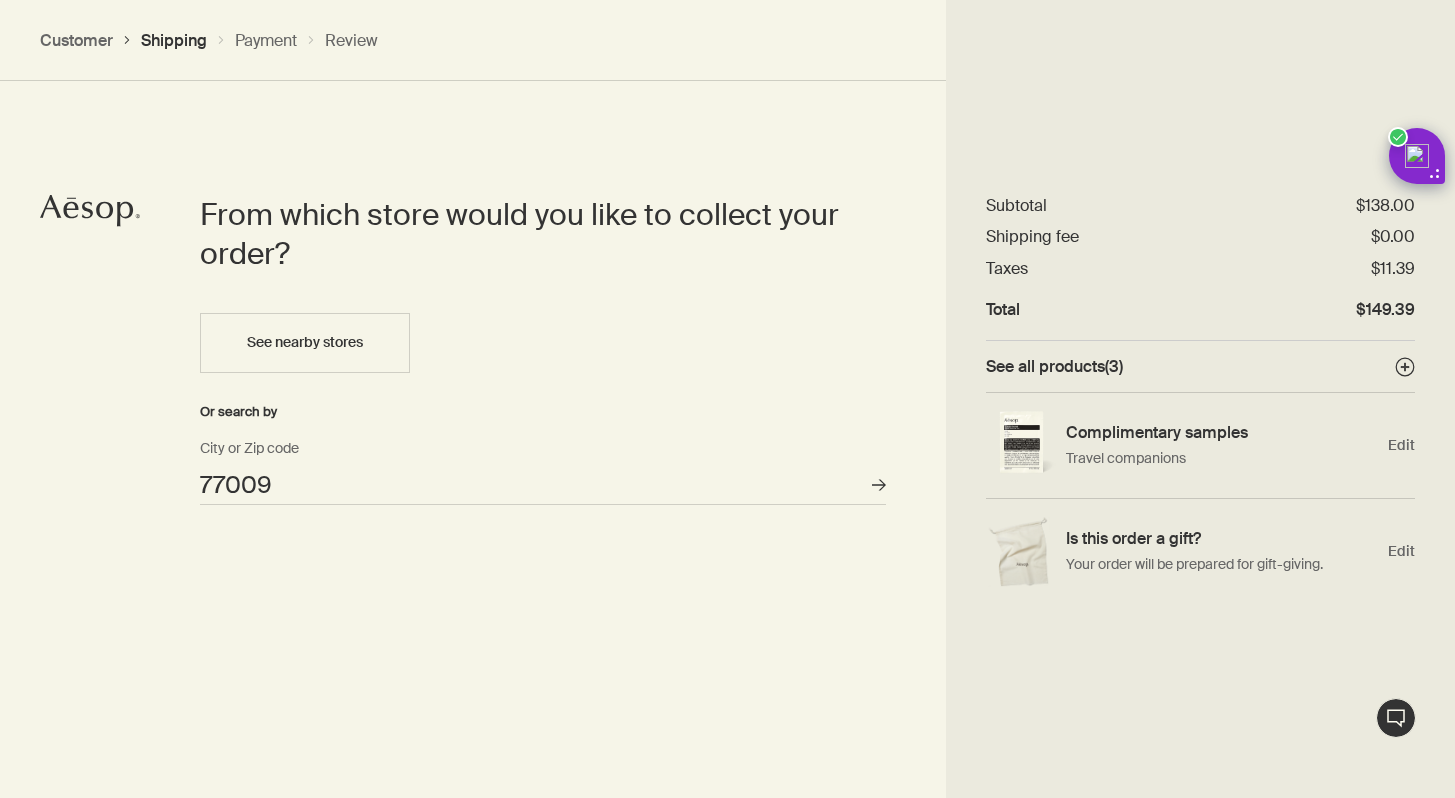 type on "Houston, TX 77009" 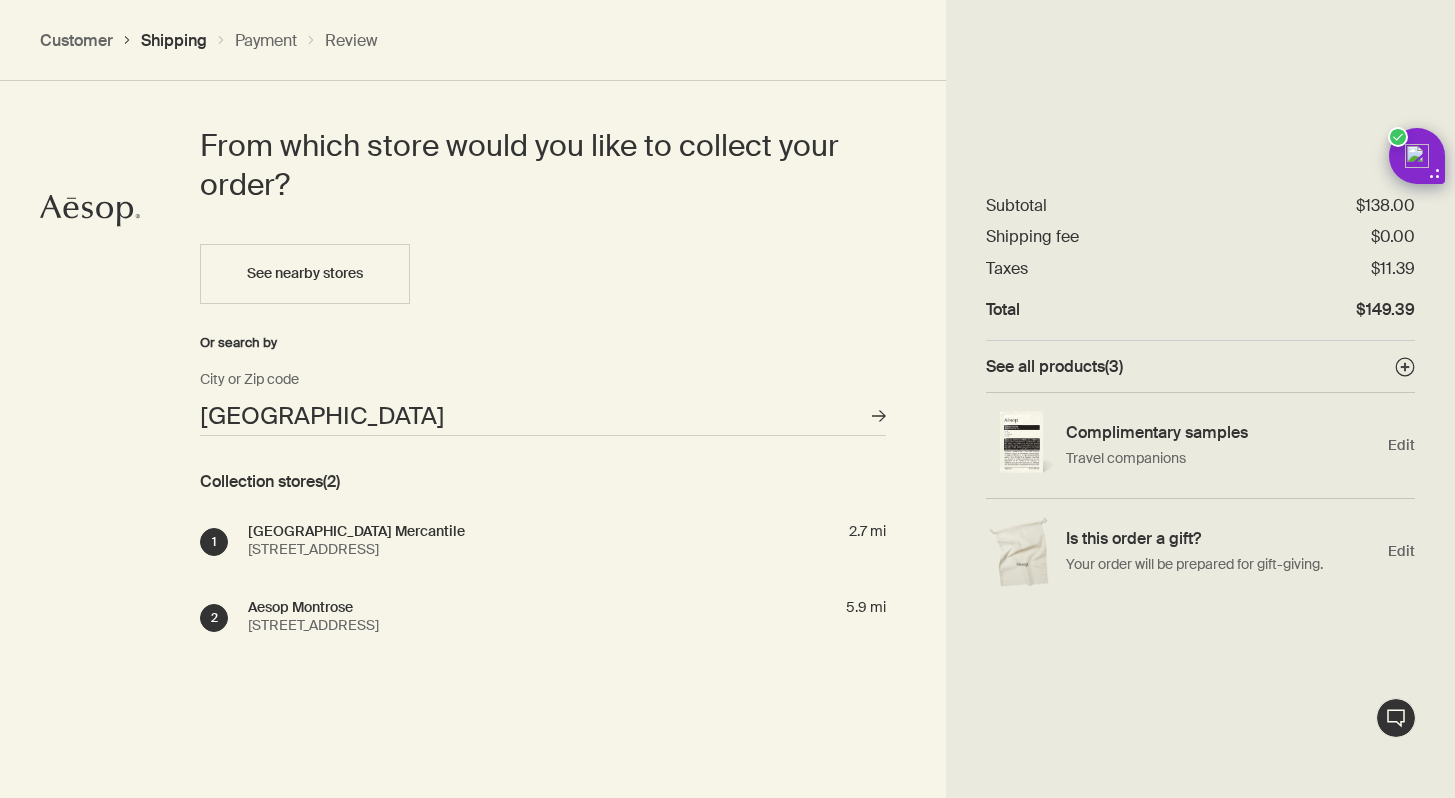 scroll, scrollTop: 945, scrollLeft: 0, axis: vertical 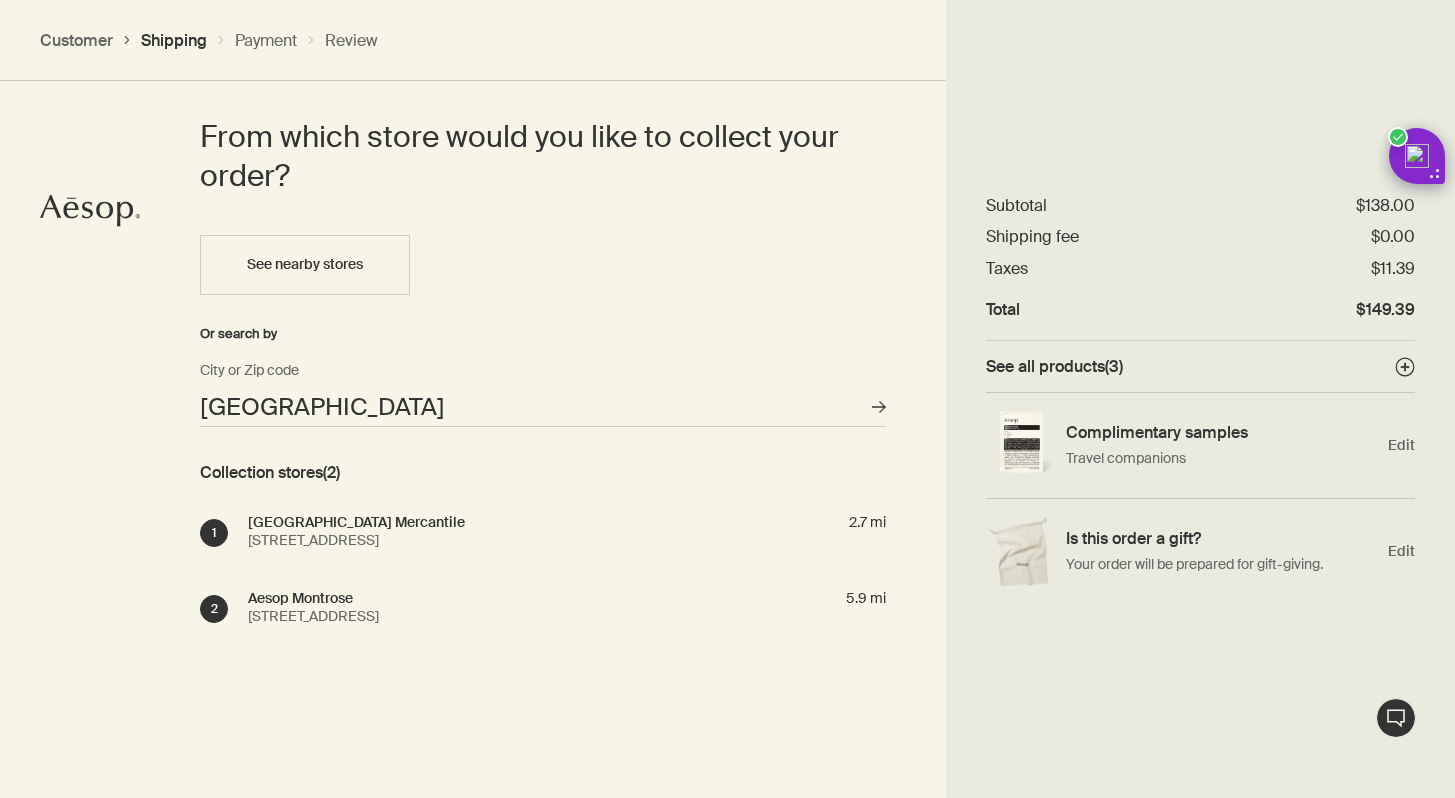 click on "Collection stores  (2) 1 Aesop Heights Mercantile 645 Heights Boulevard #2E, Houston, TX 77007 2.7 mi 2 Aesop Montrose 1665 Westheimer Rd Suite B, Houston, TX 77006 5.9 mi" at bounding box center [543, 538] 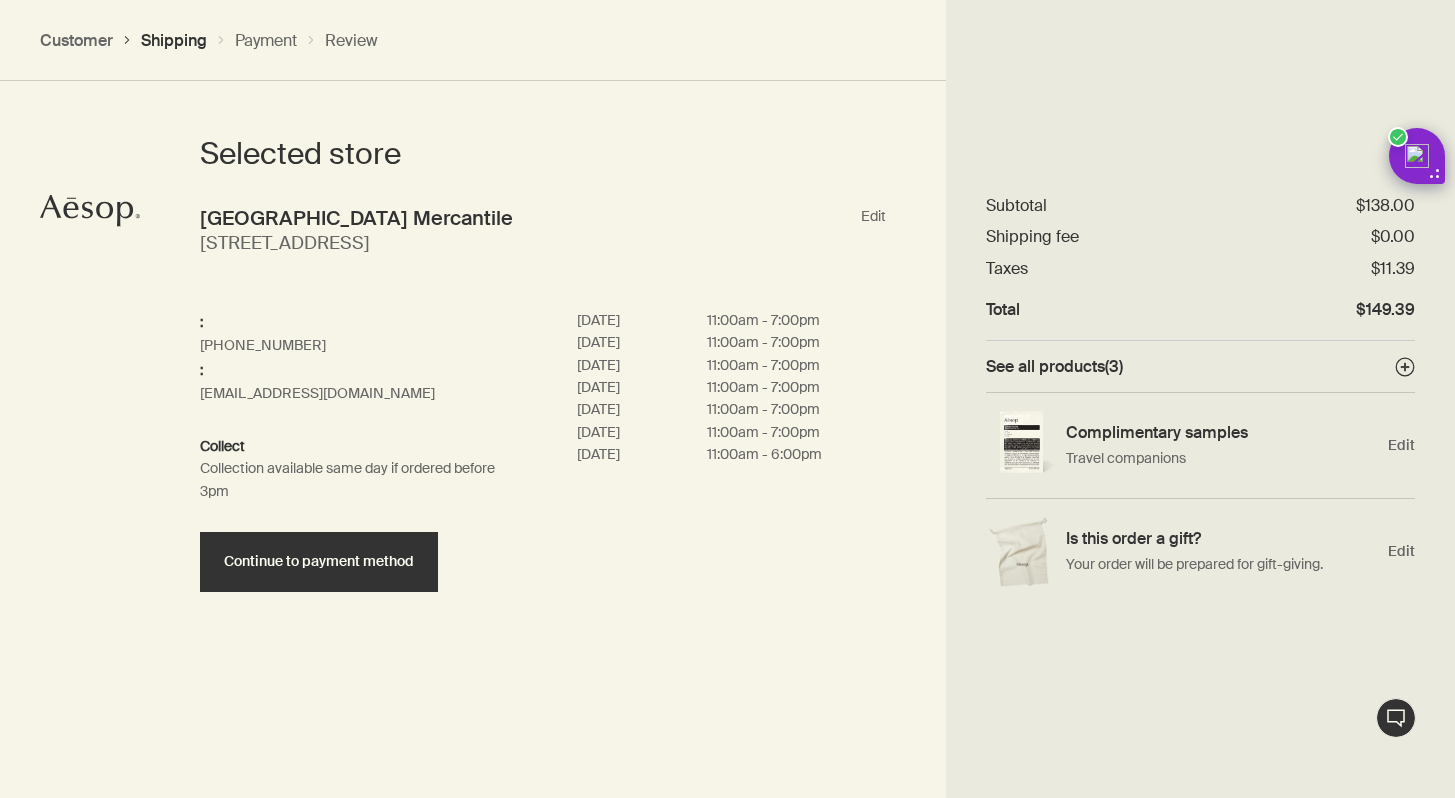 scroll, scrollTop: 927, scrollLeft: 0, axis: vertical 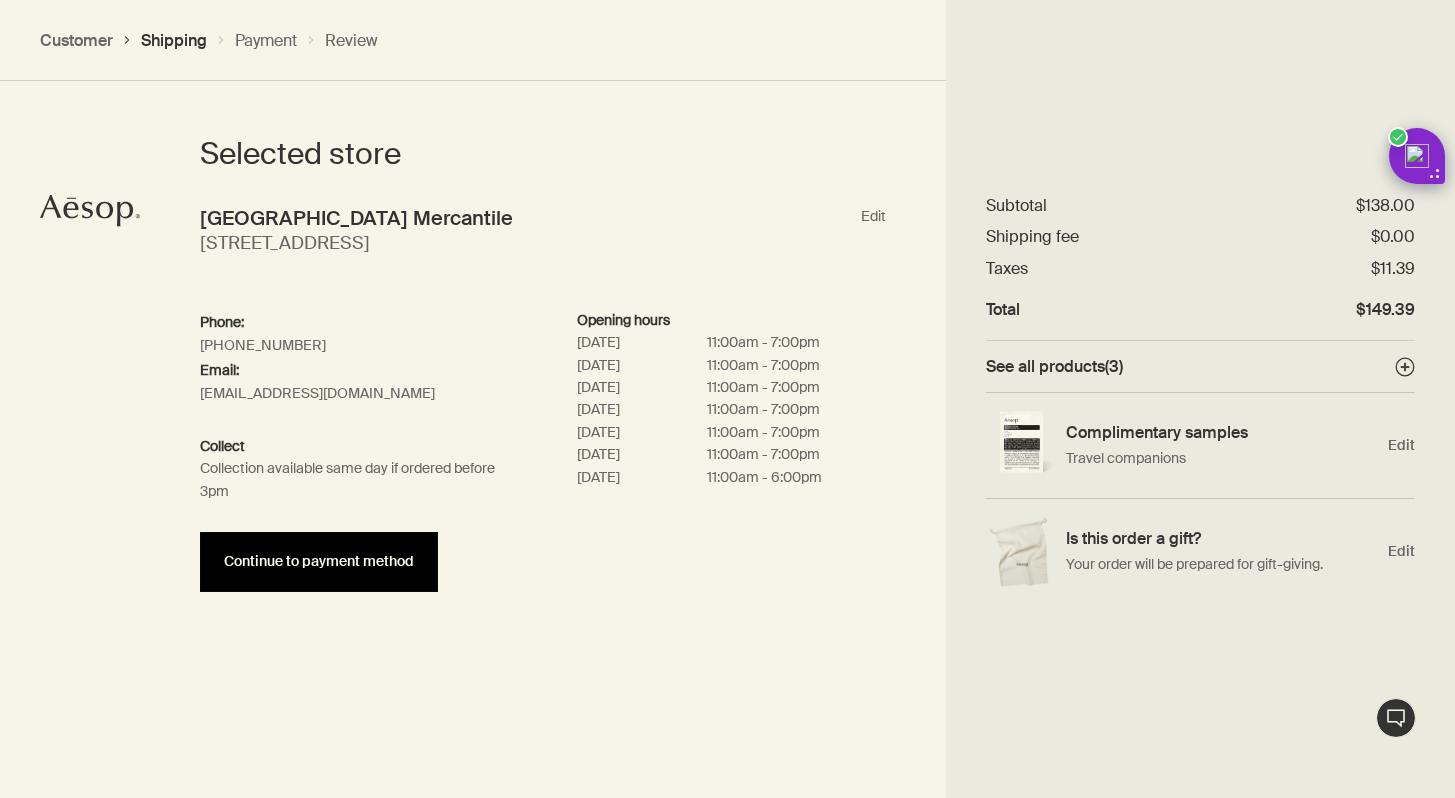 click on "Continue to payment method" at bounding box center [319, 562] 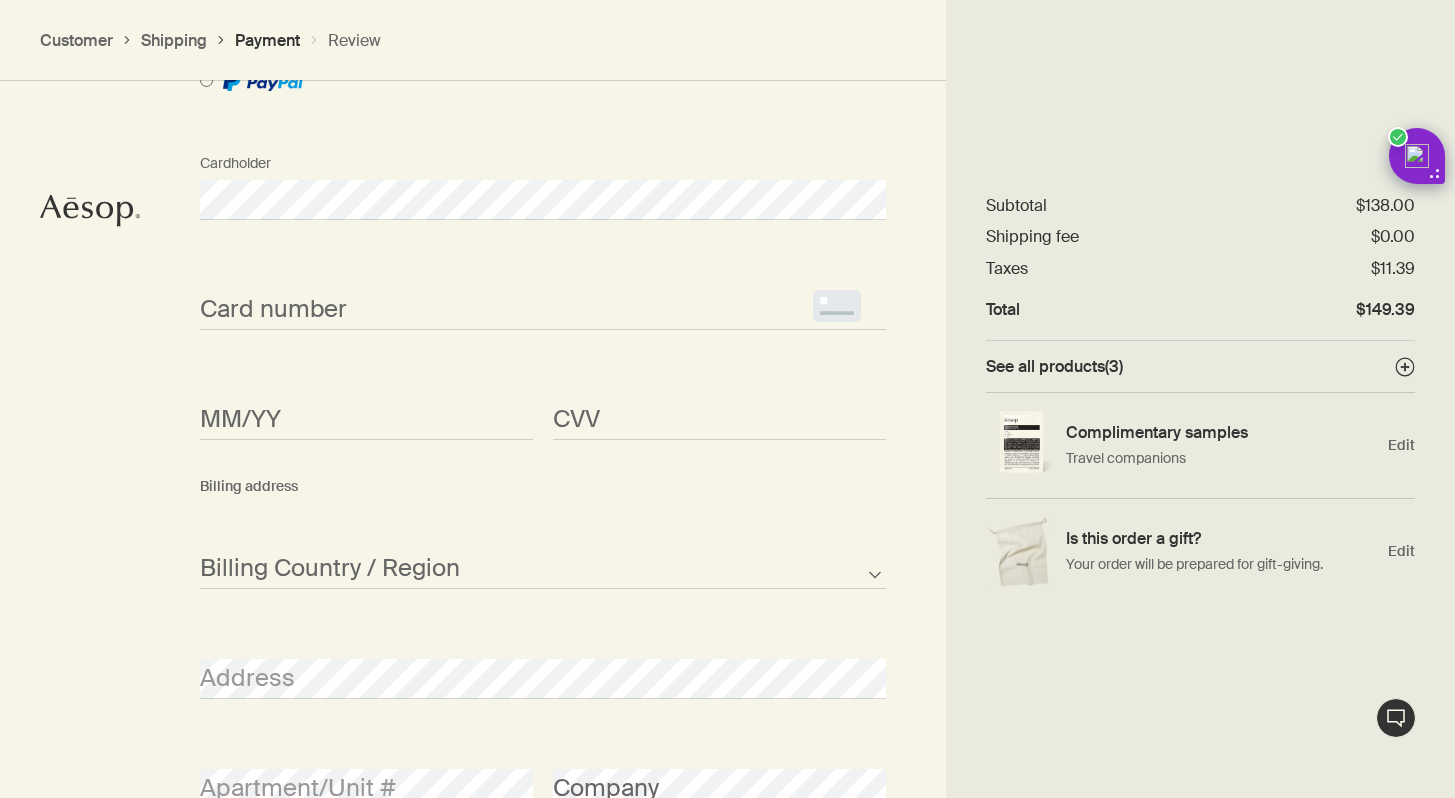 scroll, scrollTop: 1758, scrollLeft: 0, axis: vertical 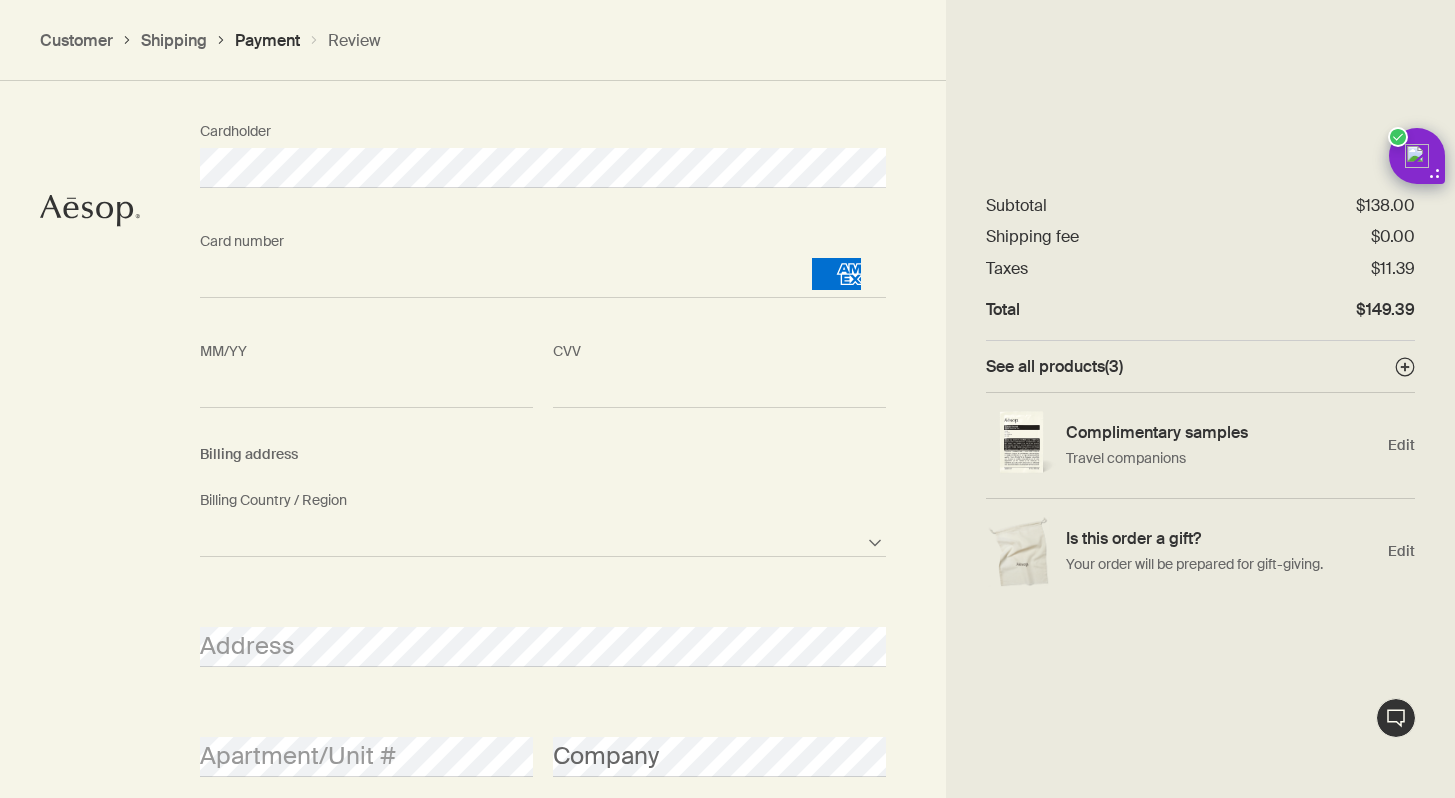 click on "Afghanistan Albania Algeria American Samoa Andorra Angola Anguilla Antarctica Antigua and Barbuda Argentina Armenia Aruba Australia Austria Azerbaijan Bahamas Bahrain Bangladesh Barbados Belarus Belgium Belize Benin Bermuda Bhutan Bolivia Bosnia and Herzegovina Botswana Brazil British Indian Ocean Territory British Virgin Islands Brunei Bulgaria Burkina Faso Burundi Cambodia Cameroon Canada Cape Verde Cayman Islands Central African Republic Chad Chile Chinese Mainland Christmas Island Cocos Islands Colombia Comoros Cook Islands Costa Rica Croatia Cuba Curacao Cyprus Czech Republic Democratic Republic of the Congo Denmark Djibouti Dominica Dominican Republic East Timor Ecuador Egypt El Salvador Equatorial Guinea Eritrea Estonia Ethiopia Falkland Islands Faroe Islands Fiji Finland France French Polynesia Gabon Gambia Georgia Germany Ghana Gibraltar Greece Greenland Grenada Guam Guatemala Guernsey Guinea Guinea-Bissau Guyana Haiti Honduras Hong Kong, SAR Hungary Iceland India Indonesia Iran Iraq Ireland Israel" at bounding box center [543, 537] 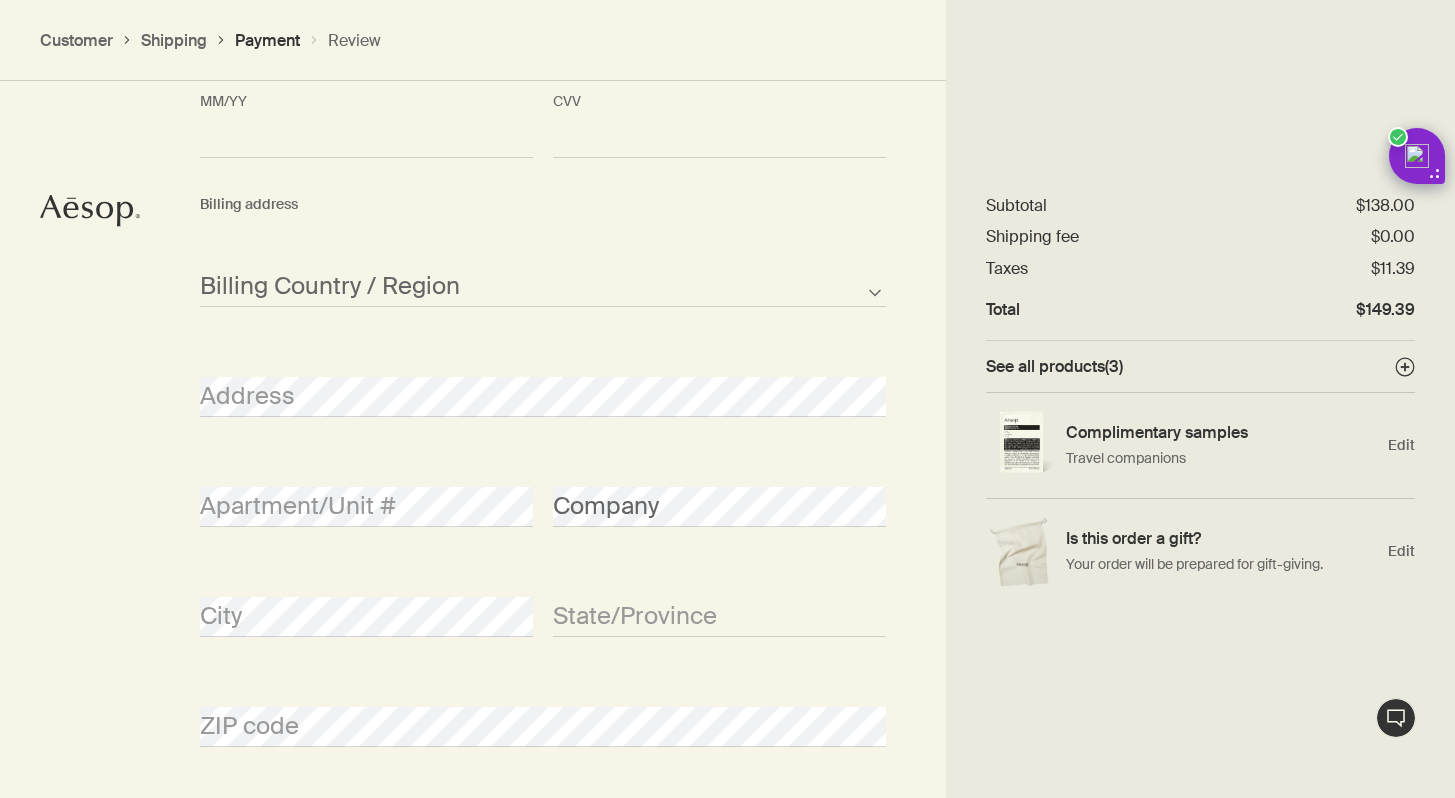 scroll, scrollTop: 2262, scrollLeft: 0, axis: vertical 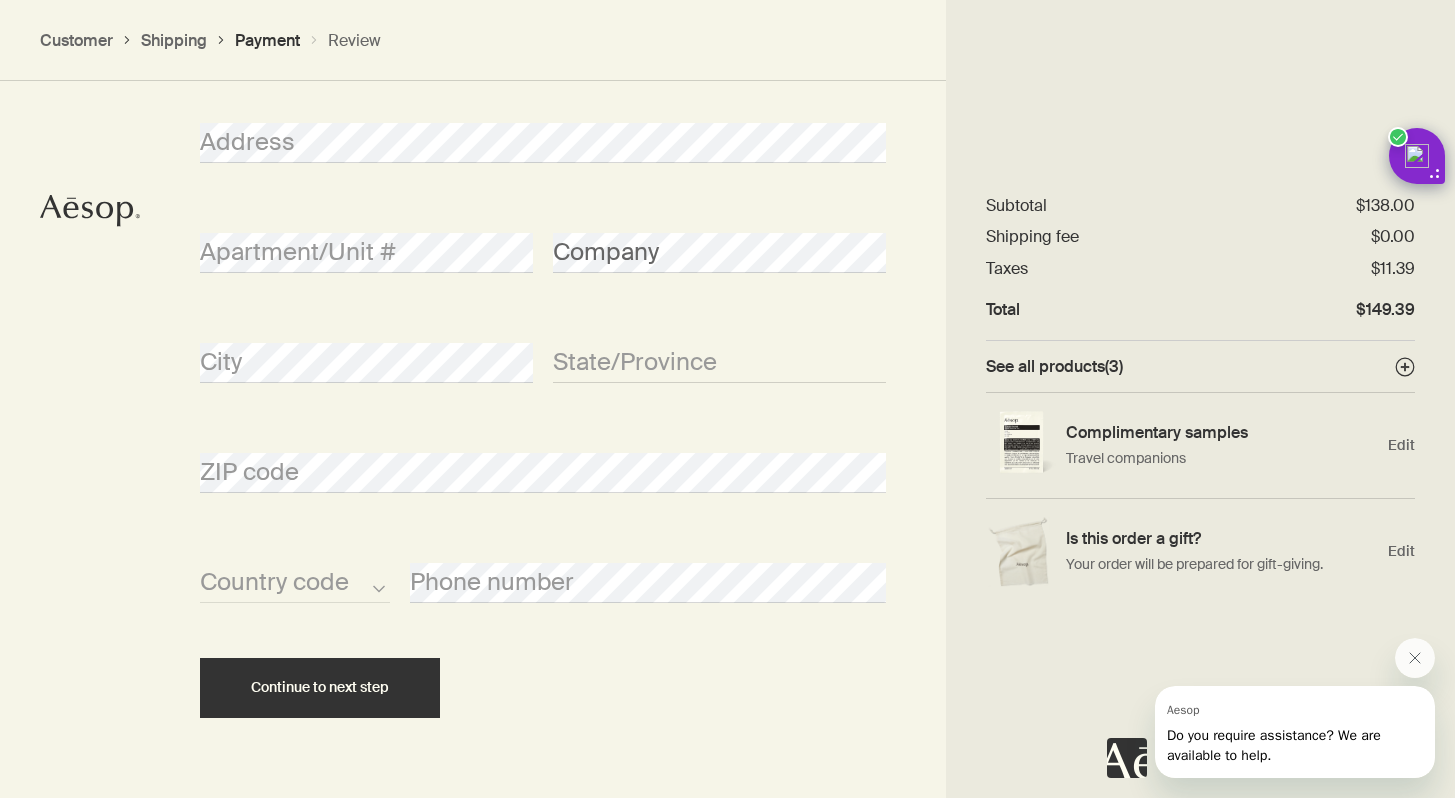 click on "Apartment/Unit #" at bounding box center [366, 235] 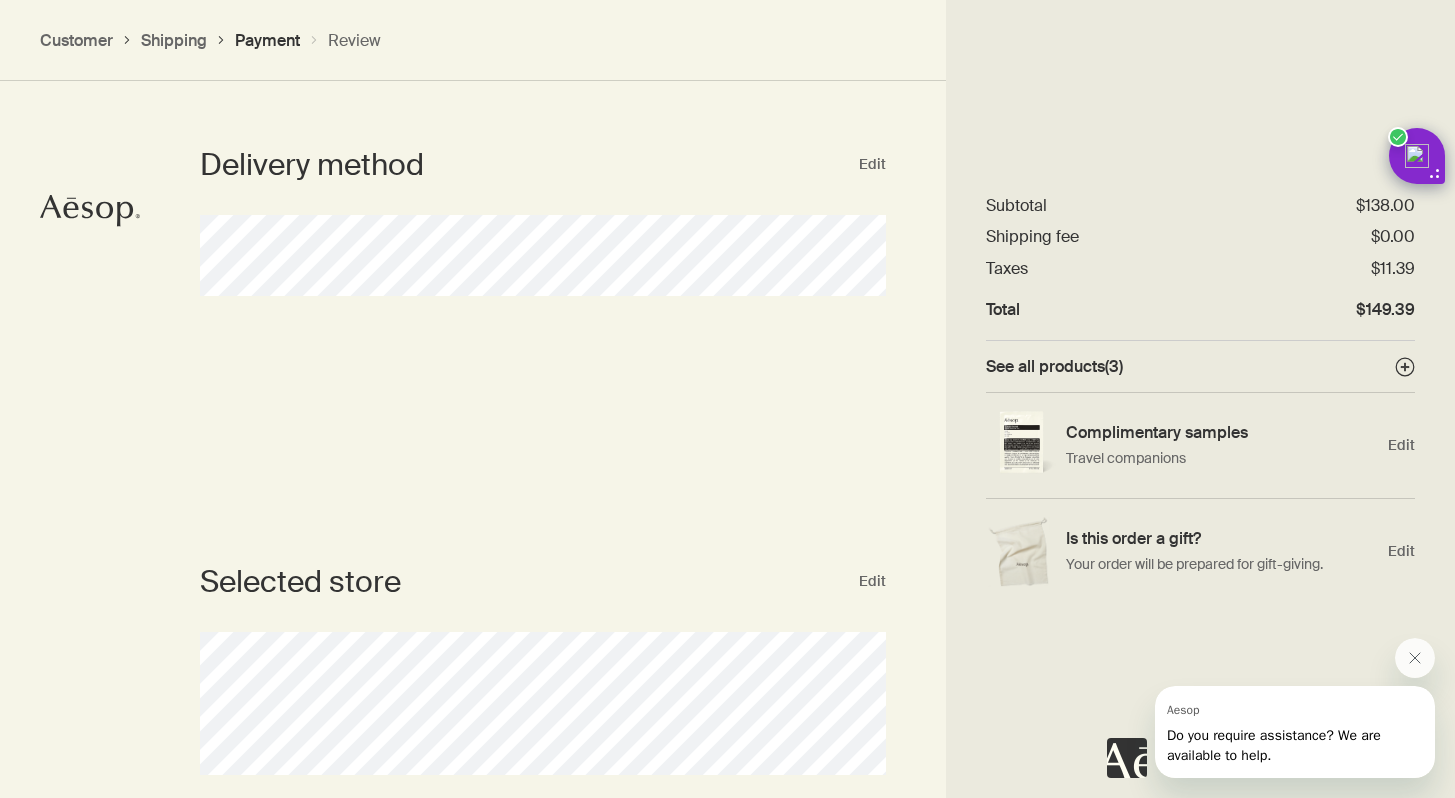 scroll, scrollTop: 0, scrollLeft: 0, axis: both 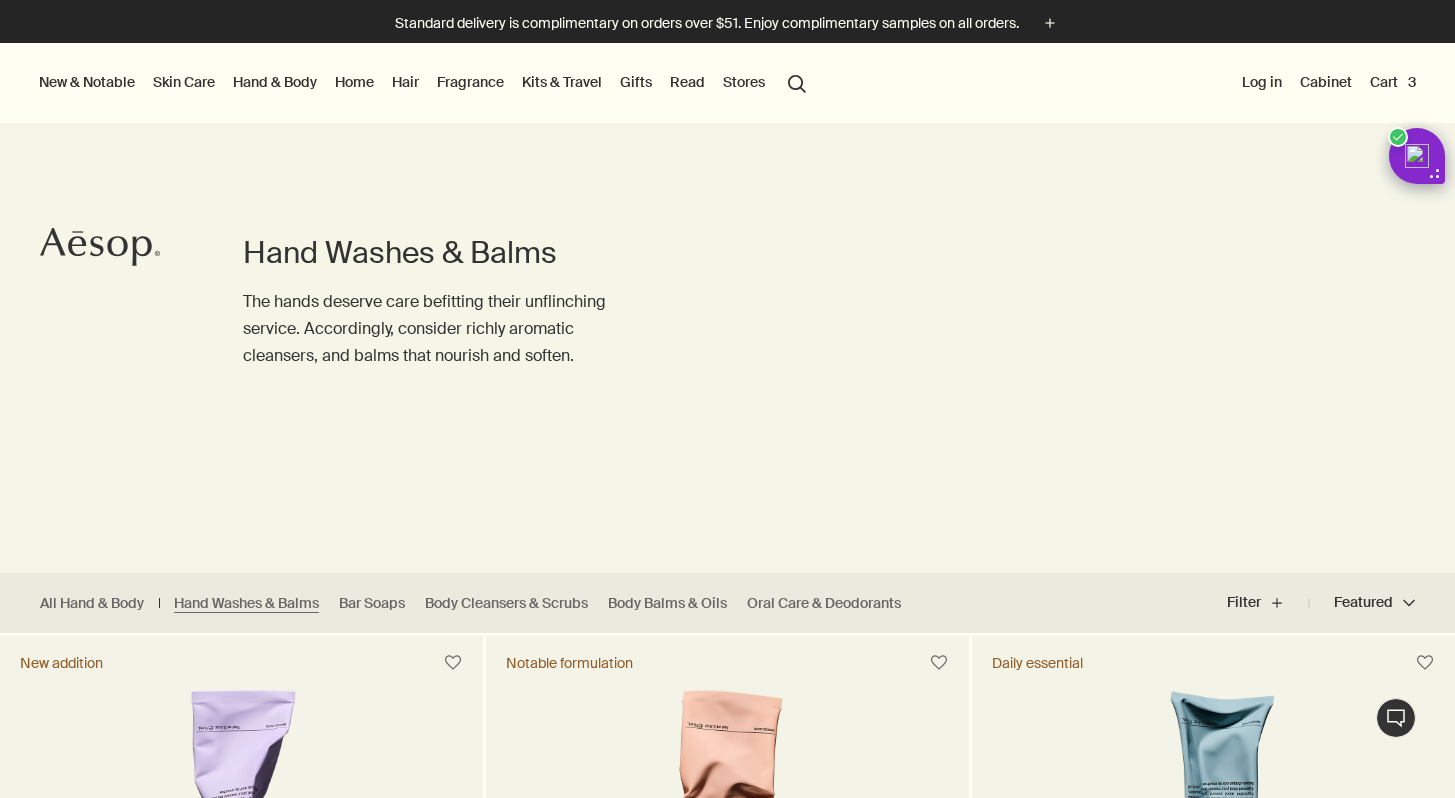 click on "Cart 3" at bounding box center (1393, 82) 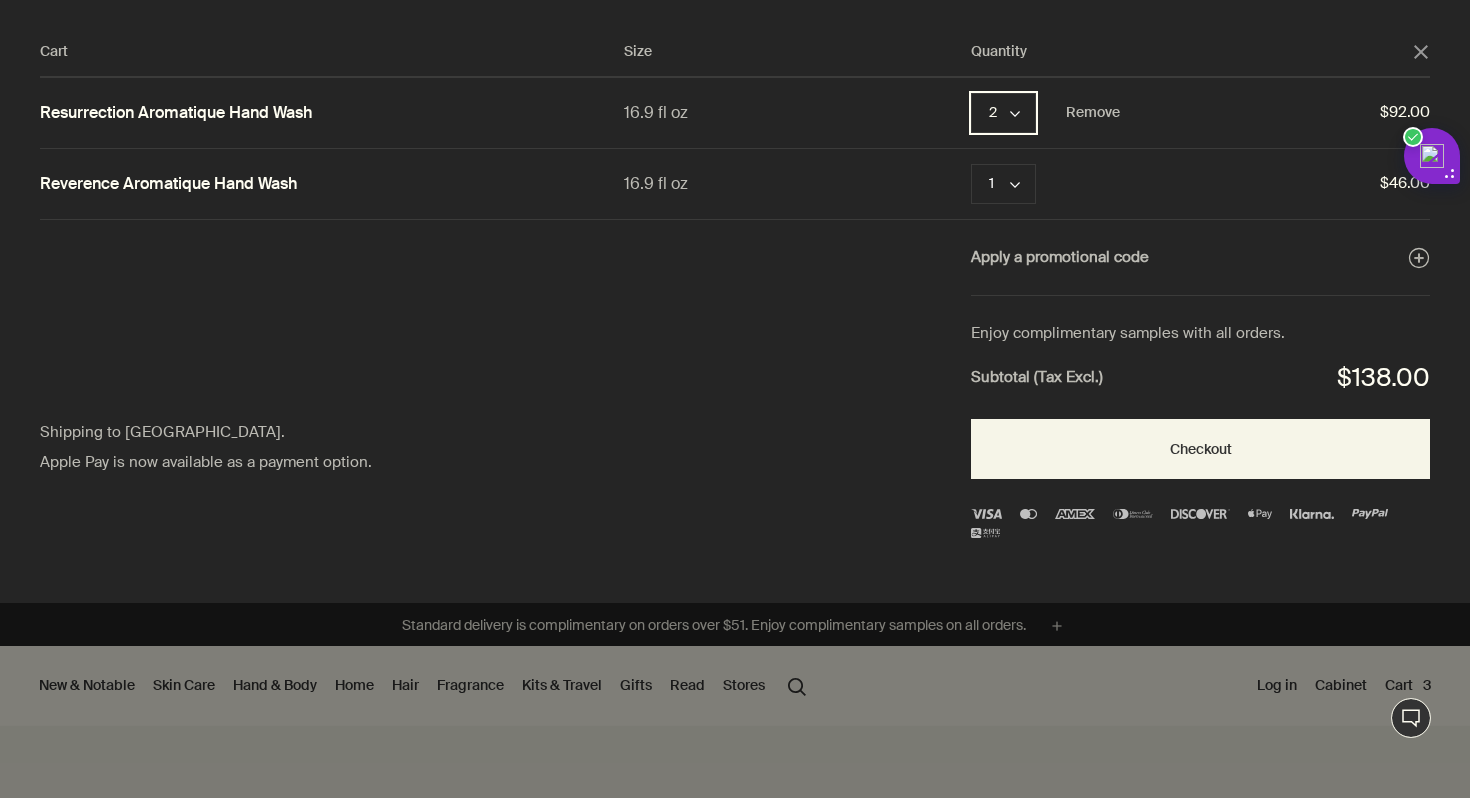 click on "2 chevron" at bounding box center [1003, 113] 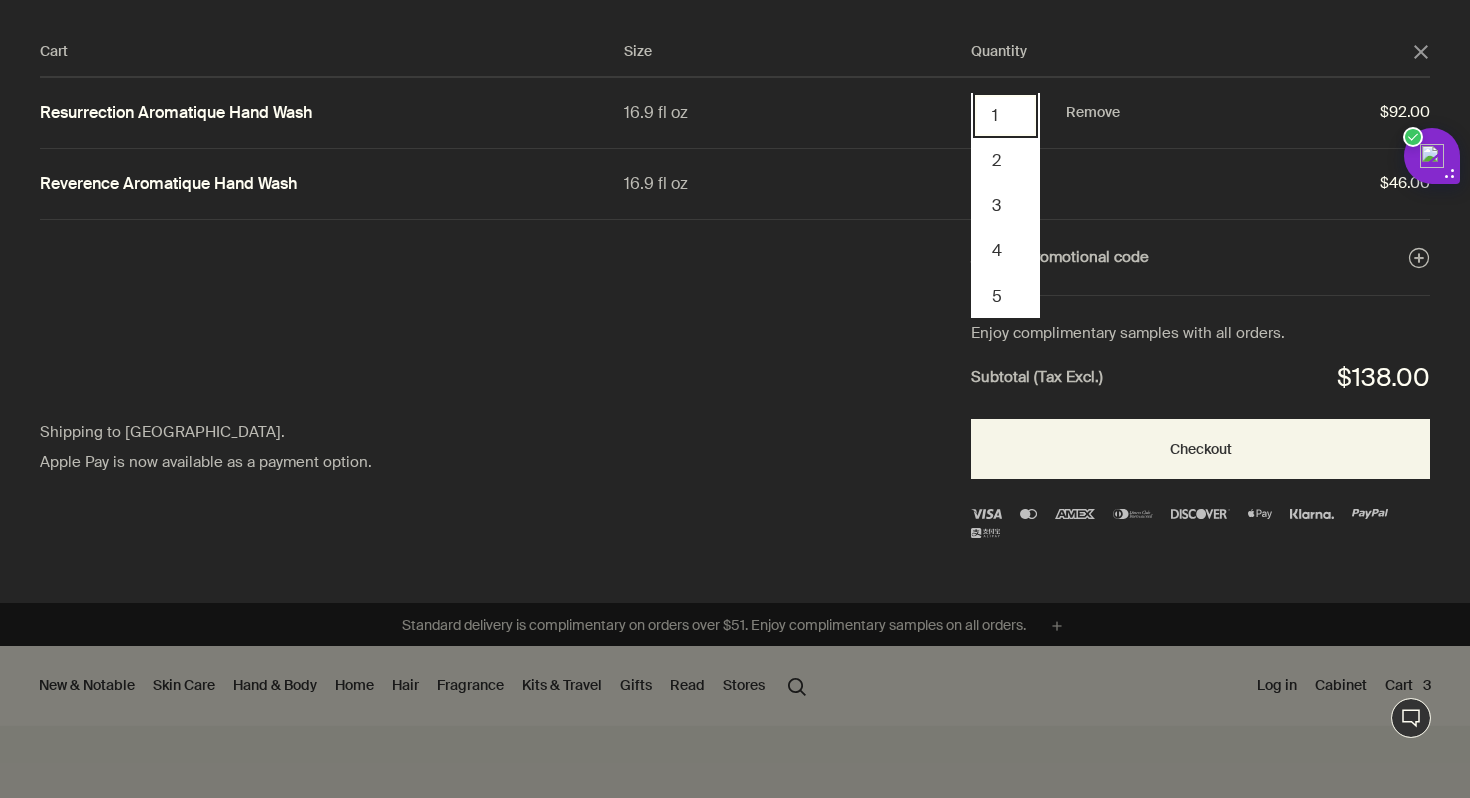 click on "1" at bounding box center [1005, 115] 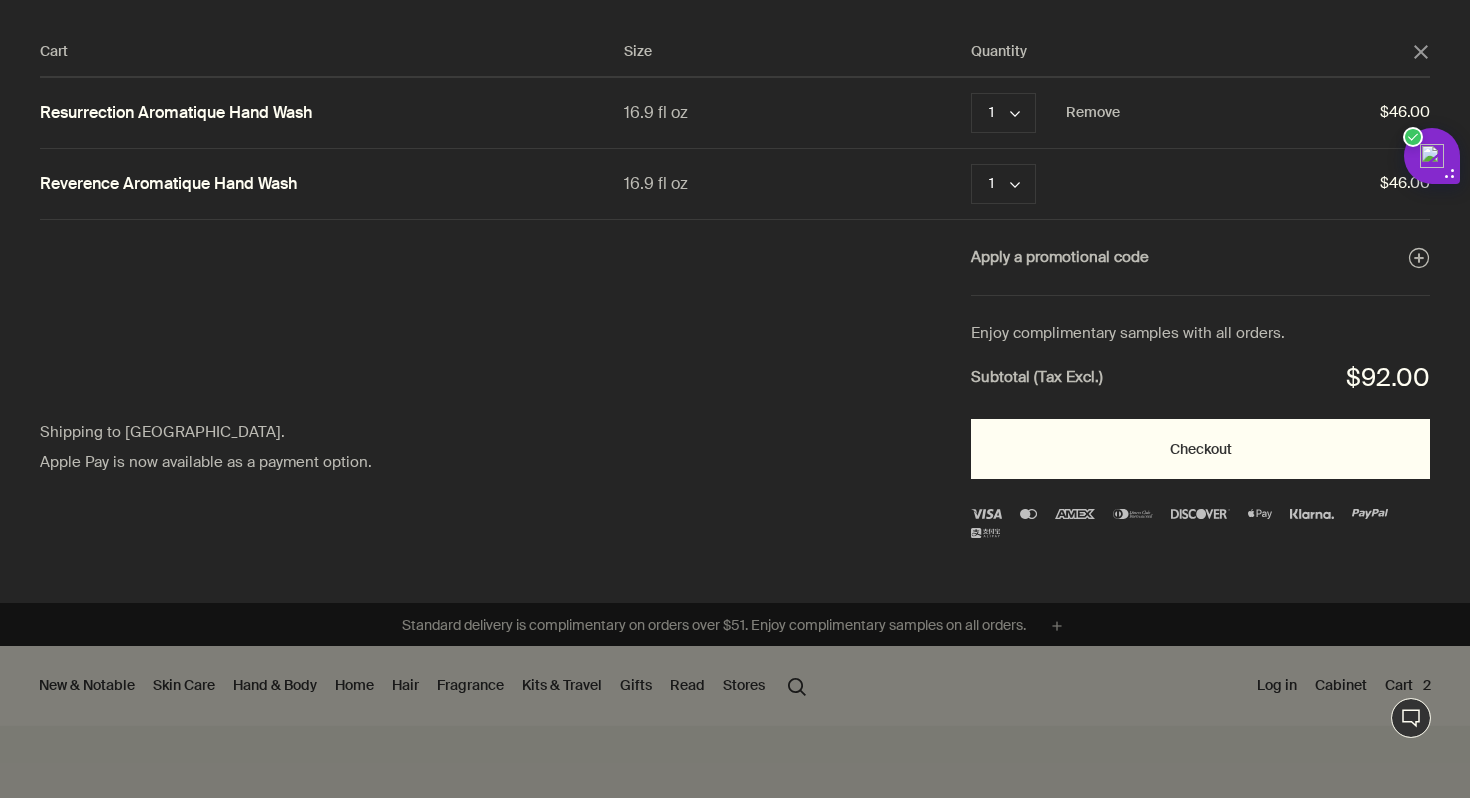 click on "Checkout" at bounding box center [1200, 449] 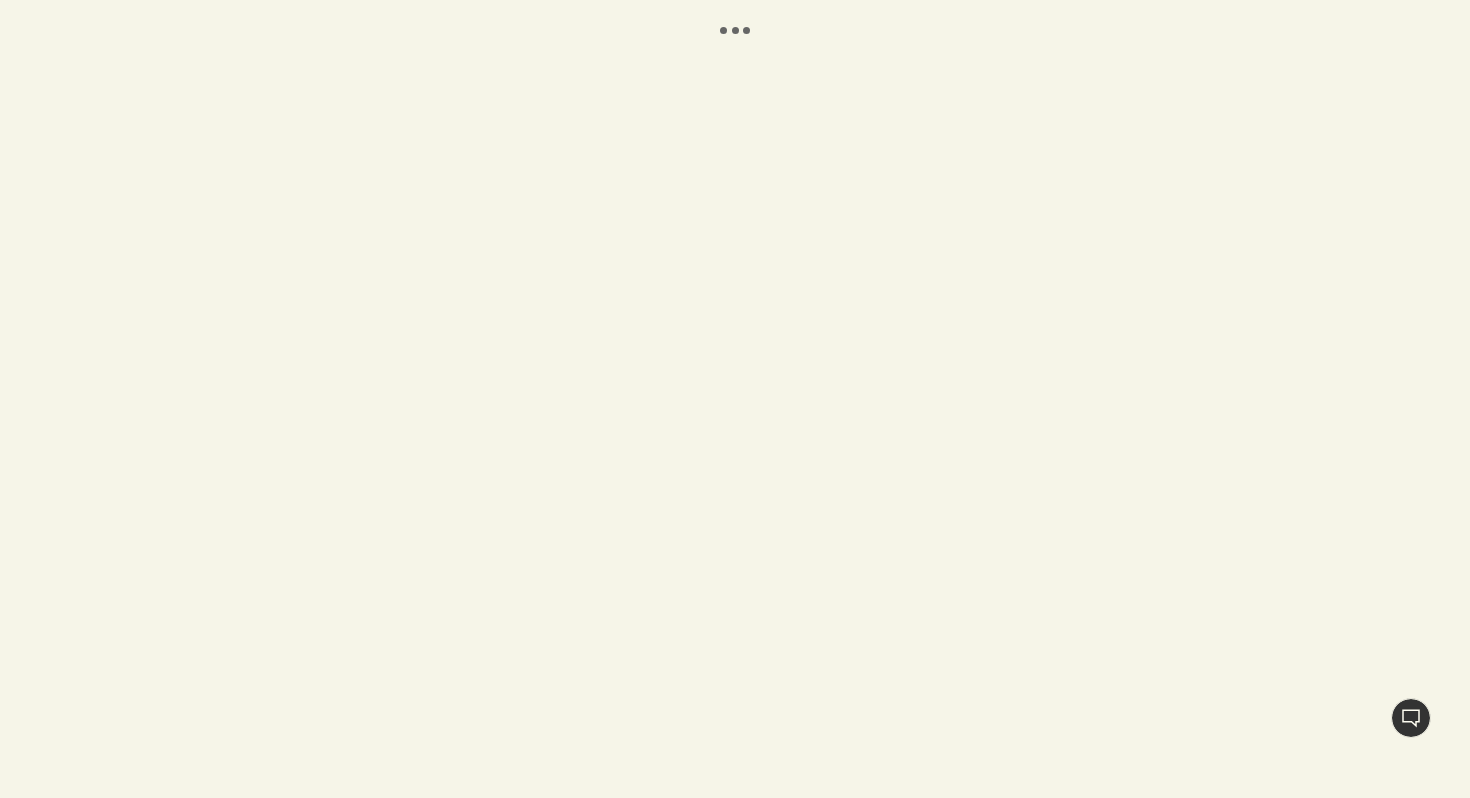 scroll, scrollTop: 0, scrollLeft: 0, axis: both 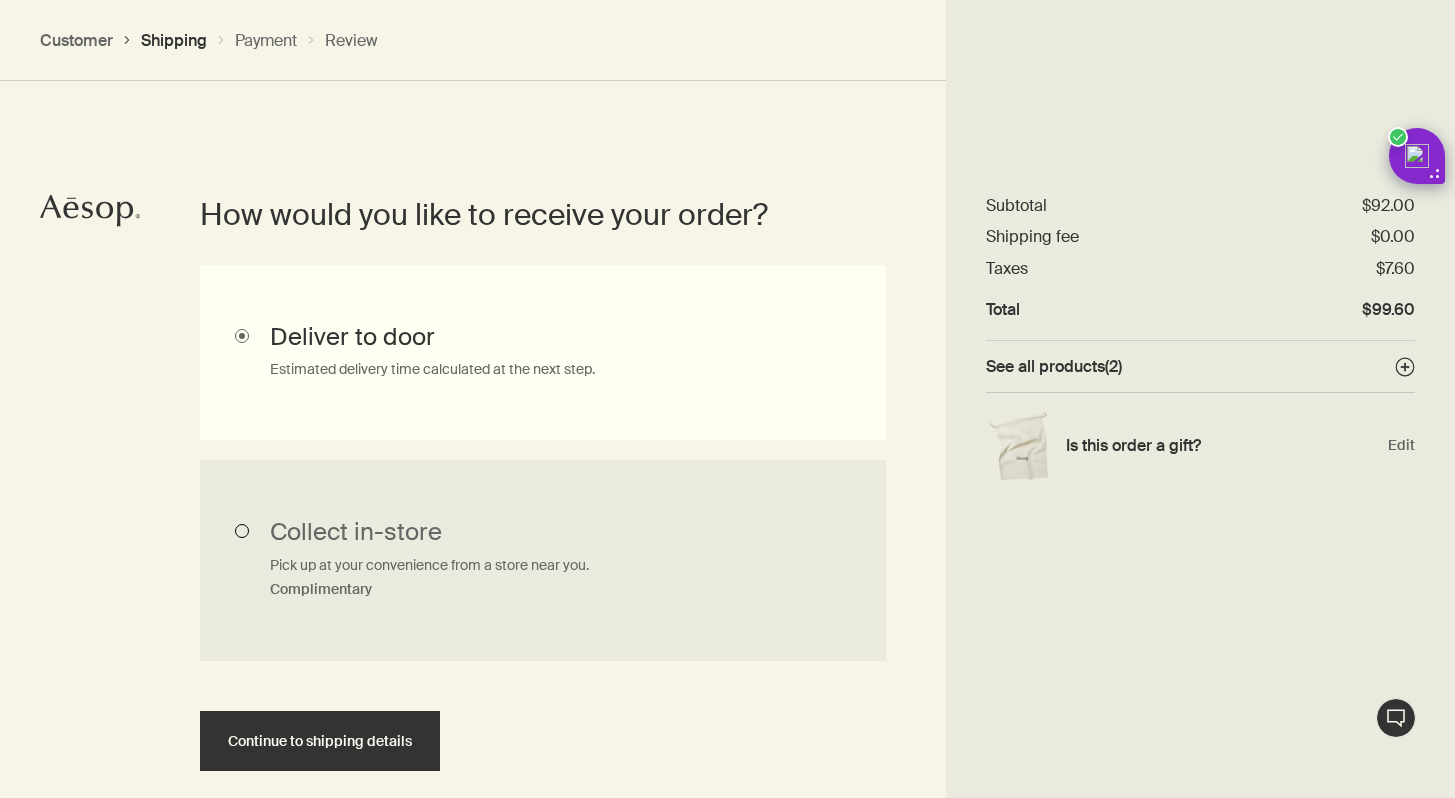 click on "Collect in-store Pick up at your convenience from a store near you. Complimentary" at bounding box center [543, 561] 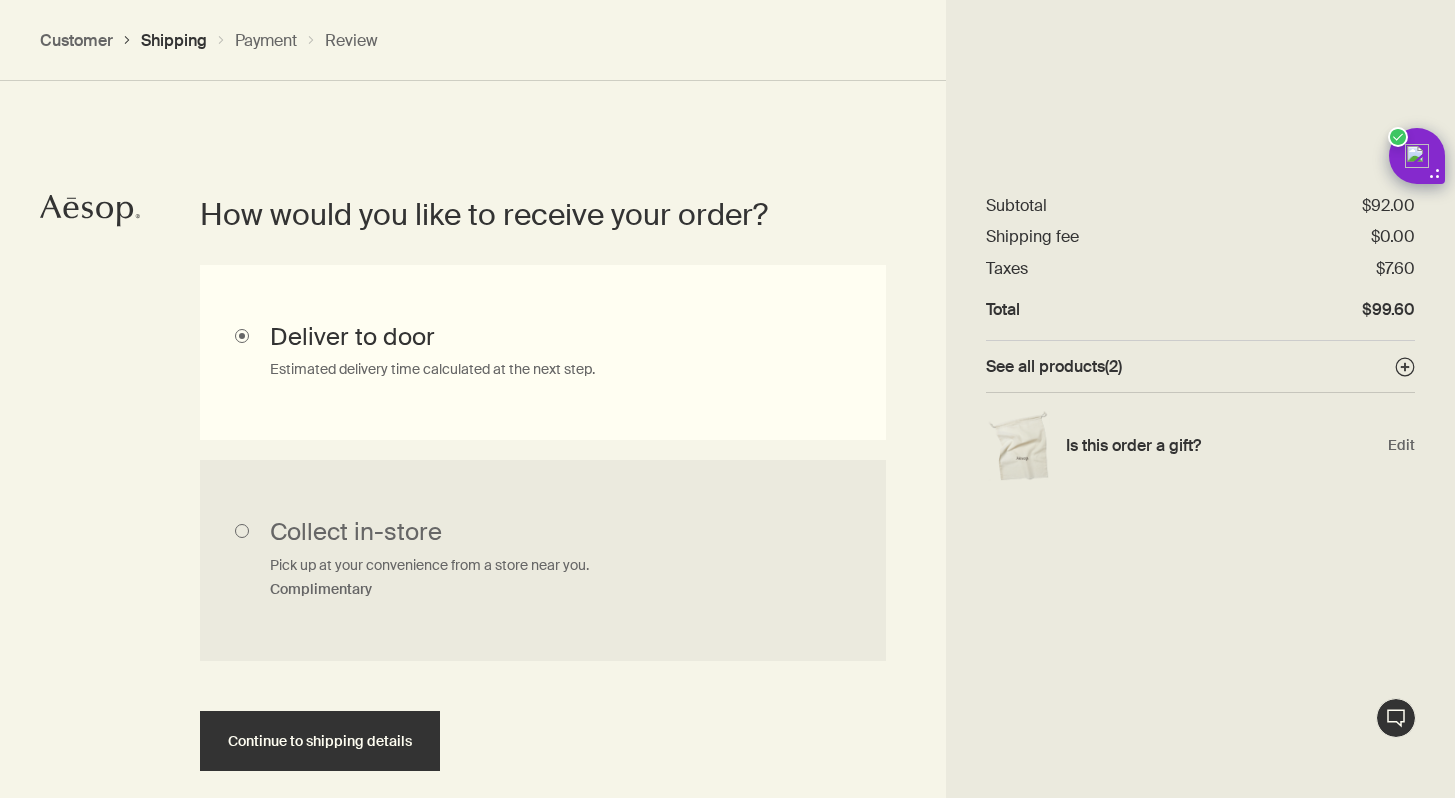 radio on "true" 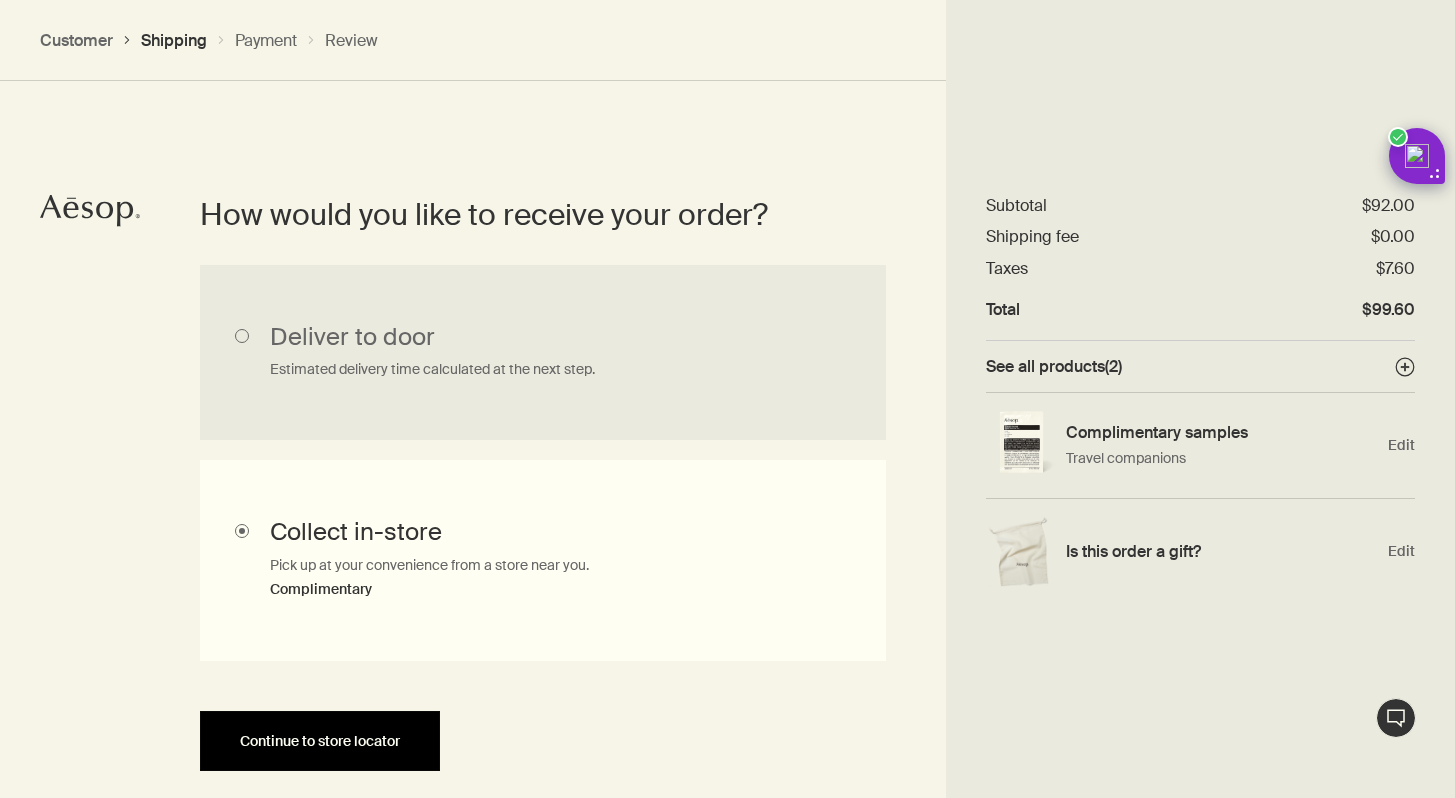click on "Continue to store locator" at bounding box center (320, 741) 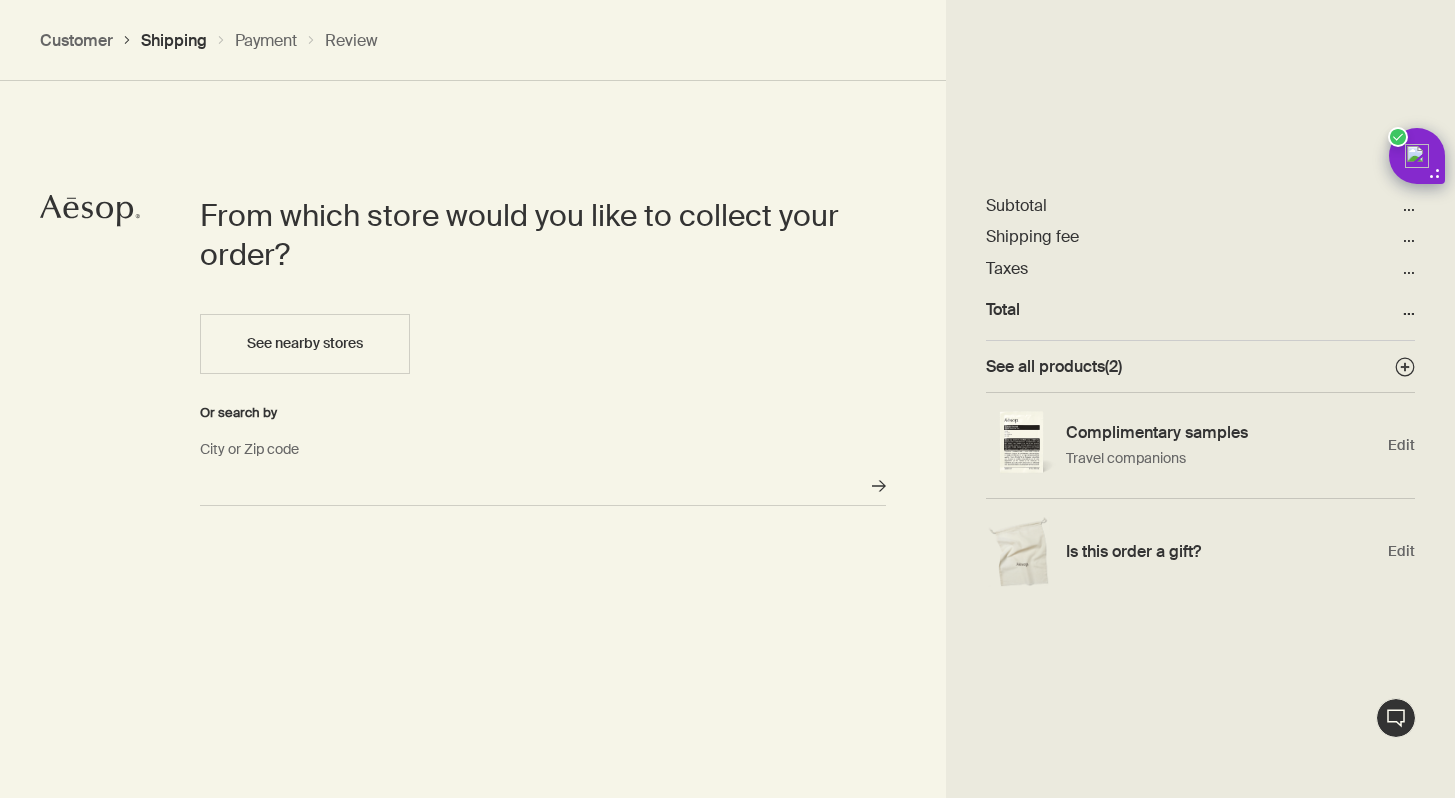 scroll, scrollTop: 865, scrollLeft: 0, axis: vertical 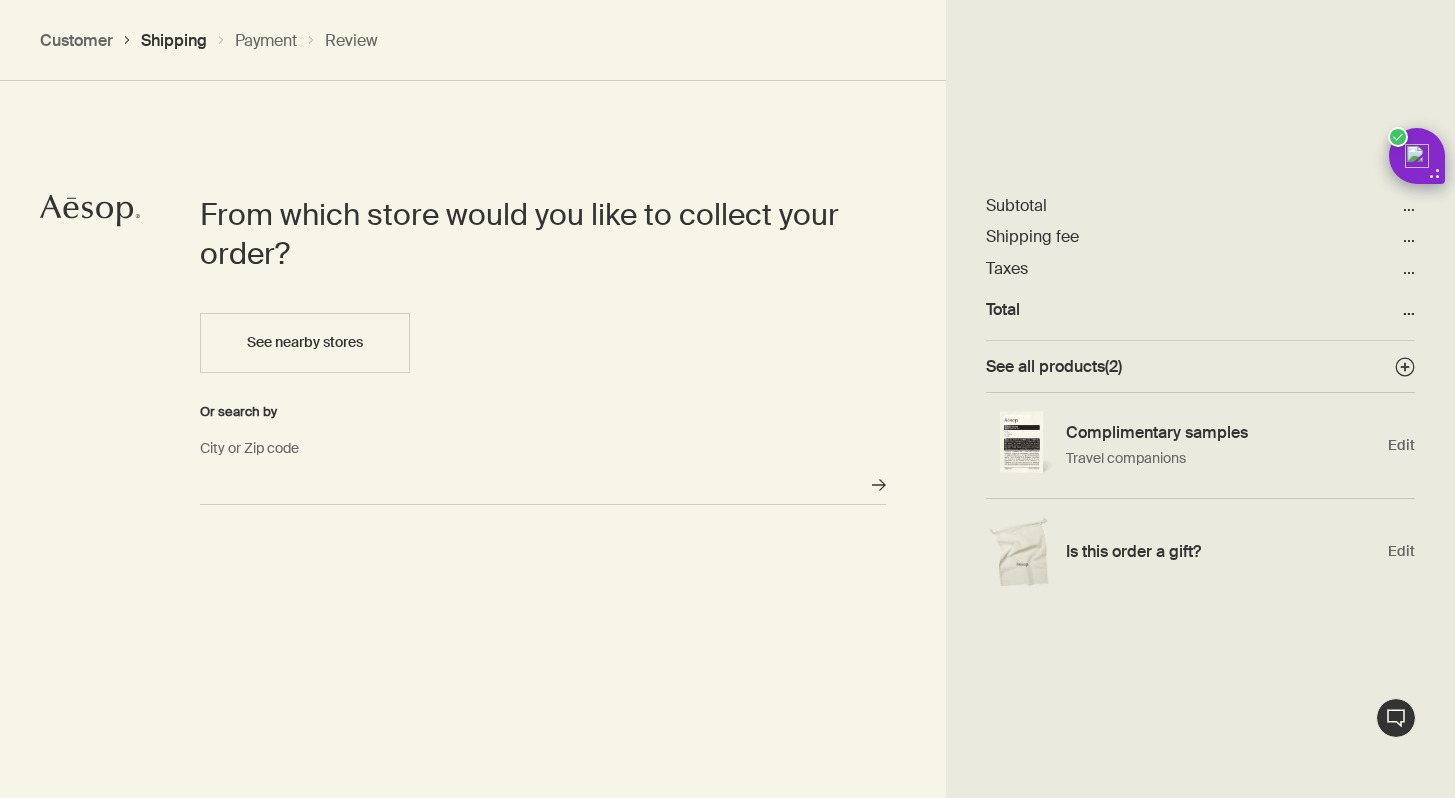 click on "City or Zip code" at bounding box center [543, 485] 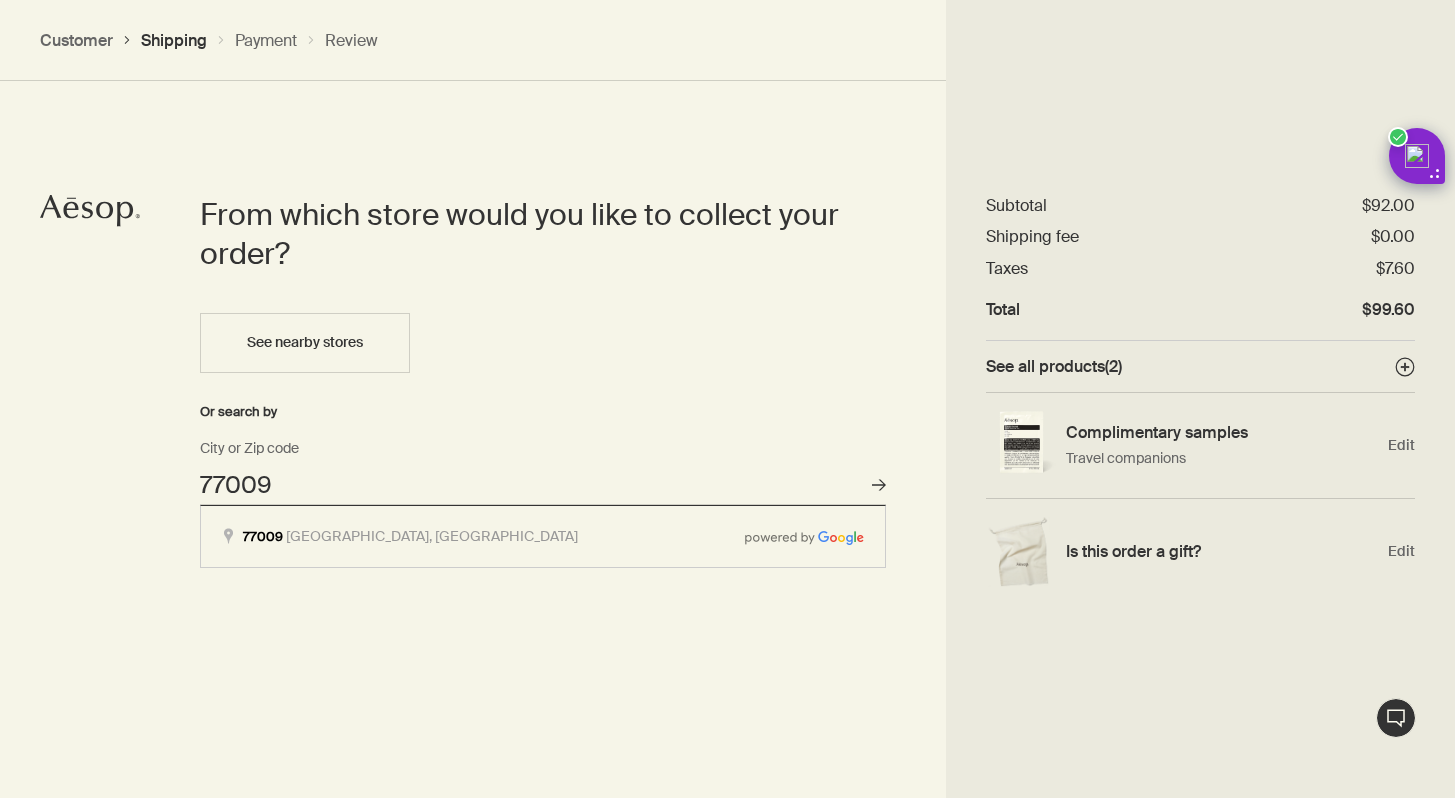 type on "Houston, TX 77009" 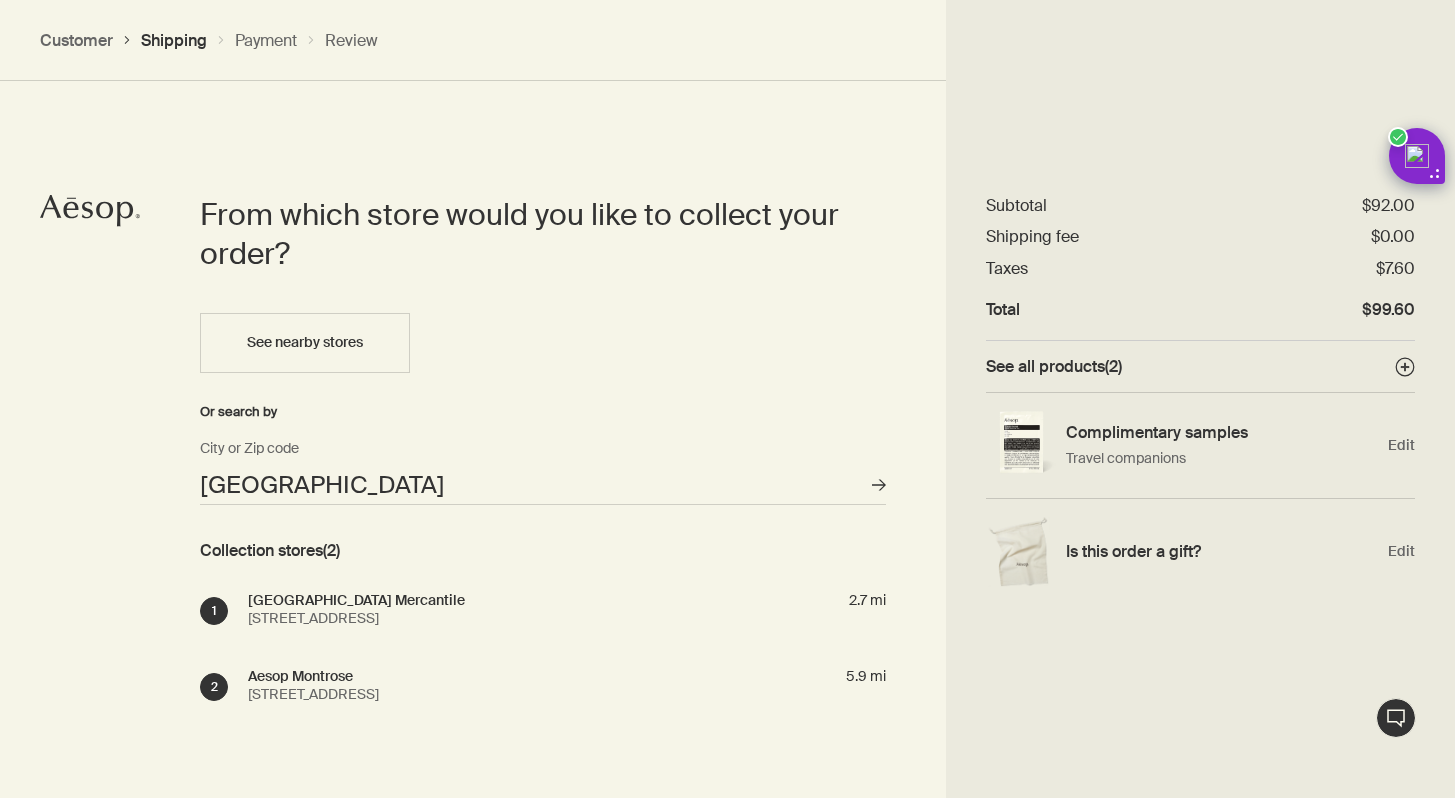 click on "1 Aesop Heights Mercantile 645 Heights Boulevard #2E, Houston, TX 77007 2.7 mi" at bounding box center [543, 609] 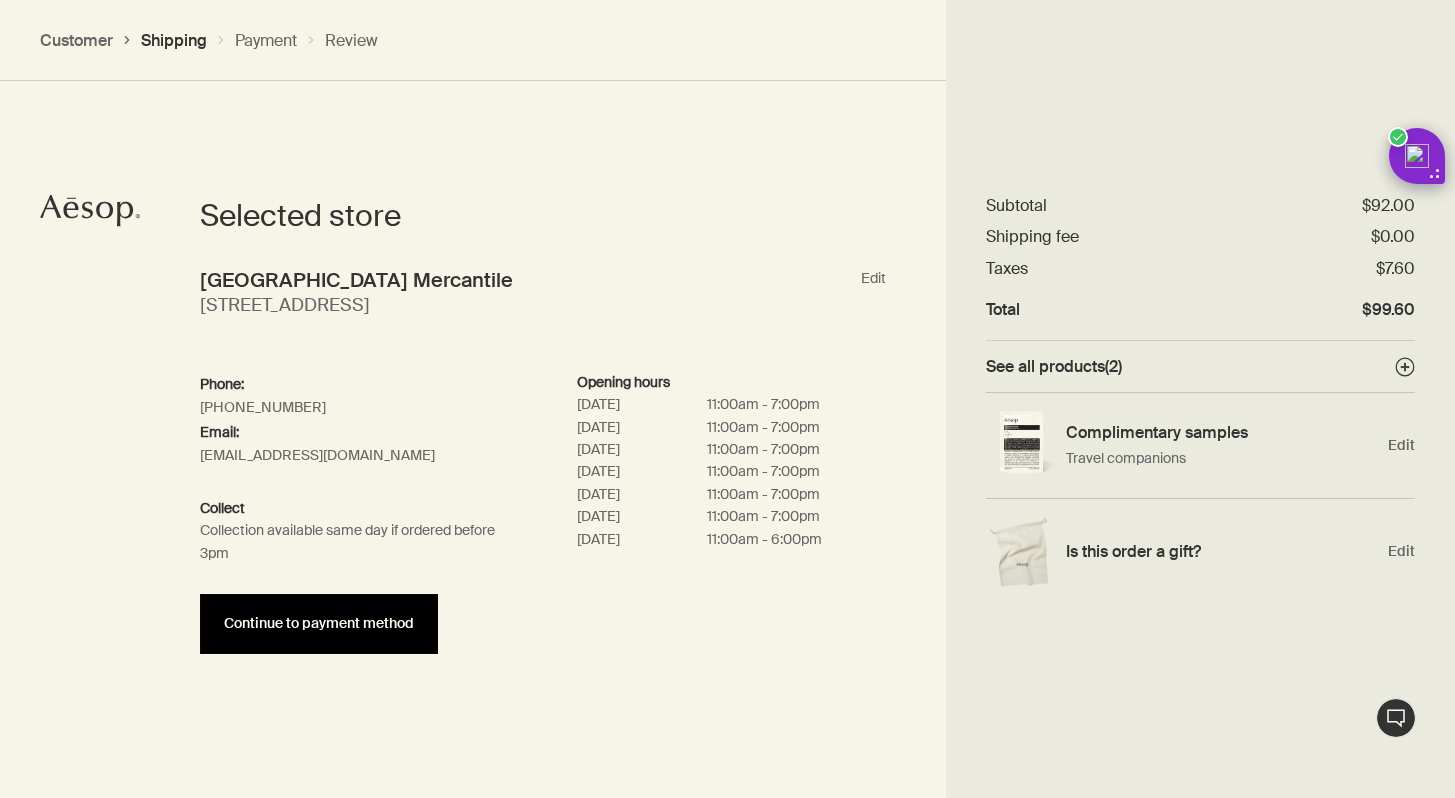 click on "Continue to payment method" at bounding box center [319, 624] 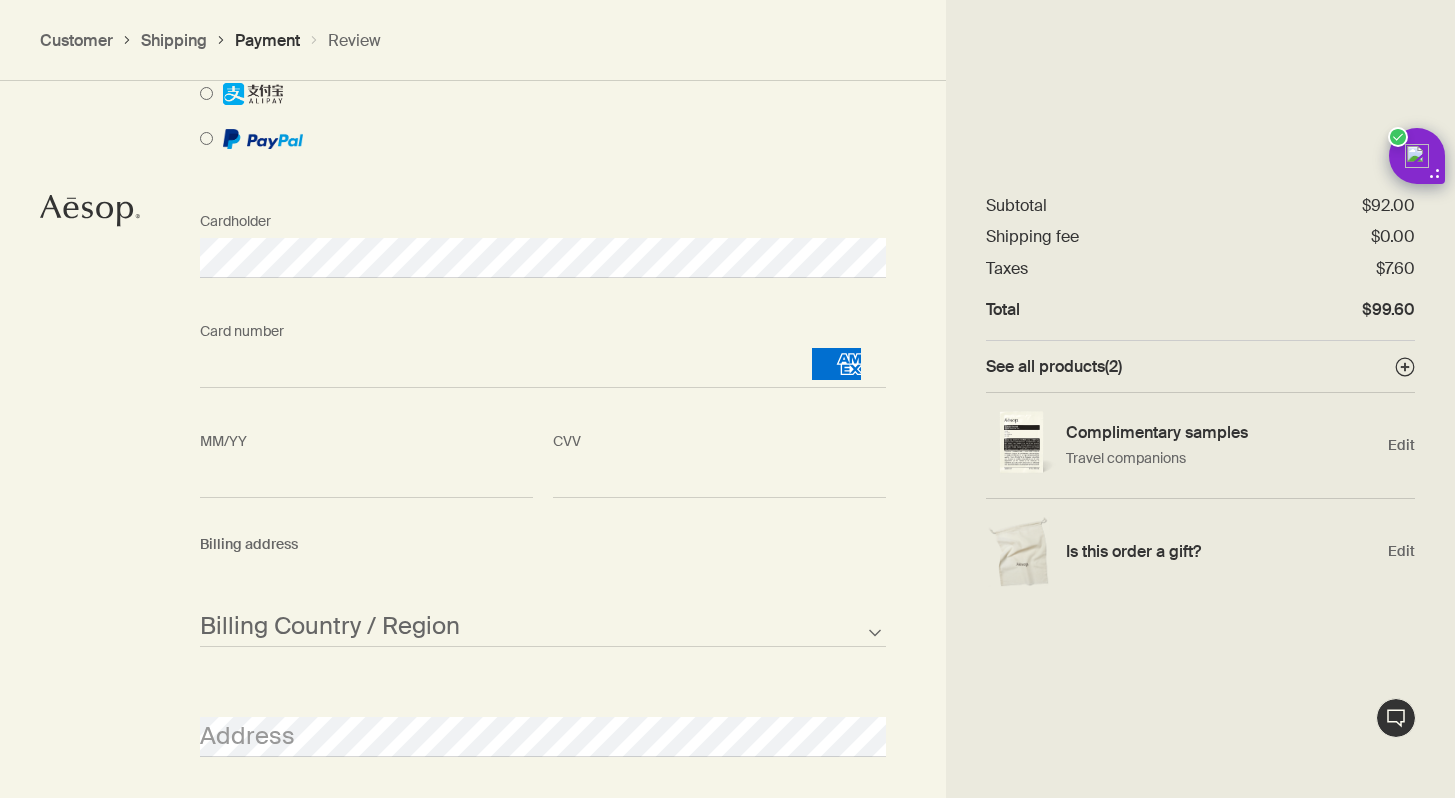 scroll, scrollTop: 1672, scrollLeft: 0, axis: vertical 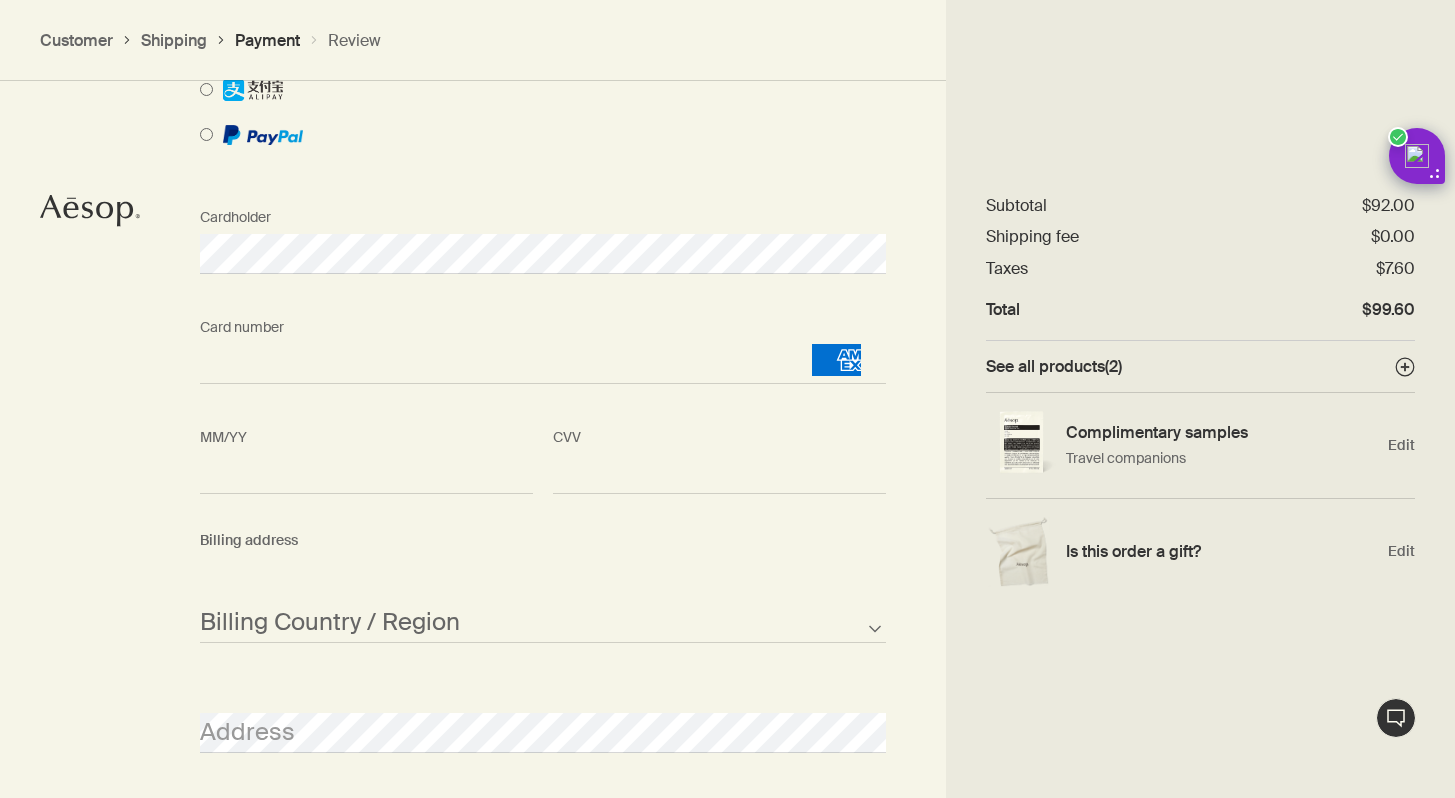 click on "<p>Your browser does not support iframes.</p>" at bounding box center [719, 474] 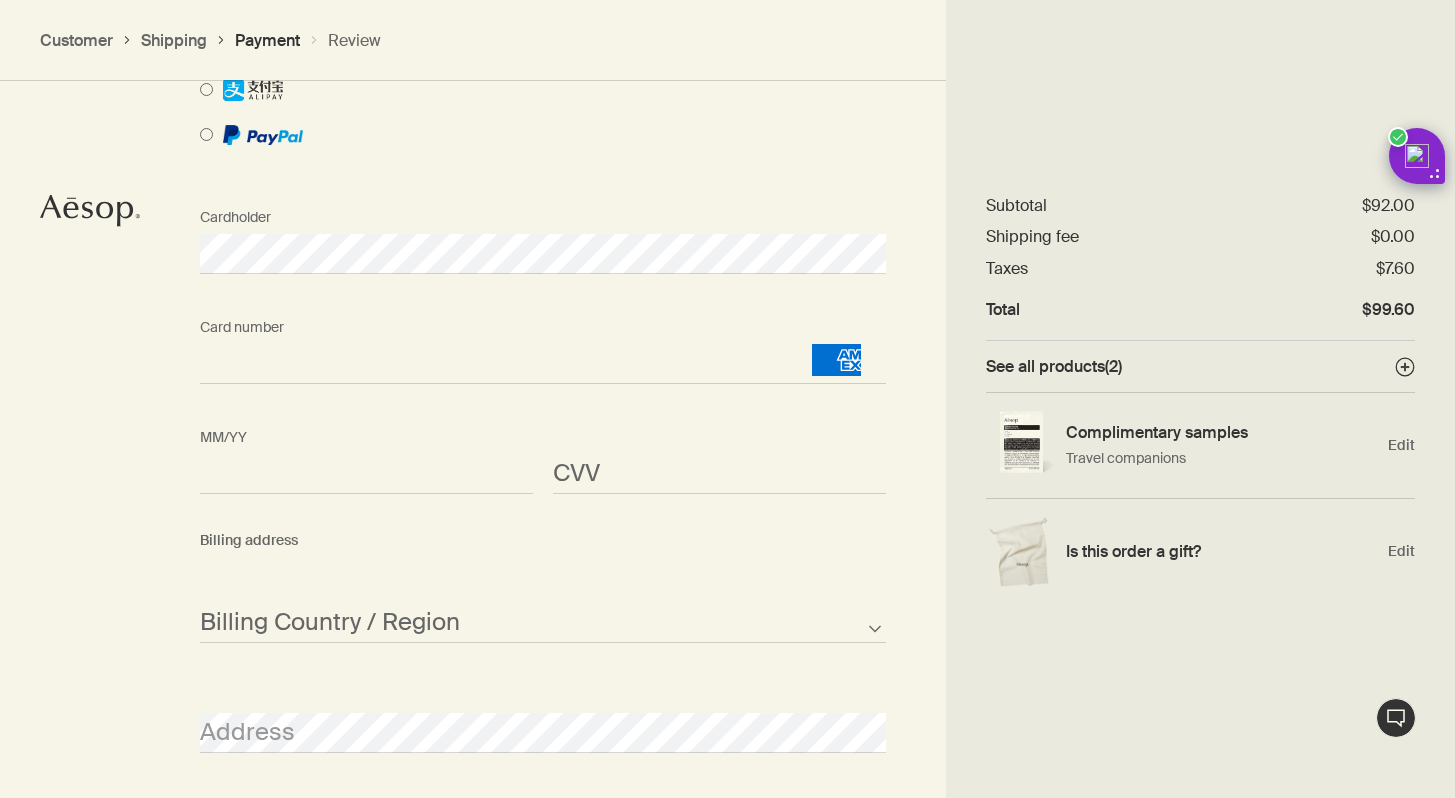 click on "<p>Your browser does not support iframes.</p>" at bounding box center (719, 474) 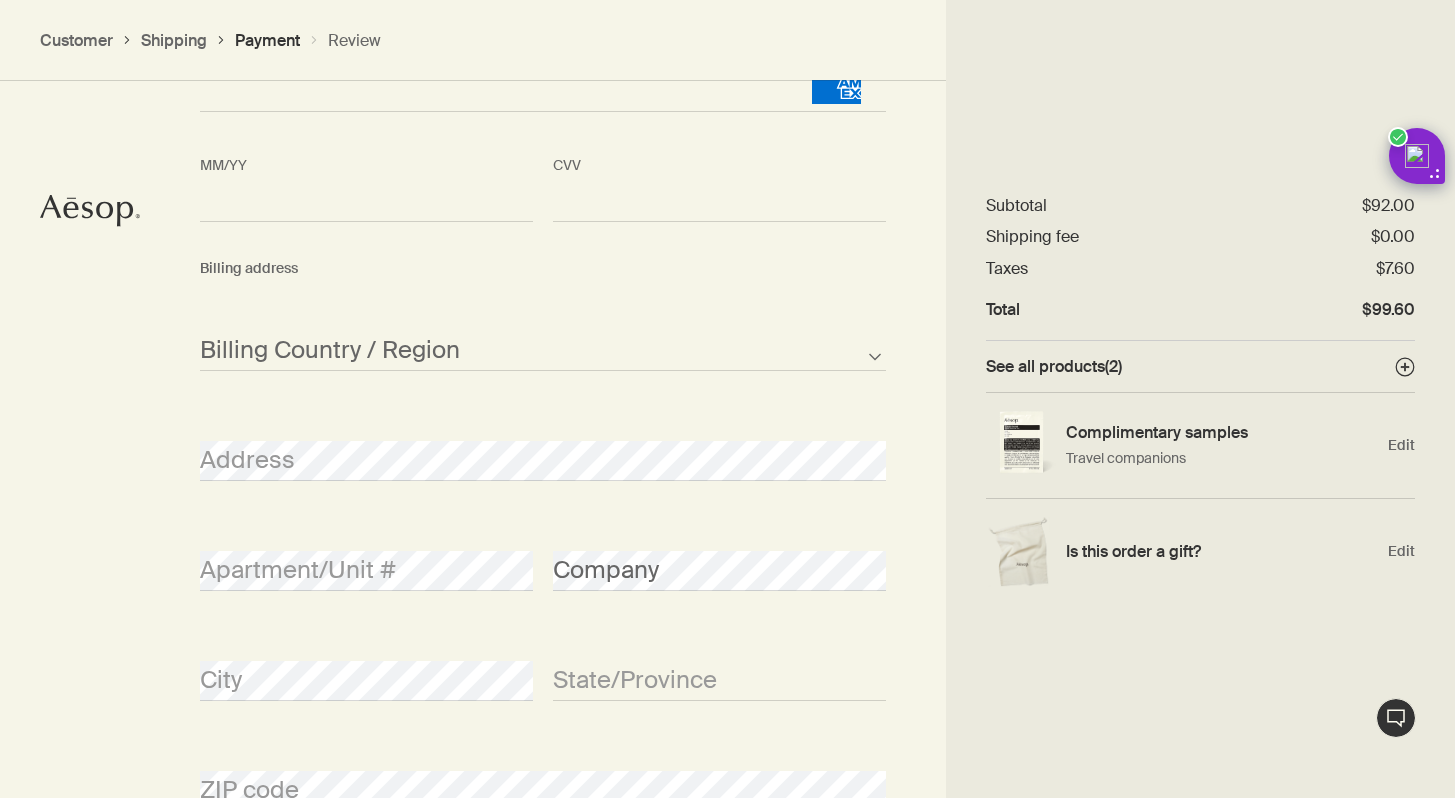 scroll, scrollTop: 2023, scrollLeft: 0, axis: vertical 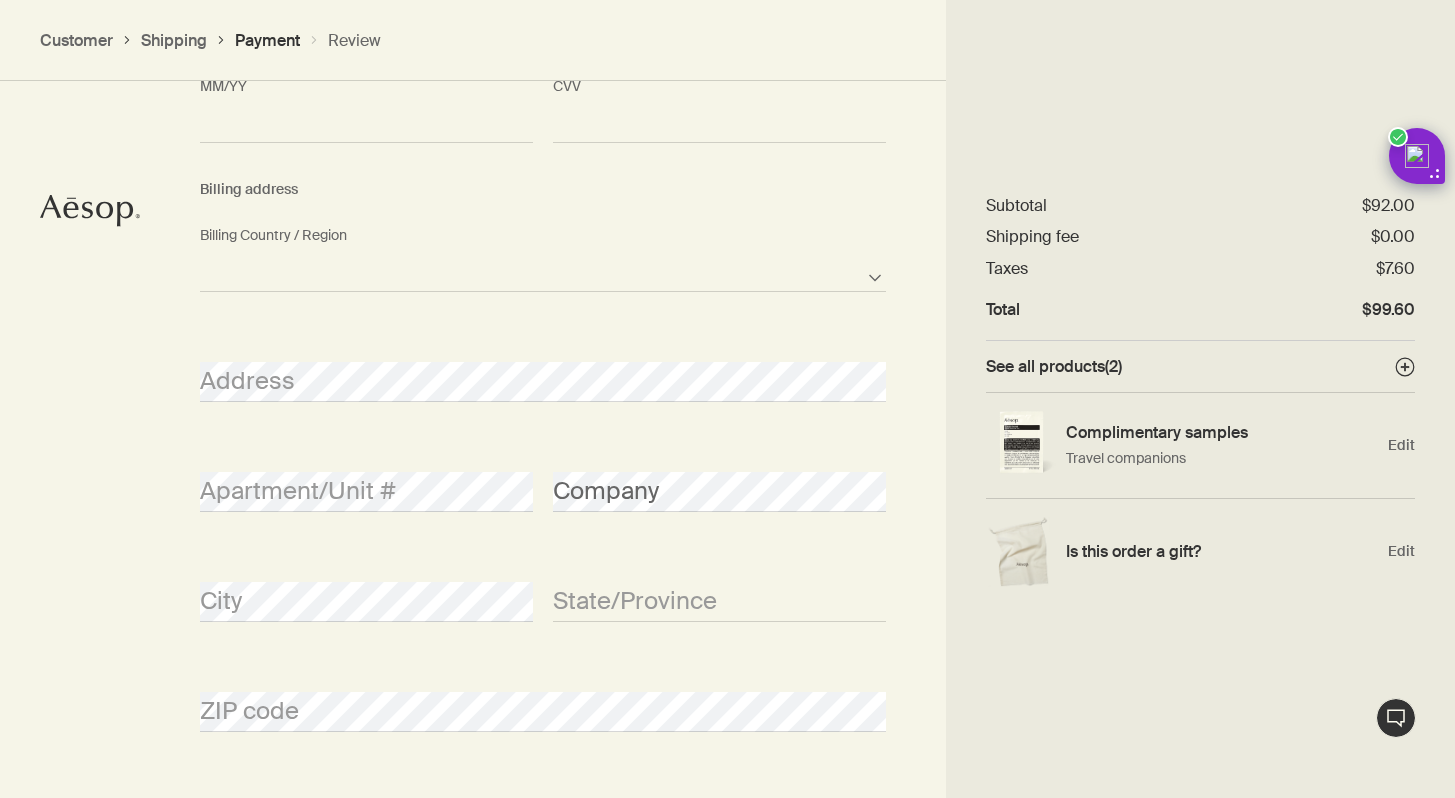 click on "Afghanistan Albania Algeria American Samoa Andorra Angola Anguilla Antarctica Antigua and Barbuda Argentina Armenia Aruba Australia Austria Azerbaijan Bahamas Bahrain Bangladesh Barbados Belarus Belgium Belize Benin Bermuda Bhutan Bolivia Bosnia and Herzegovina Botswana Brazil British Indian Ocean Territory British Virgin Islands Brunei Bulgaria Burkina Faso Burundi Cambodia Cameroon Canada Cape Verde Cayman Islands Central African Republic Chad Chile Chinese Mainland Christmas Island Cocos Islands Colombia Comoros Cook Islands Costa Rica Croatia Cuba Curacao Cyprus Czech Republic Democratic Republic of the Congo Denmark Djibouti Dominica Dominican Republic East Timor Ecuador Egypt El Salvador Equatorial Guinea Eritrea Estonia Ethiopia Falkland Islands Faroe Islands Fiji Finland France French Polynesia Gabon Gambia Georgia Germany Ghana Gibraltar Greece Greenland Grenada Guam Guatemala Guernsey Guinea Guinea-Bissau Guyana Haiti Honduras Hong Kong, SAR Hungary Iceland India Indonesia Iran Iraq Ireland Israel" at bounding box center (543, 272) 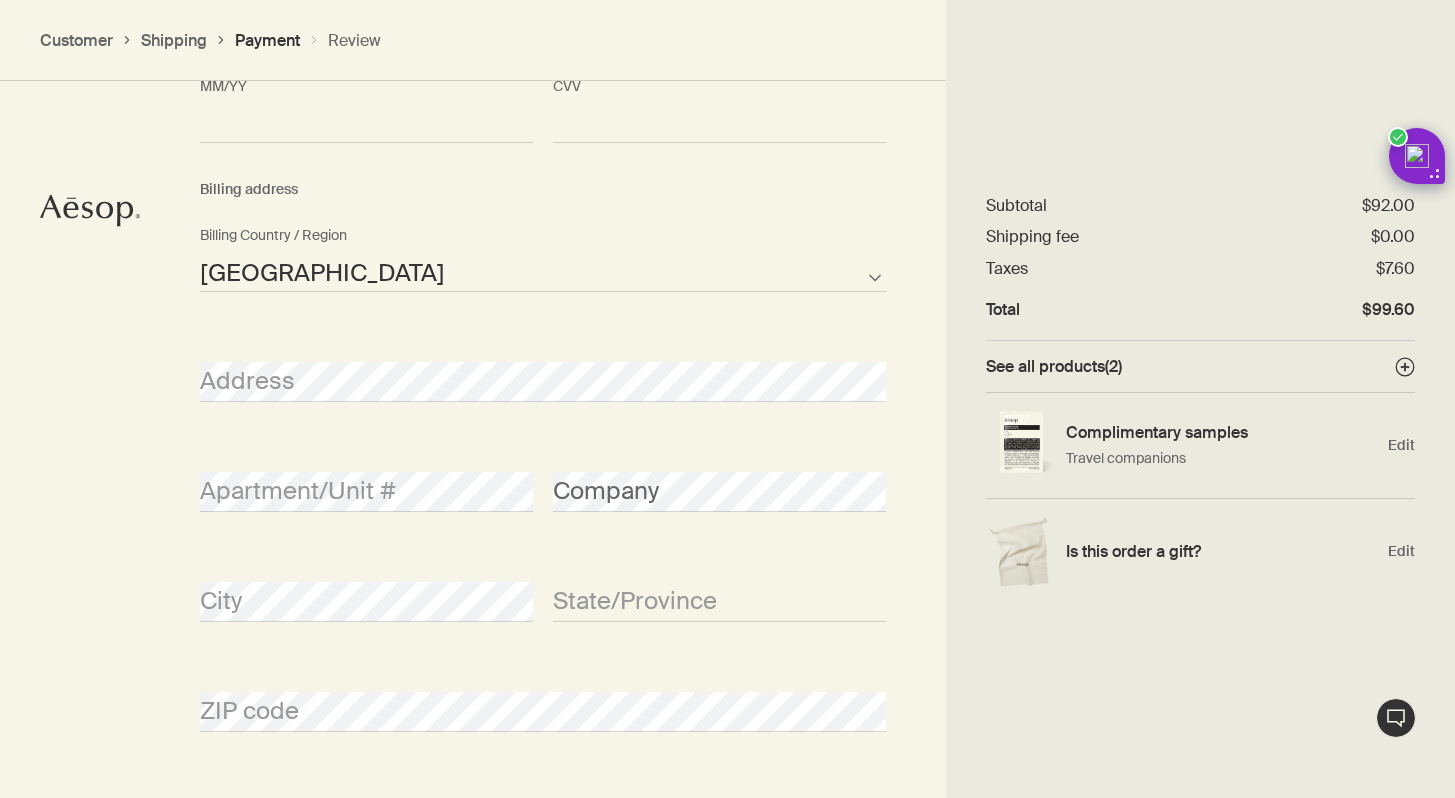 select on "UY" 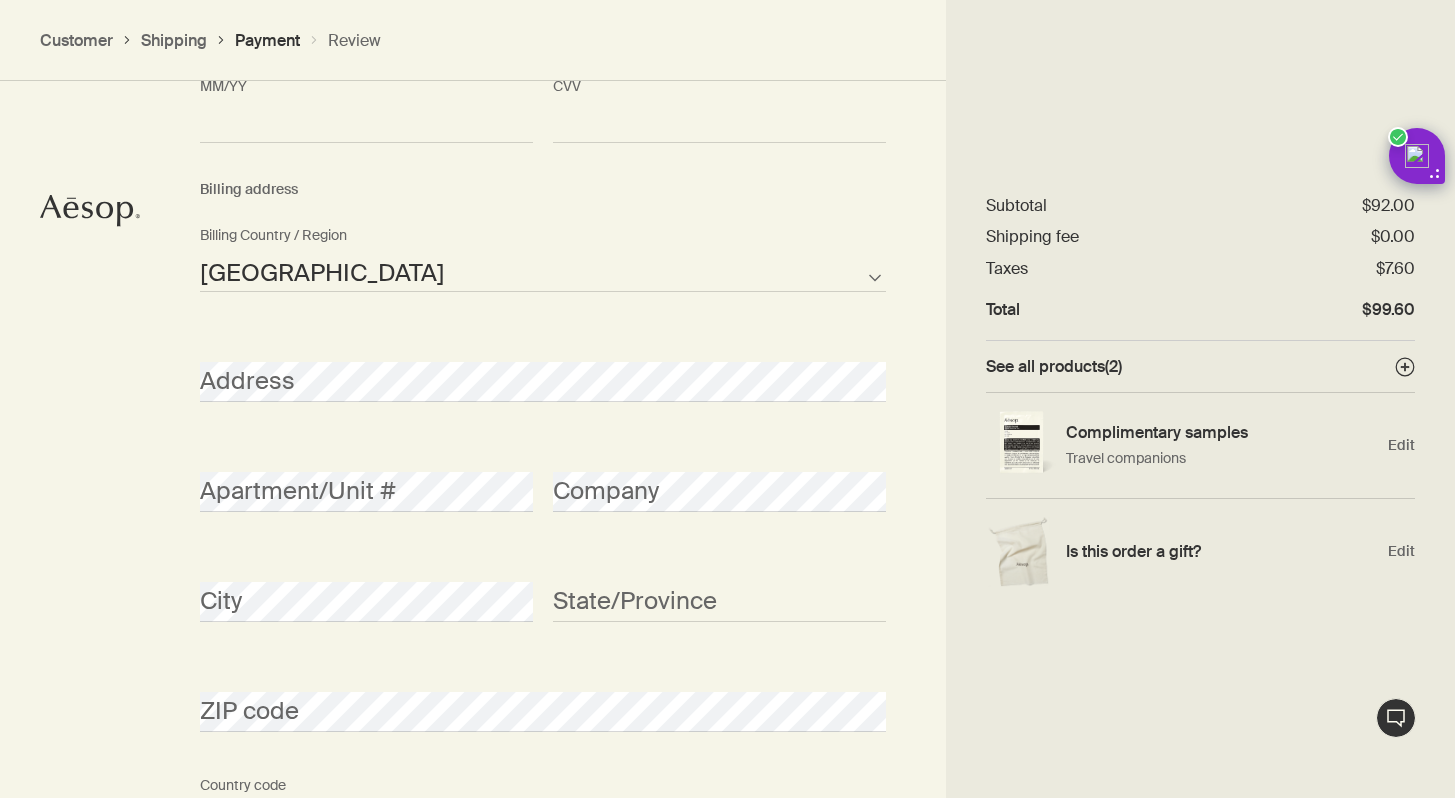 click on "Afghanistan Albania Algeria American Samoa Andorra Angola Anguilla Antarctica Antigua and Barbuda Argentina Armenia Aruba Australia Austria Azerbaijan Bahamas Bahrain Bangladesh Barbados Belarus Belgium Belize Benin Bermuda Bhutan Bolivia Bosnia and Herzegovina Botswana Brazil British Indian Ocean Territory British Virgin Islands Brunei Bulgaria Burkina Faso Burundi Cambodia Cameroon Canada Cape Verde Cayman Islands Central African Republic Chad Chile Chinese Mainland Christmas Island Cocos Islands Colombia Comoros Cook Islands Costa Rica Croatia Cuba Curacao Cyprus Czech Republic Democratic Republic of the Congo Denmark Djibouti Dominica Dominican Republic East Timor Ecuador Egypt El Salvador Equatorial Guinea Eritrea Estonia Ethiopia Falkland Islands Faroe Islands Fiji Finland France French Polynesia Gabon Gambia Georgia Germany Ghana Gibraltar Greece Greenland Grenada Guam Guatemala Guernsey Guinea Guinea-Bissau Guyana Haiti Honduras Hong Kong, SAR Hungary Iceland India Indonesia Iran Iraq Ireland Israel" at bounding box center [543, 272] 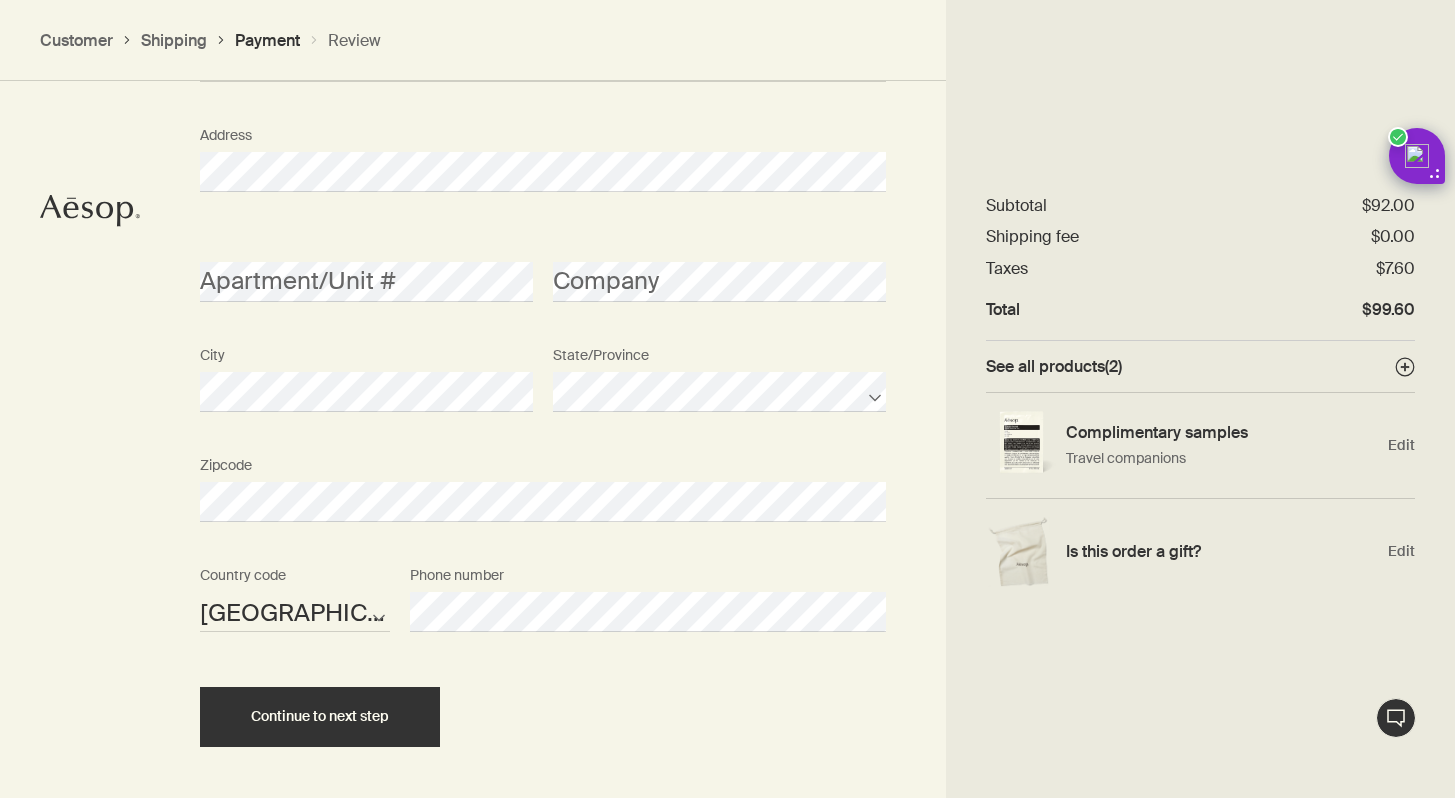 scroll, scrollTop: 2314, scrollLeft: 0, axis: vertical 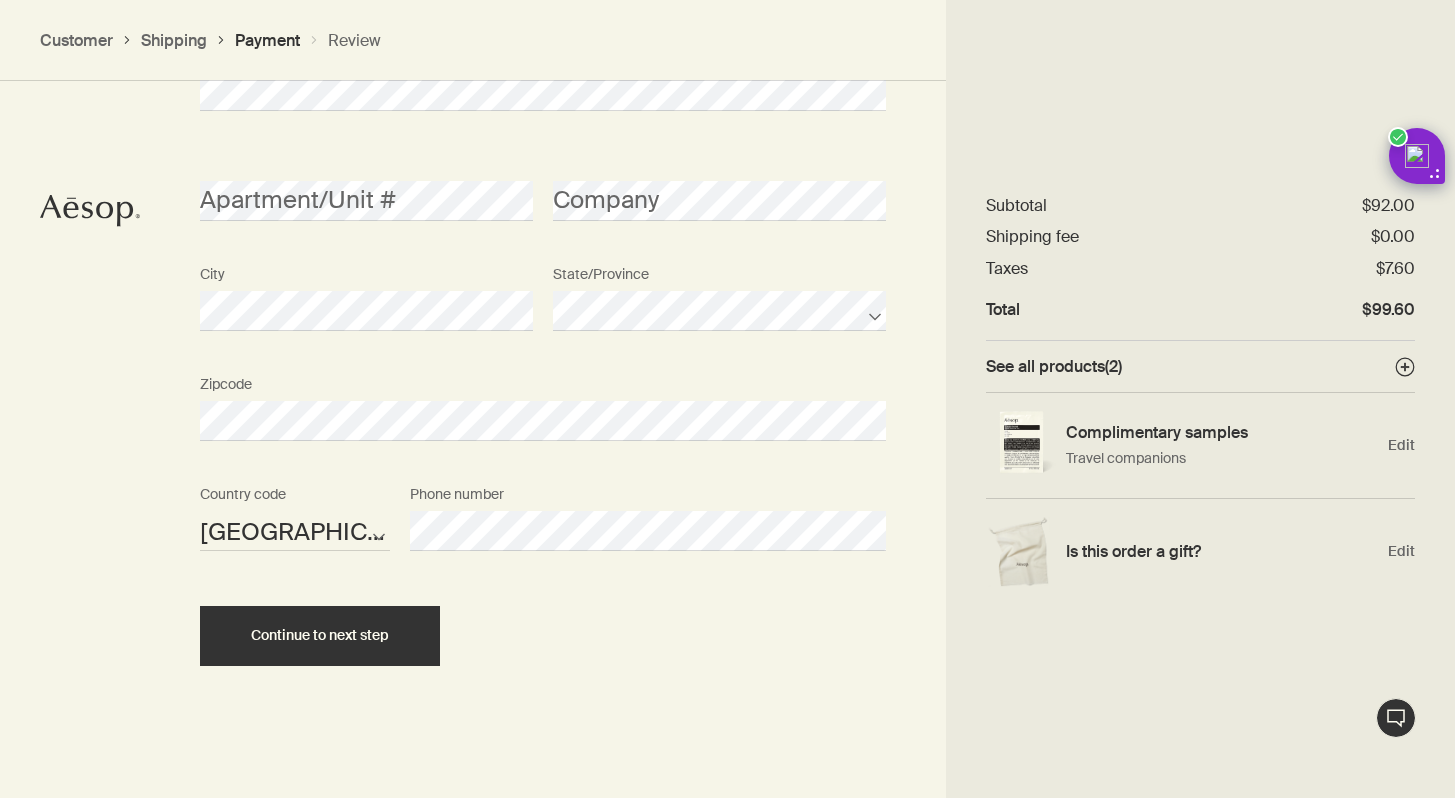 drag, startPoint x: 380, startPoint y: 614, endPoint x: 466, endPoint y: 613, distance: 86.00581 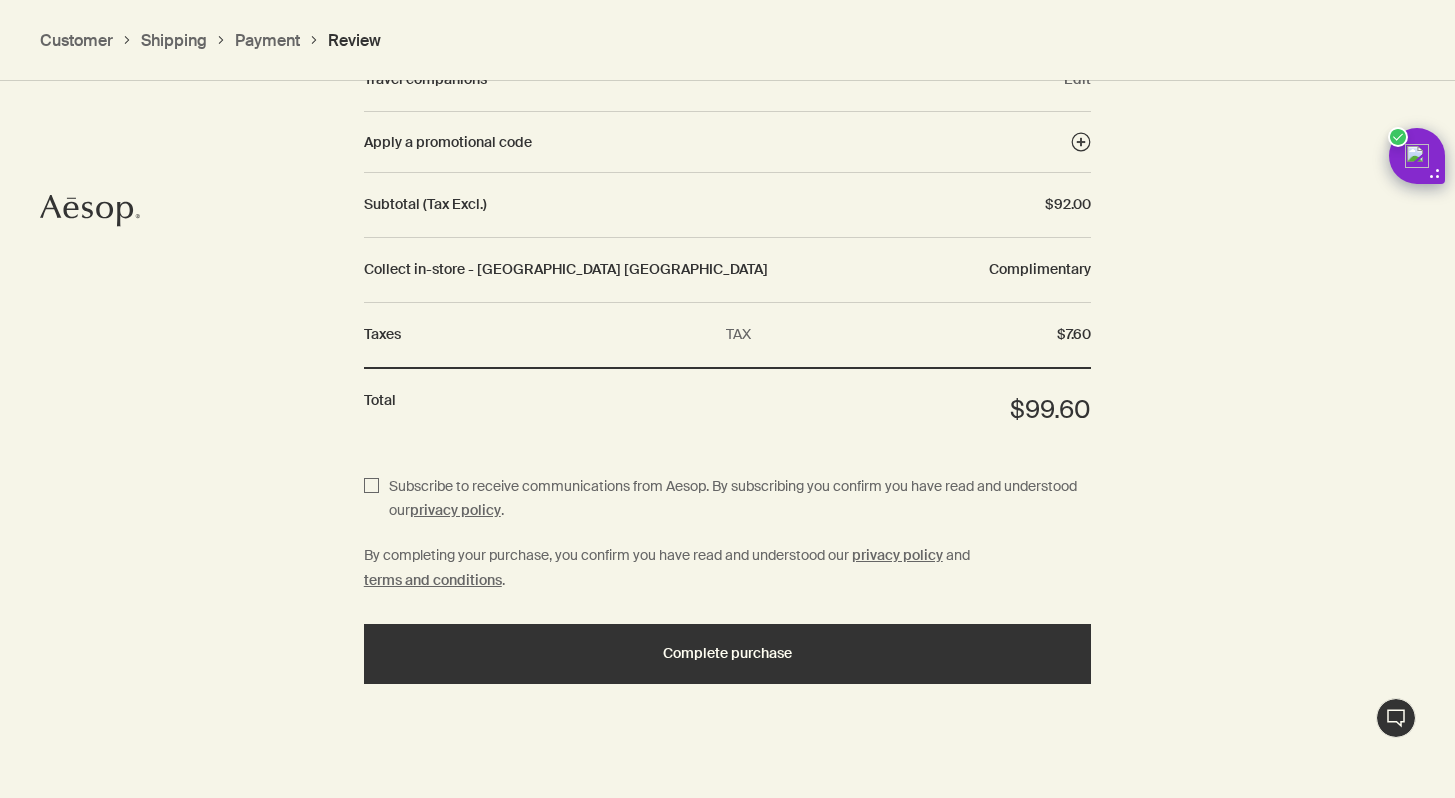 scroll, scrollTop: 2151, scrollLeft: 0, axis: vertical 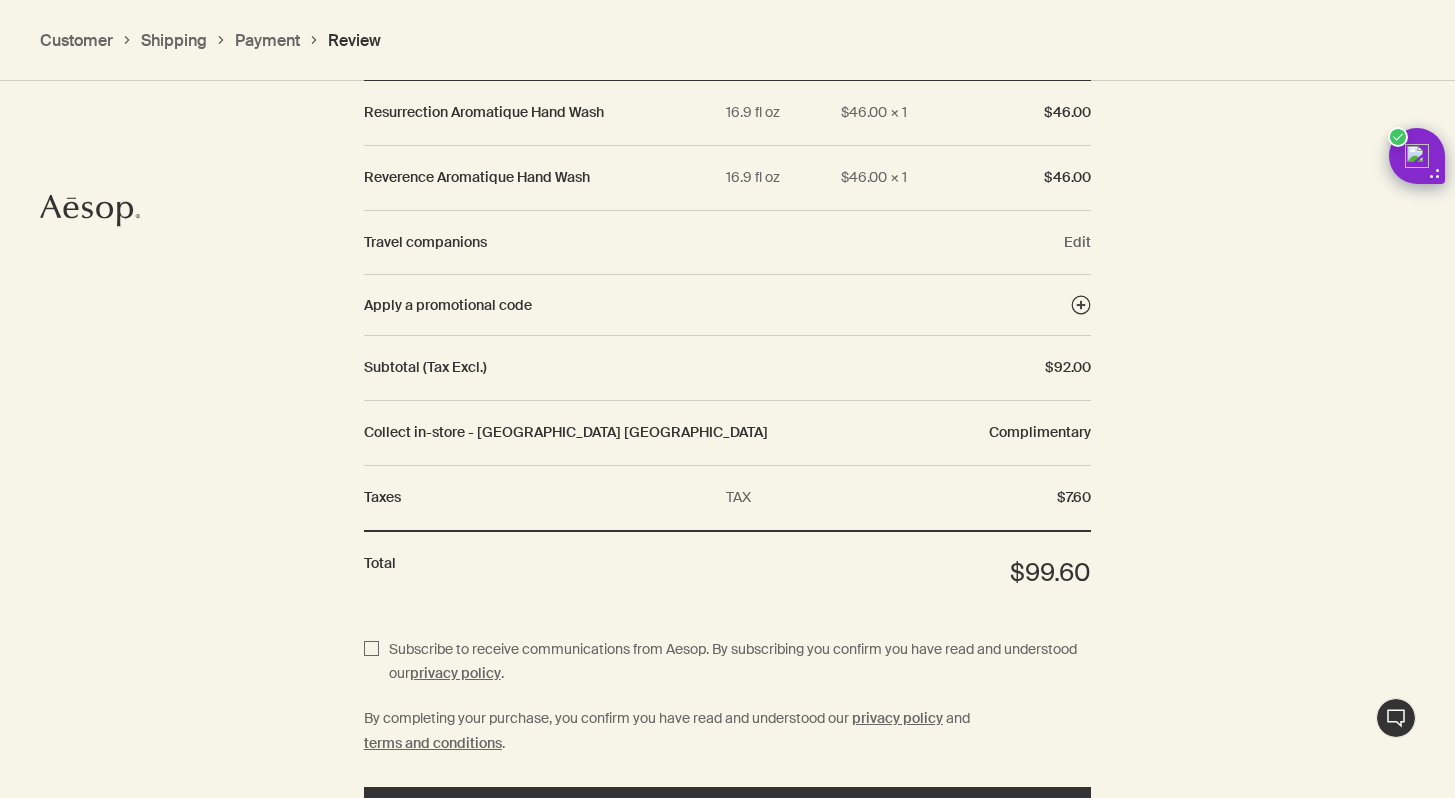 click on "$92.00" at bounding box center (1058, 368) 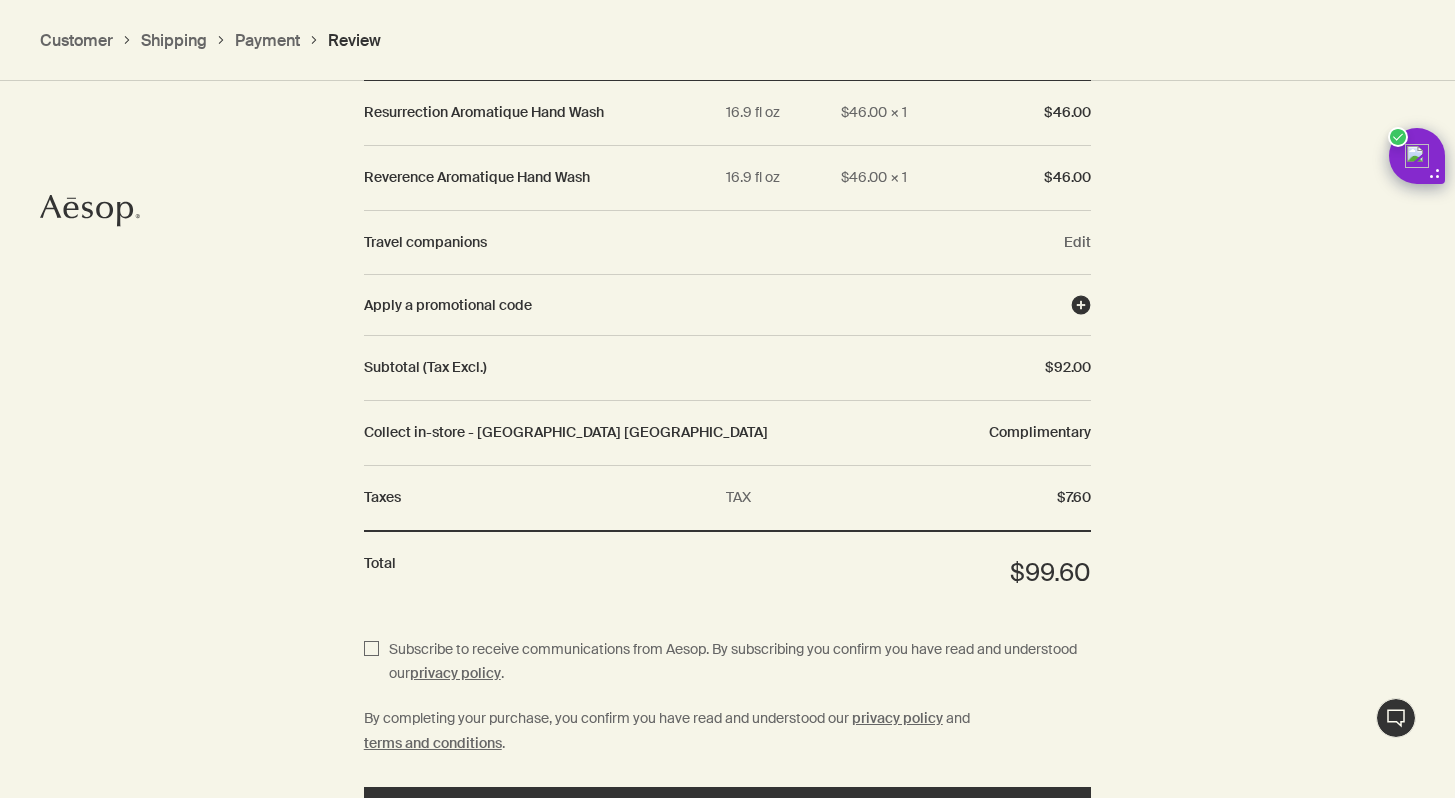 click 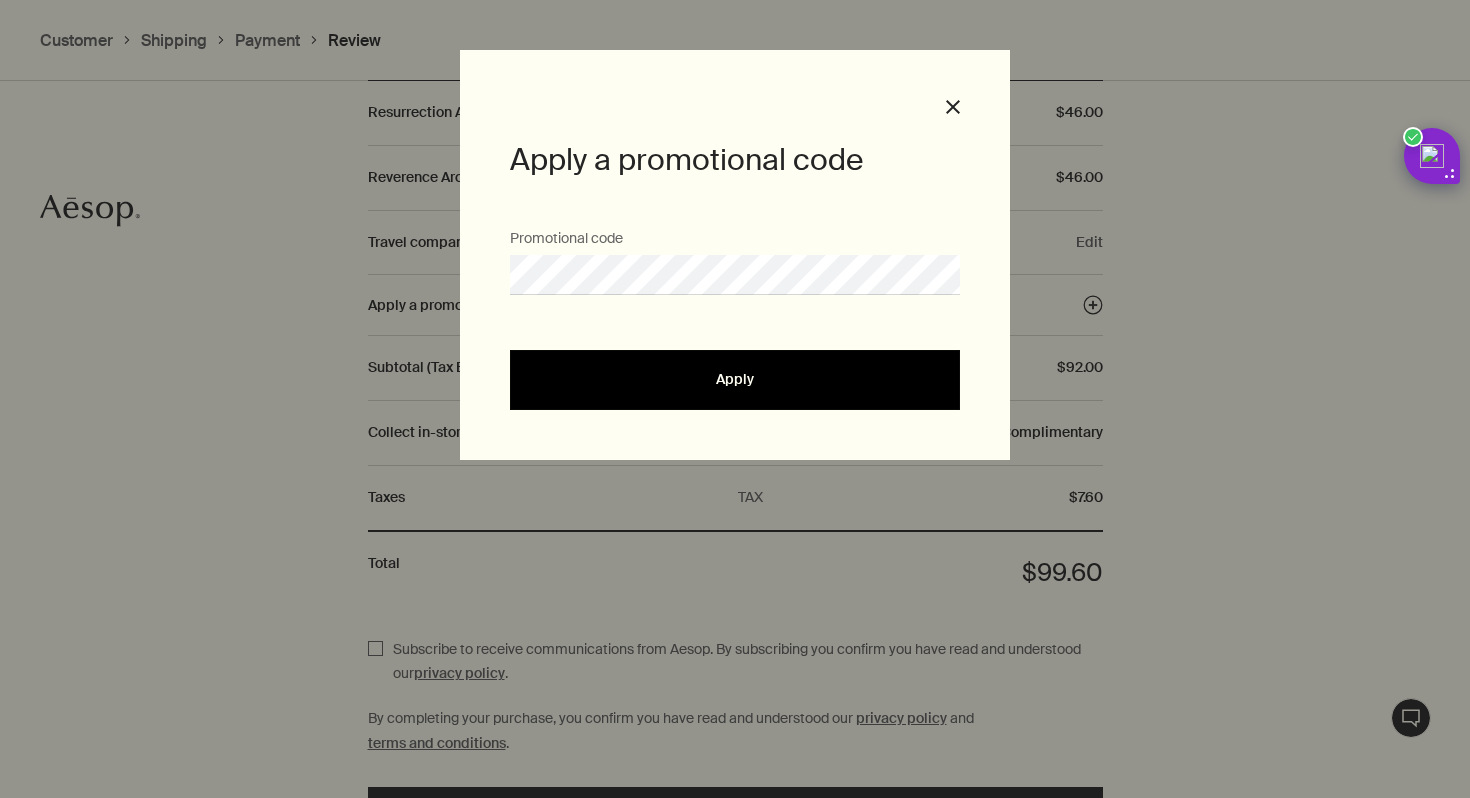 click on "Apply" at bounding box center (735, 380) 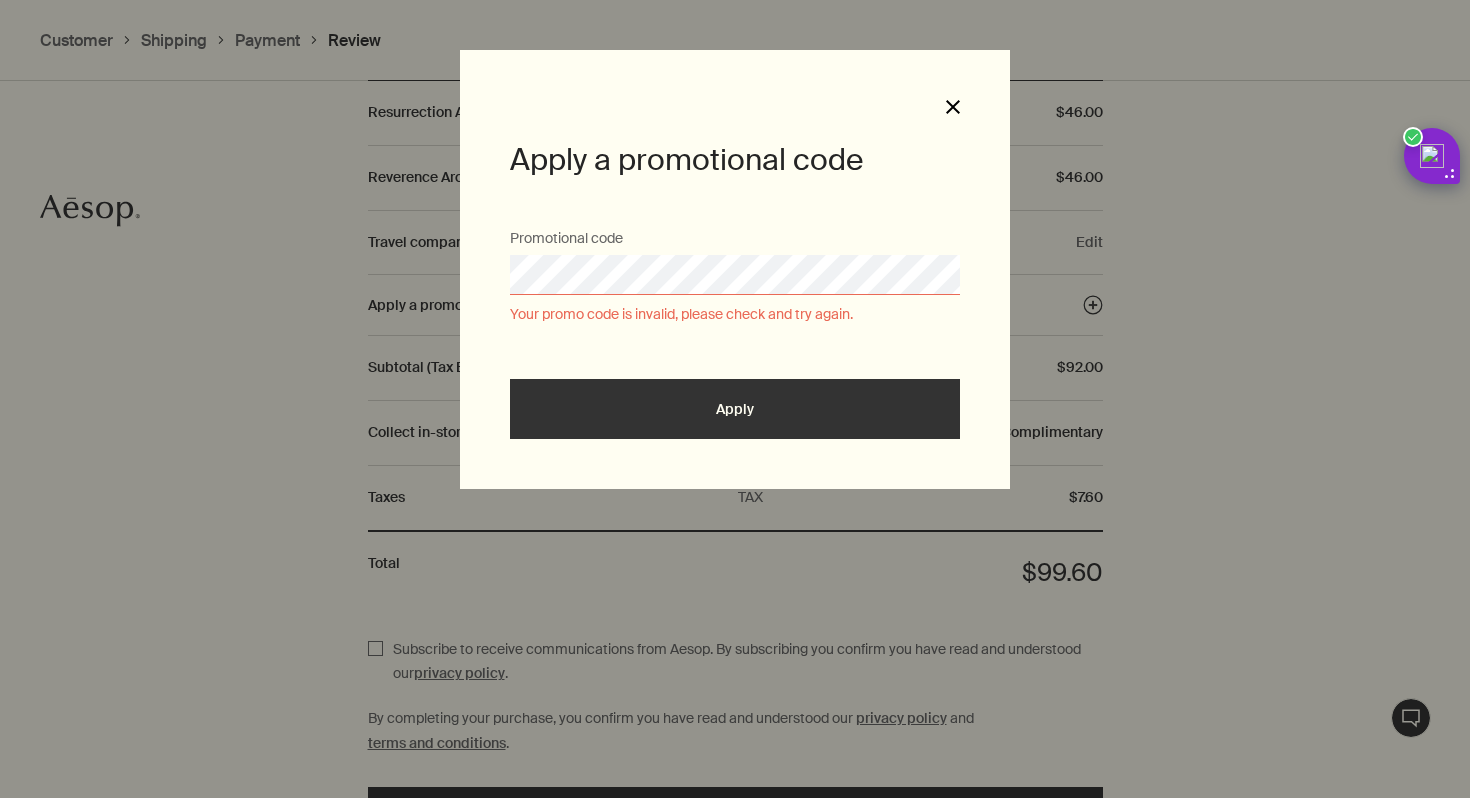 click on "Close" 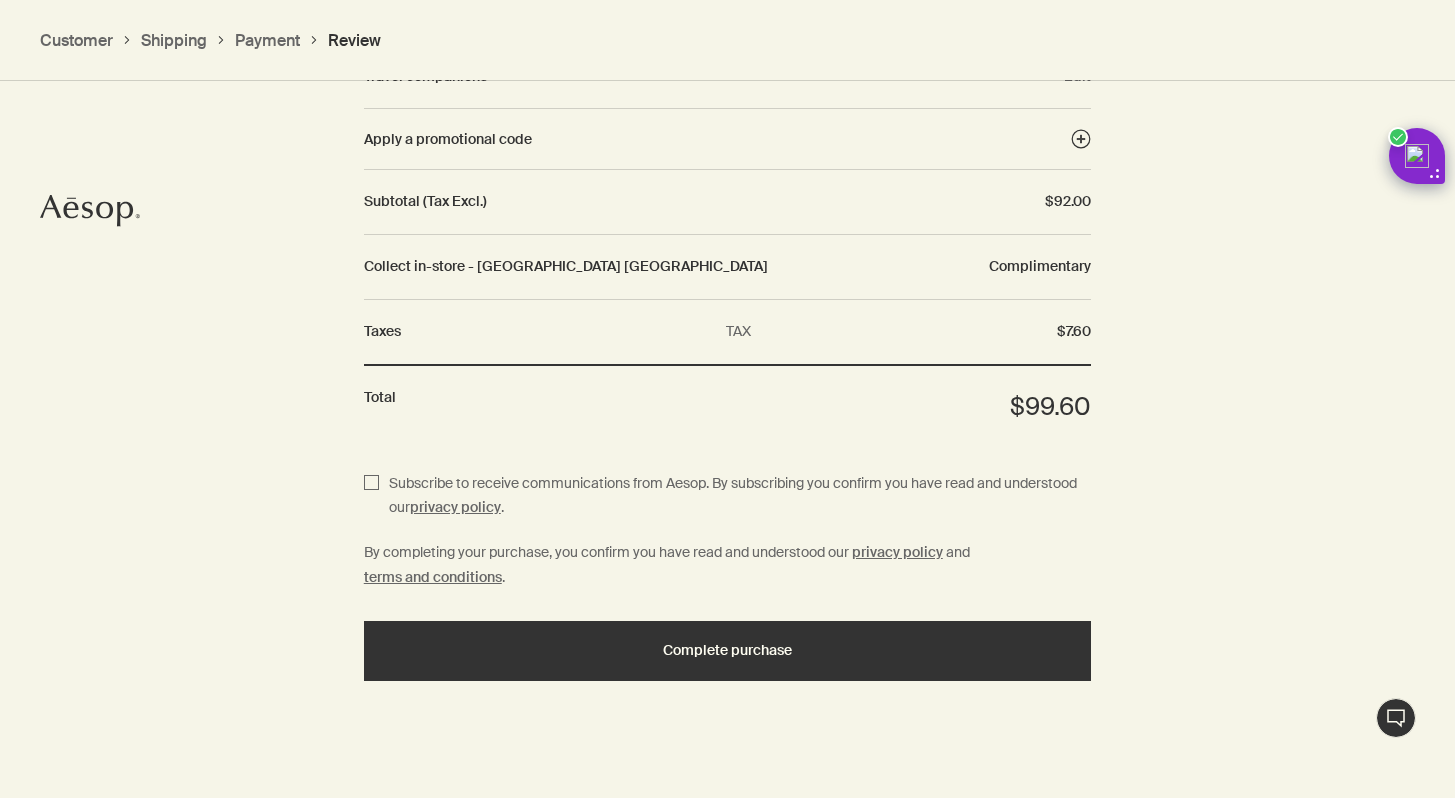 scroll, scrollTop: 2332, scrollLeft: 0, axis: vertical 